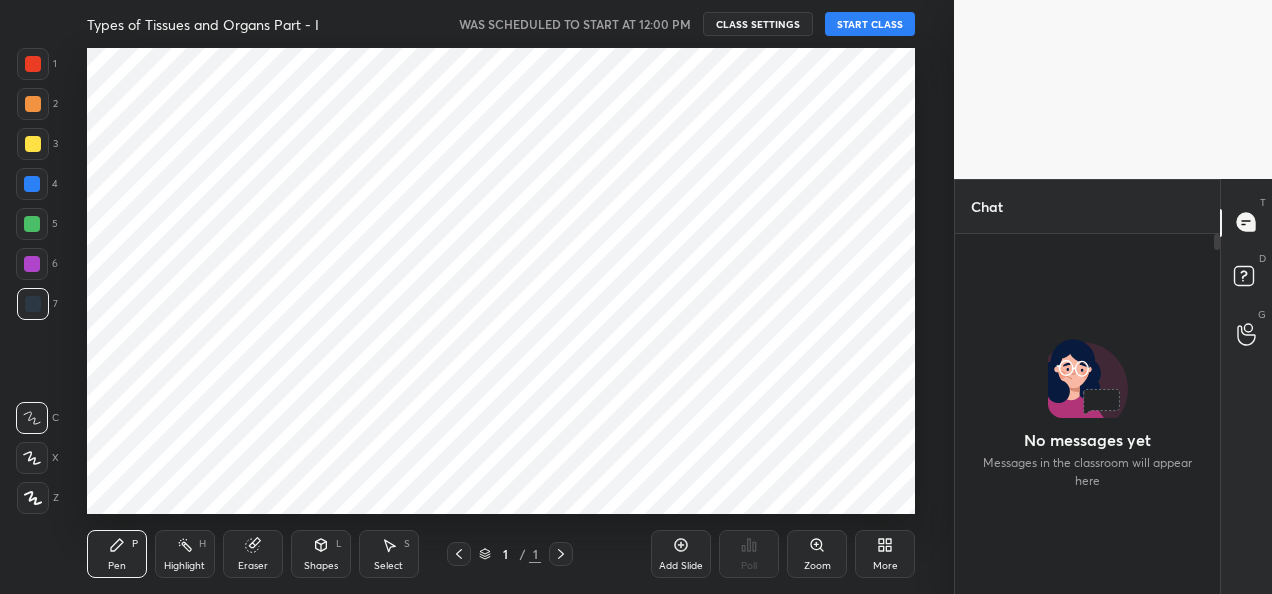 scroll, scrollTop: 0, scrollLeft: 0, axis: both 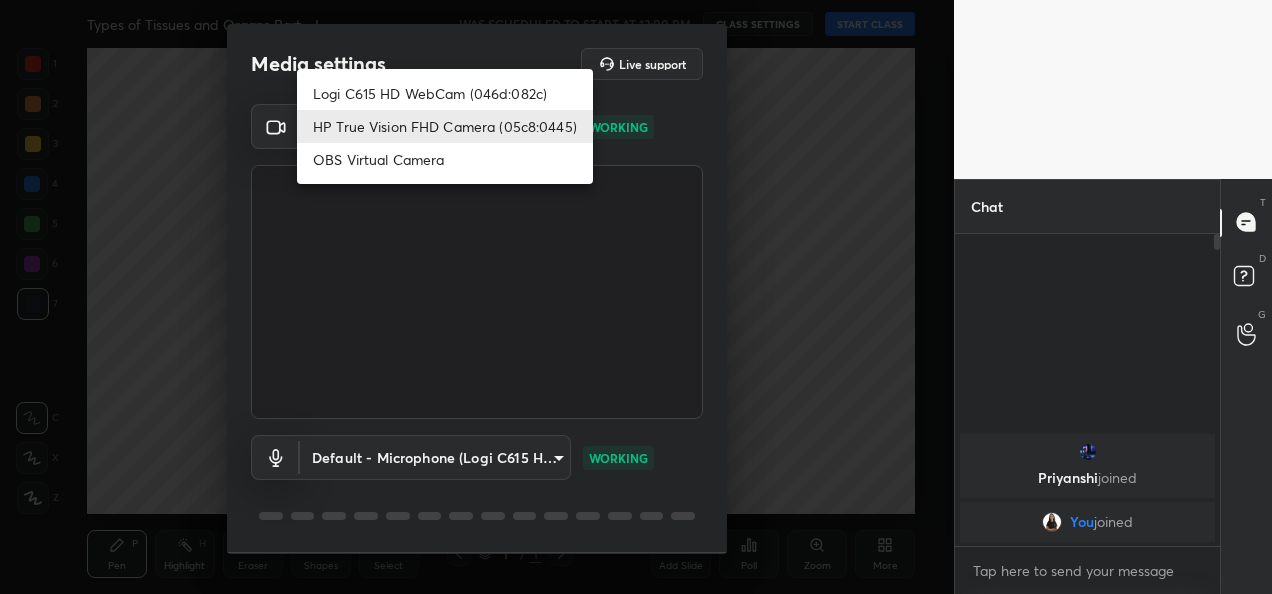 click on "1 2 3 4 5 6 7 C X Z C X Z E E Erase all   H H Types of Tissues and Organs Part - I WAS SCHEDULED TO START AT  12:00 PM CLASS SETTINGS START CLASS Setting up your live class Back Types of Tissues and Organs Part - I • L22 of Detailed Course on Plant Biology for IIT JAM | GAT-B | CUET PG 2026/27 Ruchita Todkar Pen P Highlight H Eraser Shapes L Select S 1 / 1 Add Slide Poll Zoom More Chat Priyanshi  joined You  joined 1 NEW MESSAGE Enable hand raising Enable raise hand to speak to learners. Once enabled, chat will be turned off temporarily. Enable x   introducing Raise a hand with a doubt Now learners can raise their hand along with a doubt  How it works? Doubts asked by learners will show up here Raise hand disabled You have disabled Raise hand currently. Enable it to invite learners to speak Enable Can't raise hand Looks like educator just invited you to speak. Please wait before you can raise your hand again. Got it T Messages (T) D Doubts (D) G Raise Hand (G) Report an issue Reason for reporting Buffering" at bounding box center [636, 297] 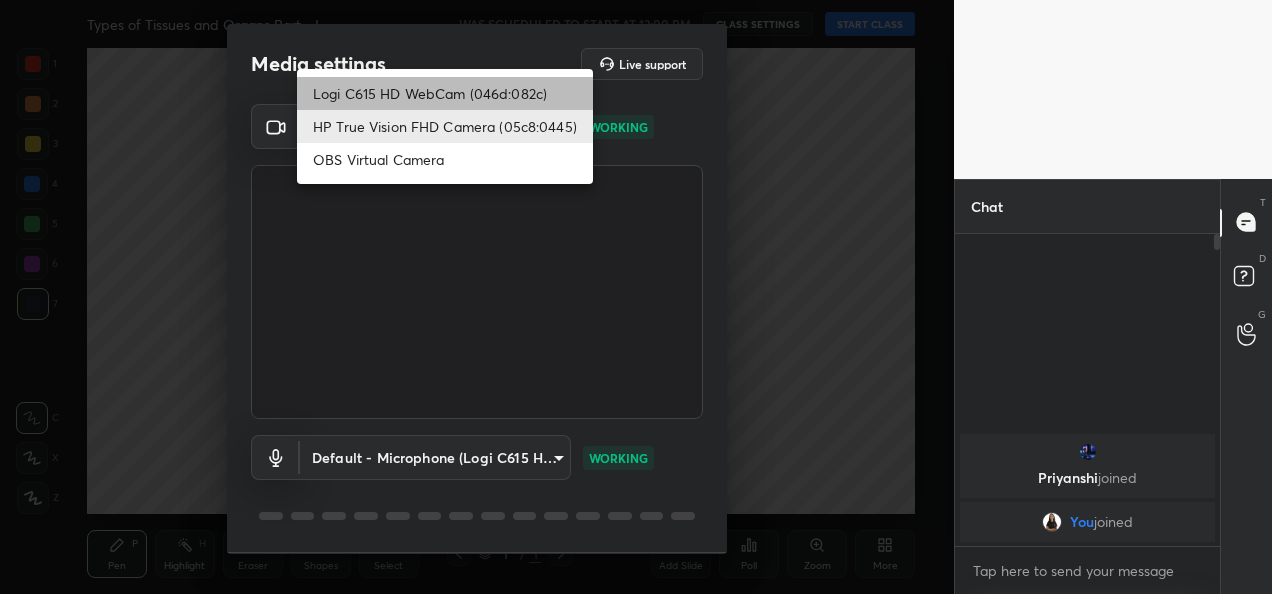 click on "Logi C615 HD WebCam (046d:082c)" at bounding box center (445, 93) 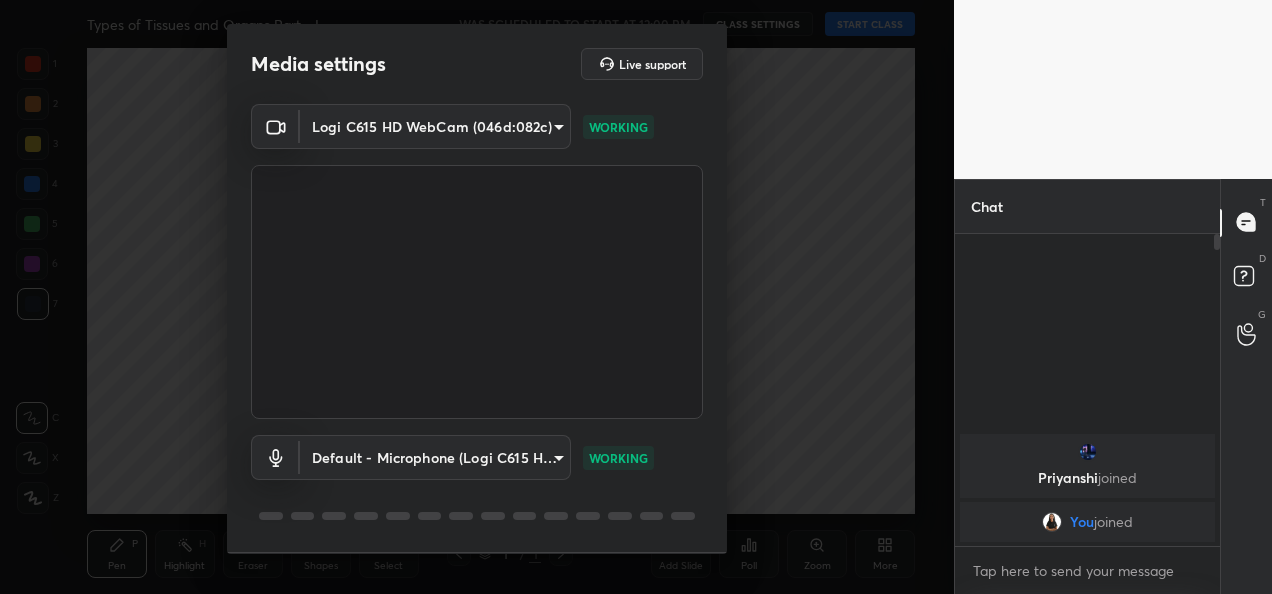 scroll, scrollTop: 62, scrollLeft: 0, axis: vertical 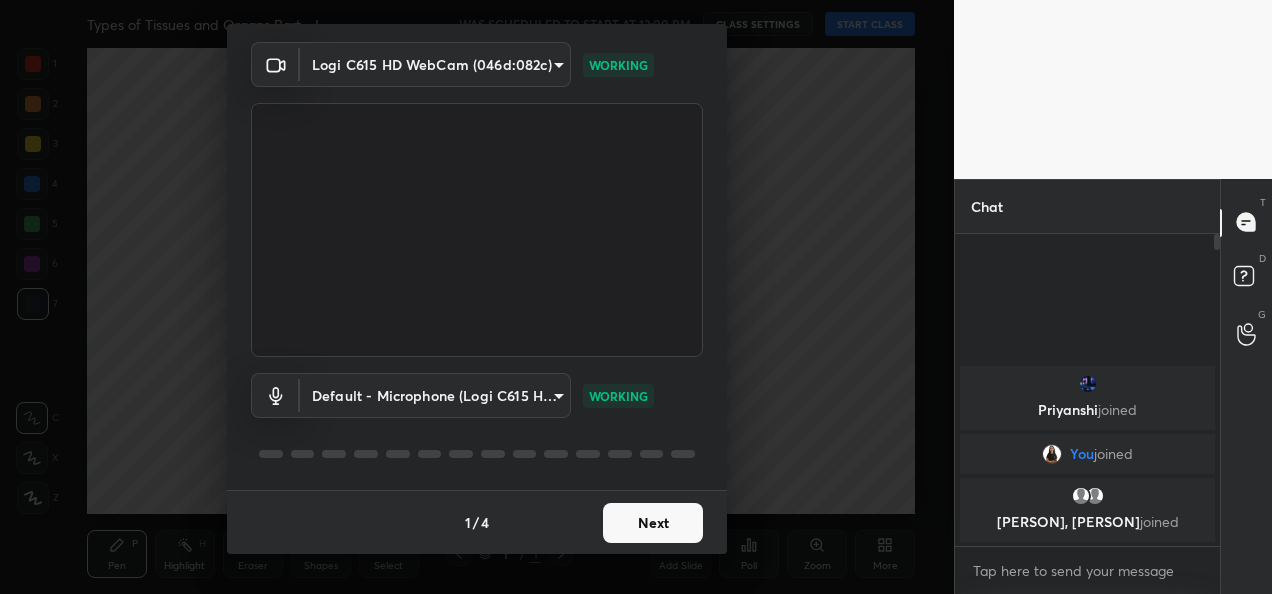click on "Next" at bounding box center (653, 523) 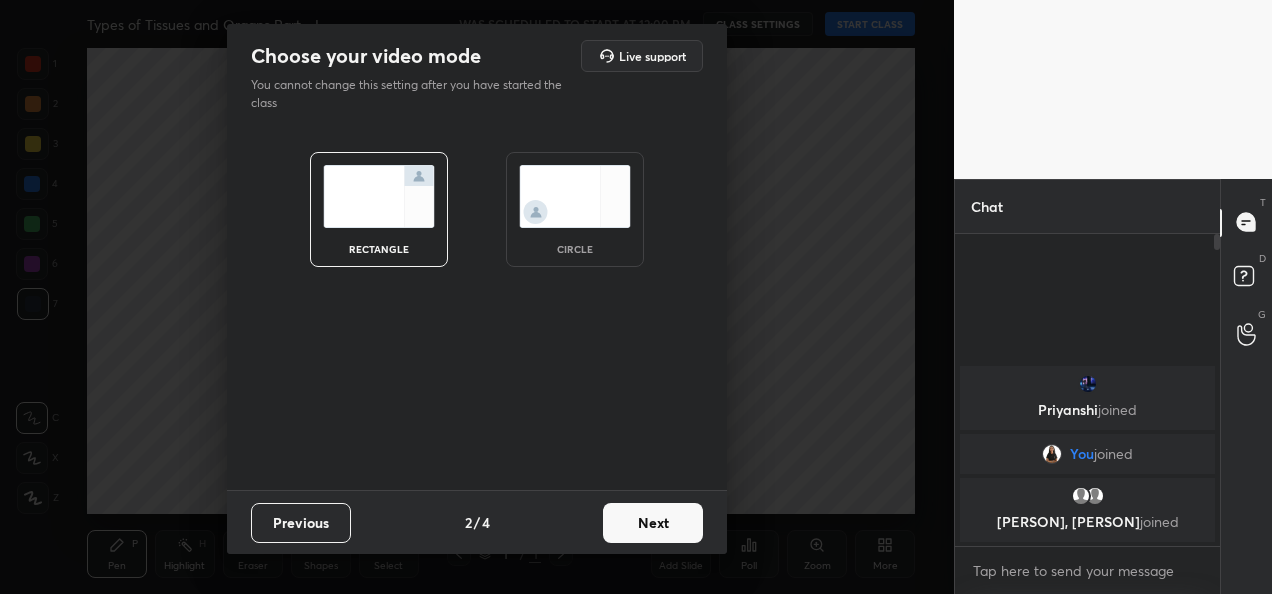 scroll, scrollTop: 0, scrollLeft: 0, axis: both 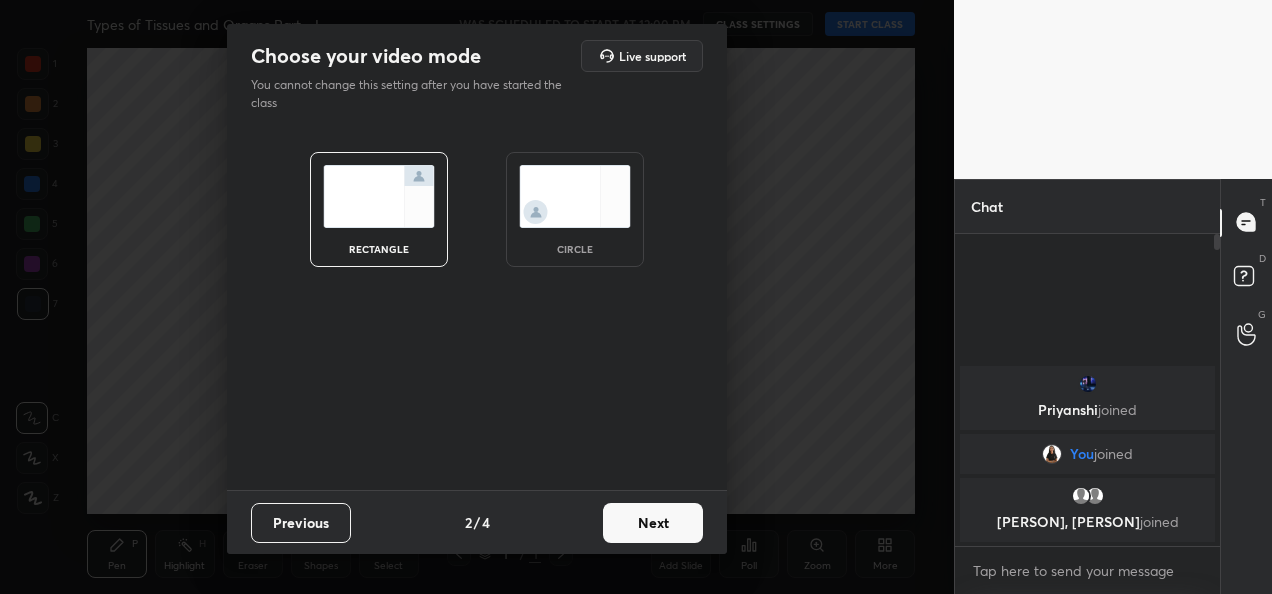 click on "Next" at bounding box center [653, 523] 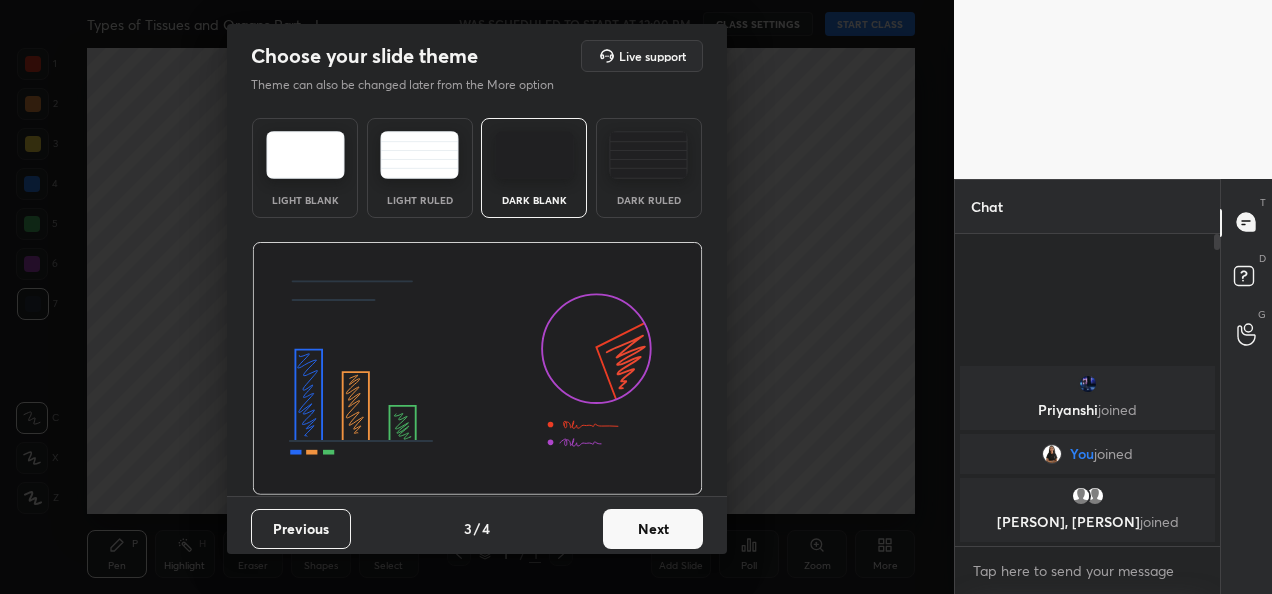 click on "Next" at bounding box center [653, 529] 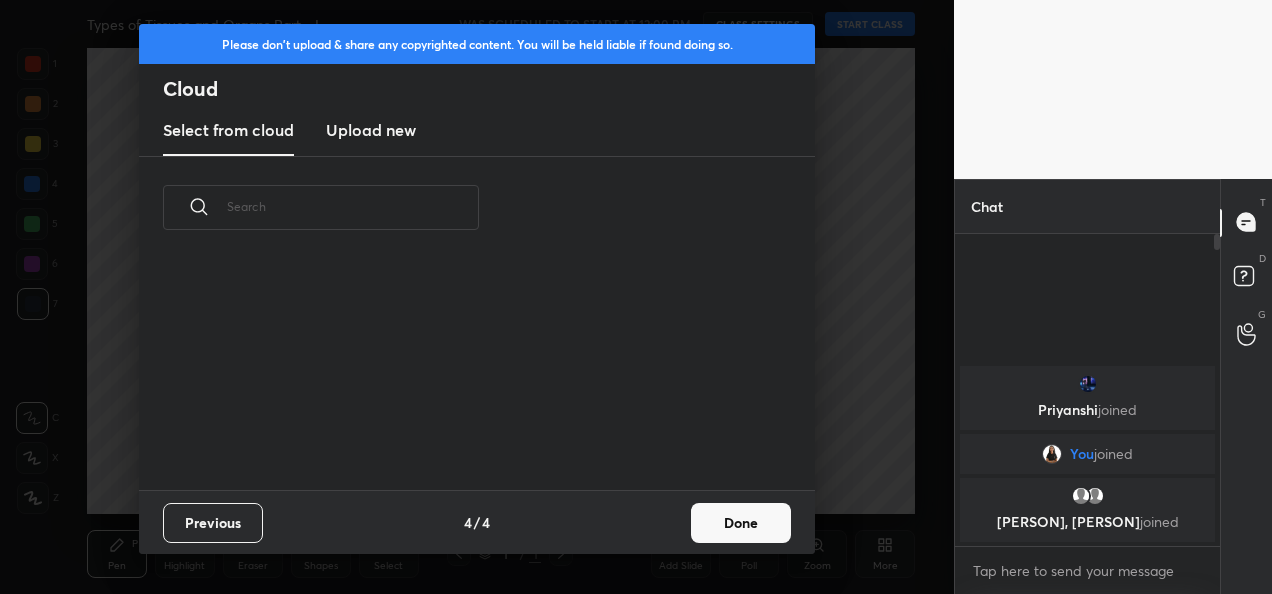 scroll, scrollTop: 6, scrollLeft: 11, axis: both 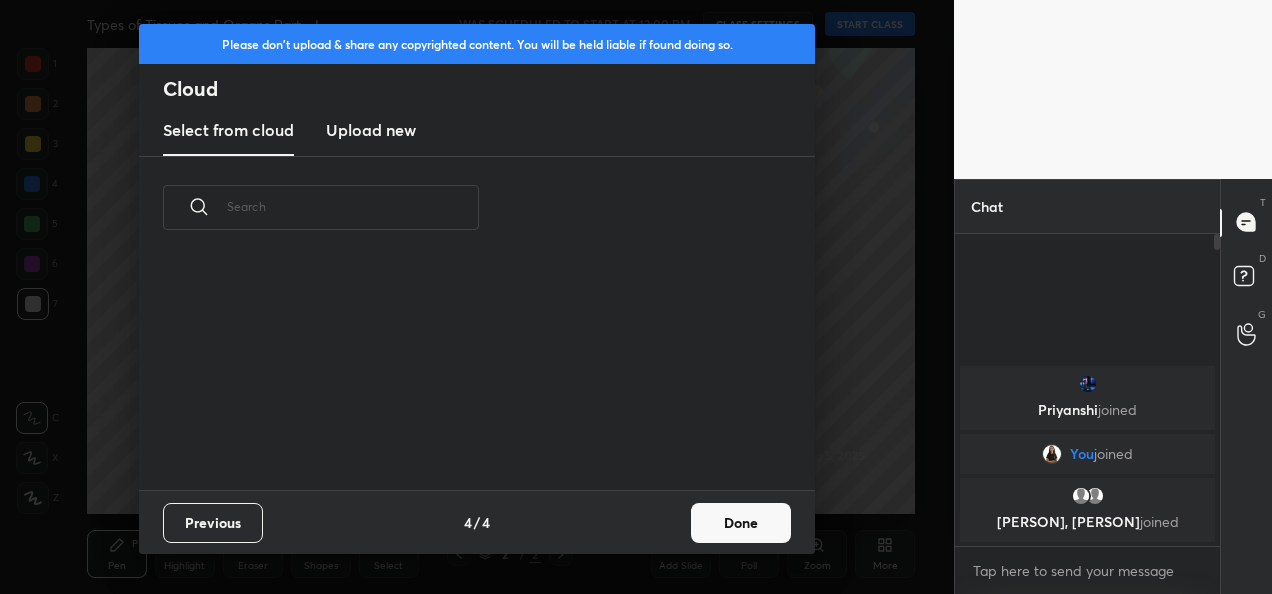 click on "Done" at bounding box center (741, 523) 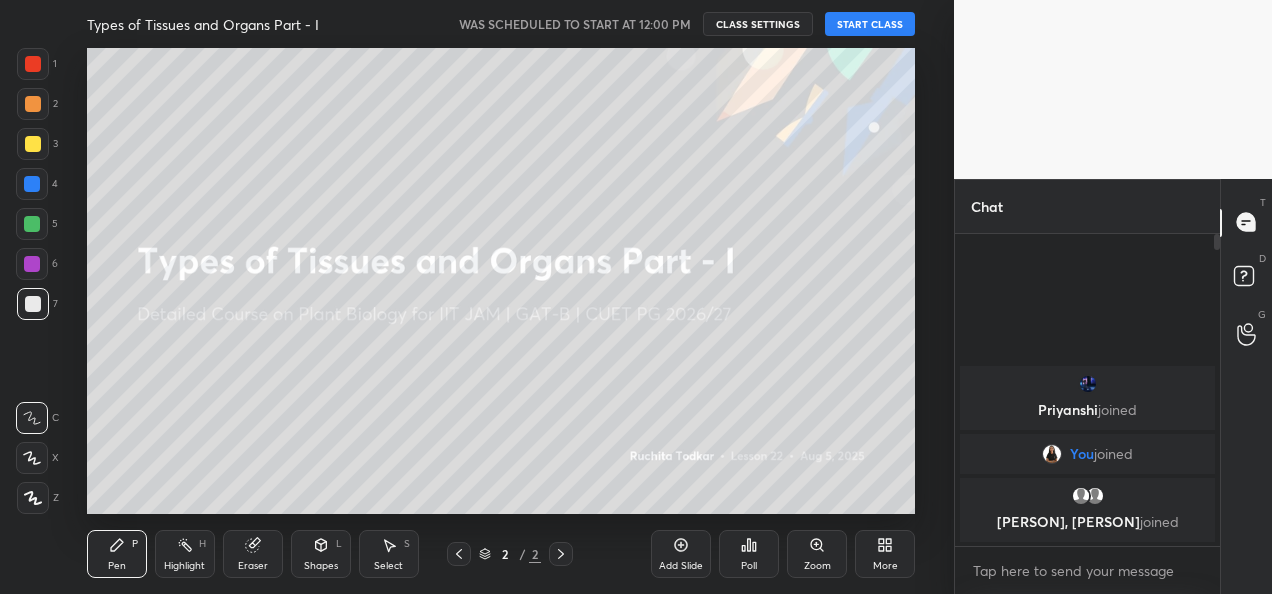 click on "CLASS SETTINGS" at bounding box center [758, 24] 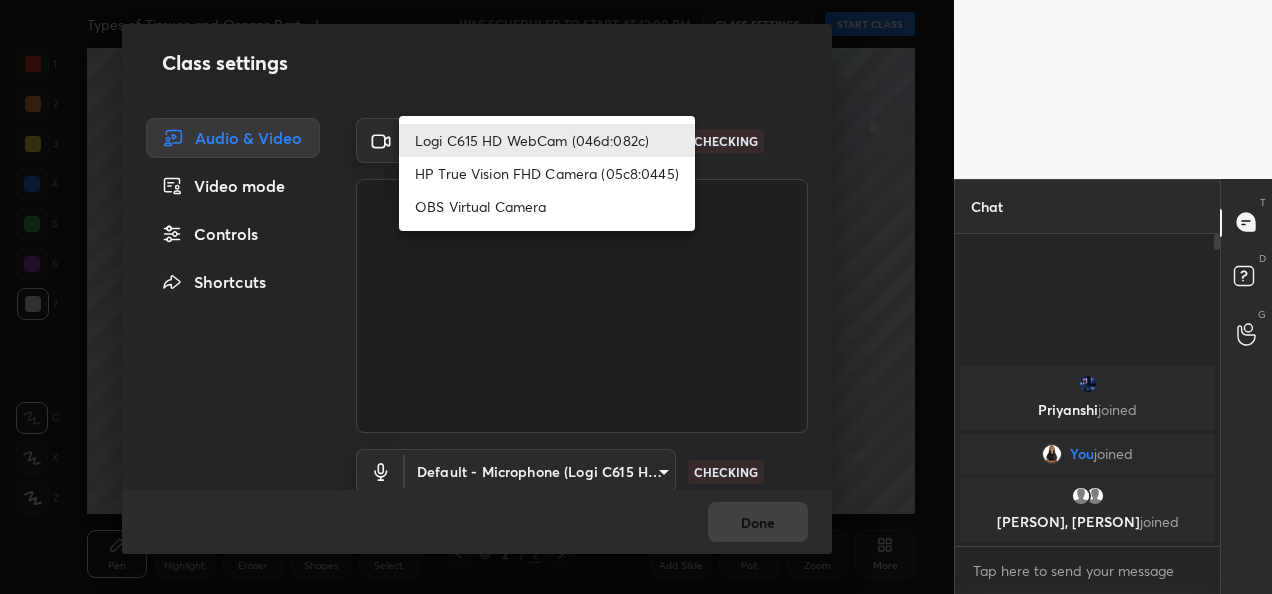 click on "1 2 3 4 5 6 7 C X Z C X Z E E Erase all   H H Types of Tissues and Organs Part - I WAS SCHEDULED TO START AT  12:00 PM CLASS SETTINGS START CLASS Setting up your live class Back Types of Tissues and Organs Part - I • L22 of Detailed Course on Plant Biology for IIT JAM | GAT-B | CUET PG 2026/27 Ruchita Todkar Pen P Highlight H Eraser Shapes L Select S 2 / 2 Add Slide Poll Zoom More Chat Priyanshi  joined You  joined Samaira, Neha  joined 3 NEW MESSAGES Enable hand raising Enable raise hand to speak to learners. Once enabled, chat will be turned off temporarily. Enable x   introducing Raise a hand with a doubt Now learners can raise their hand along with a doubt  How it works? Doubts asked by learners will show up here Raise hand disabled You have disabled Raise hand currently. Enable it to invite learners to speak Enable Can't raise hand Looks like educator just invited you to speak. Please wait before you can raise your hand again. Got it T Messages (T) D Doubts (D) G Raise Hand (G) Report an issue ​ Done" at bounding box center (636, 297) 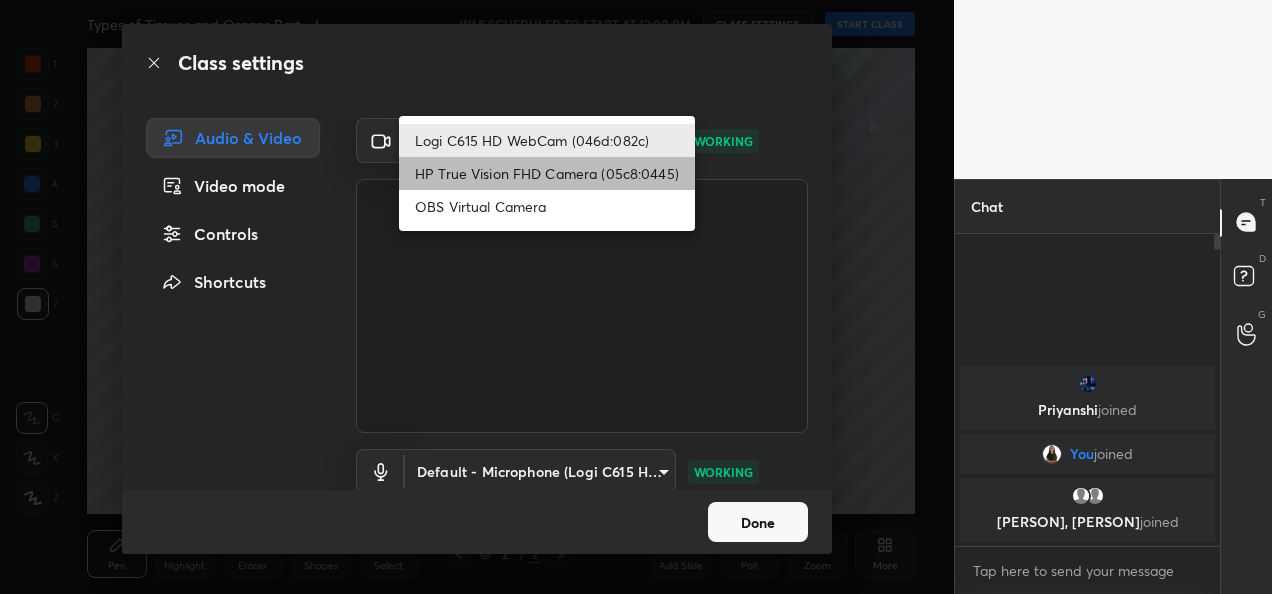 click on "HP True Vision FHD Camera (05c8:0445)" at bounding box center [547, 173] 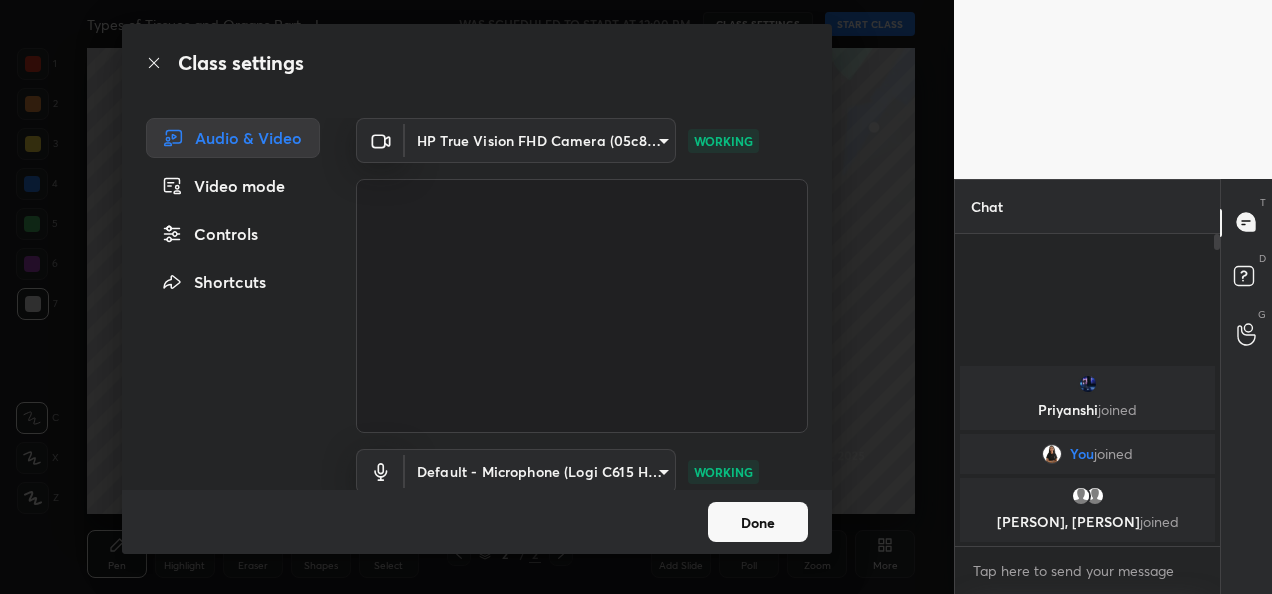 click on "Done" at bounding box center [758, 522] 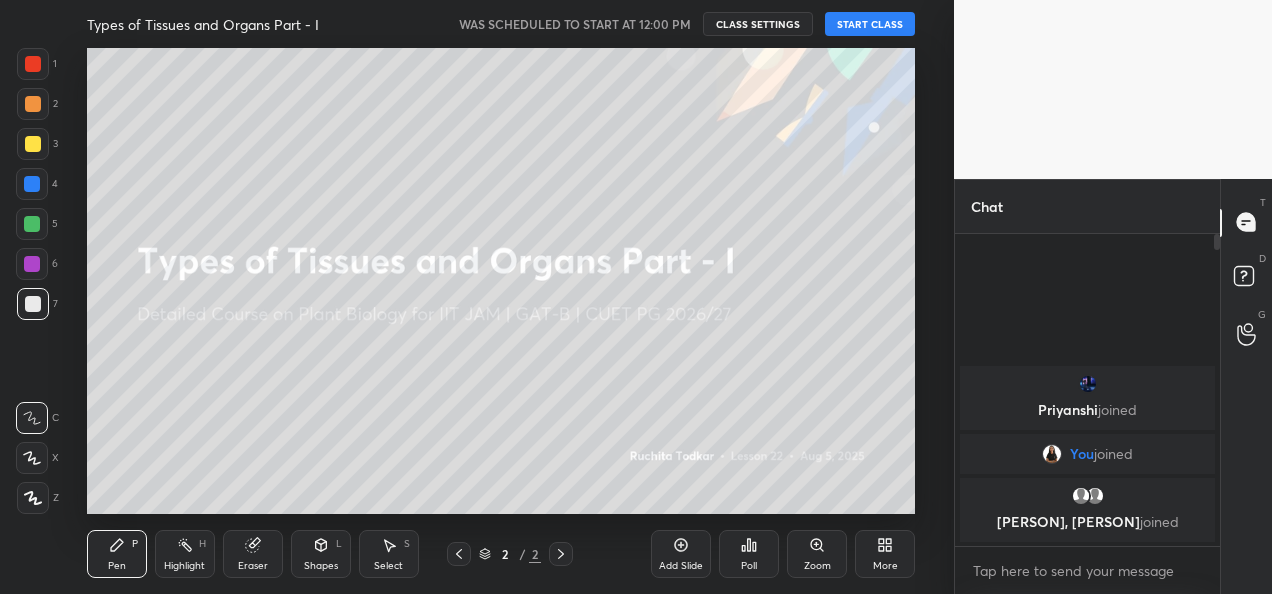 click on "START CLASS" at bounding box center [870, 24] 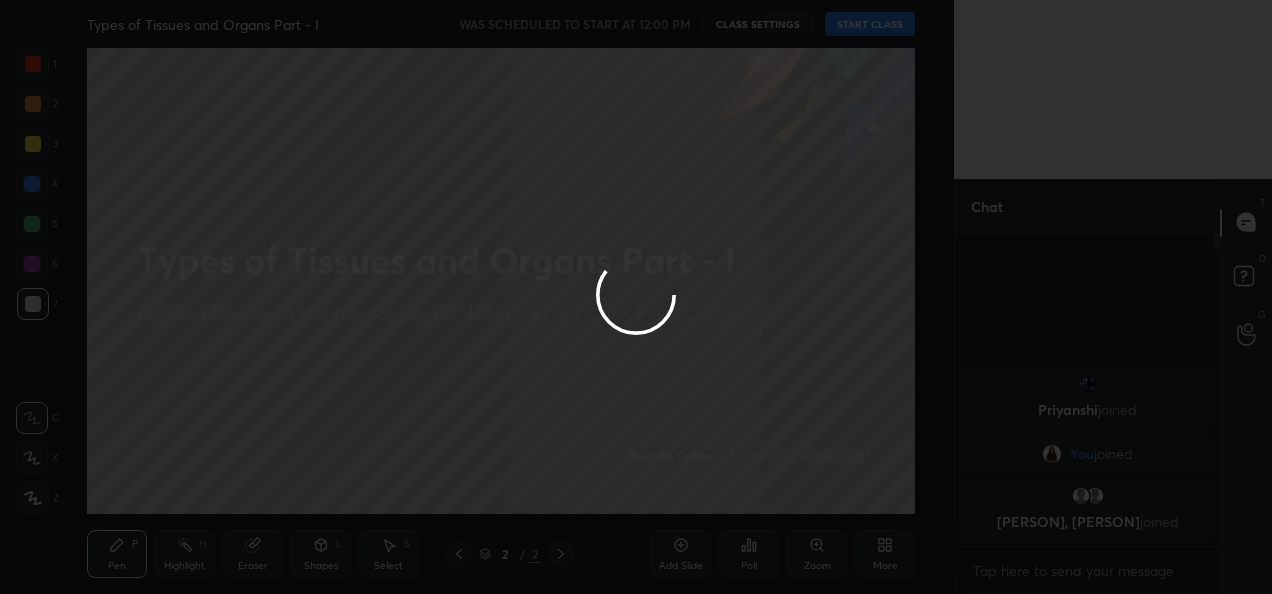 type on "x" 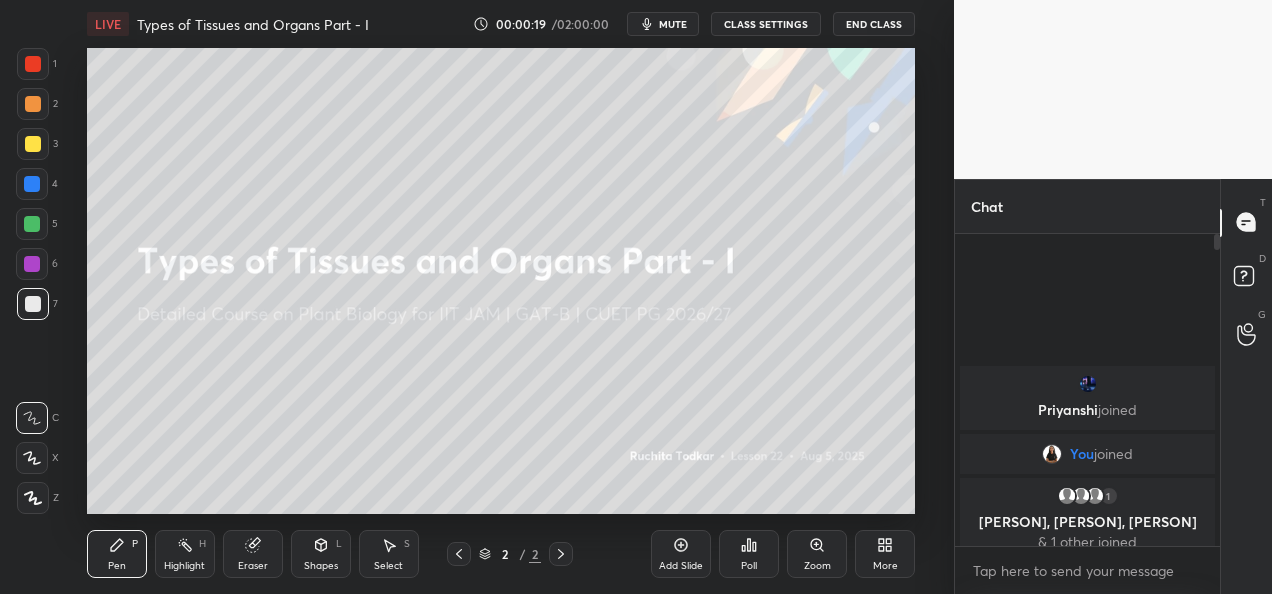 click on "CLASS SETTINGS" at bounding box center (766, 24) 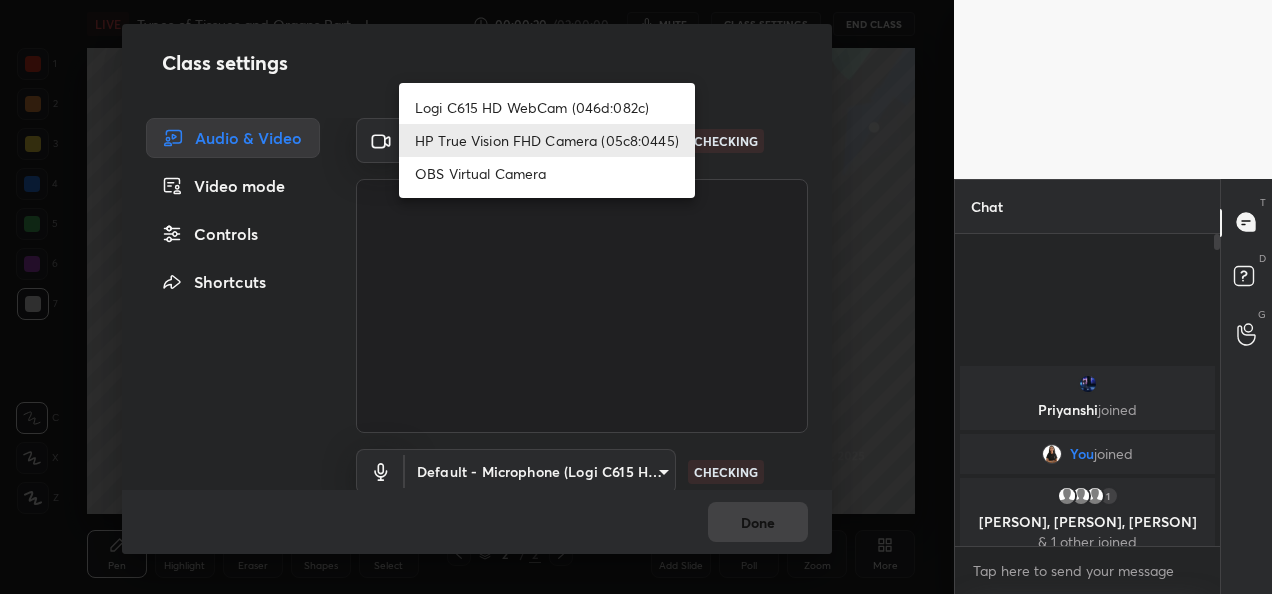 click on "1 2 3 4 5 6 7 C X Z C X Z E E Erase all   H H LIVE Types of Tissues and Organs Part - I 00:00:20 /  02:00:00 mute CLASS SETTINGS End Class Setting up your live class Poll for   secs No correct answer Start poll Back Types of Tissues and Organs Part - I • L22 of Detailed Course on Plant Biology for IIT JAM | GAT-B | CUET PG 2026/27 Ruchita Todkar Pen P Highlight H Eraser Shapes L Select S 2 / 2 Add Slide Poll Zoom More Chat Priyanshi  joined You  joined 1 Tanisha, Ritu, Samaira &  1 other  joined 5 NEW MESSAGES Enable hand raising Enable raise hand to speak to learners. Once enabled, chat will be turned off temporarily. Enable x   introducing Raise a hand with a doubt Now learners can raise their hand along with a doubt  How it works? Doubts asked by learners will show up here NEW DOUBTS ASKED No one has raised a hand yet Can't raise hand Looks like educator just invited you to speak. Please wait before you can raise your hand again. Got it T Messages (T) D Doubts (D) G Raise Hand (G) Report an issue ​" at bounding box center (636, 297) 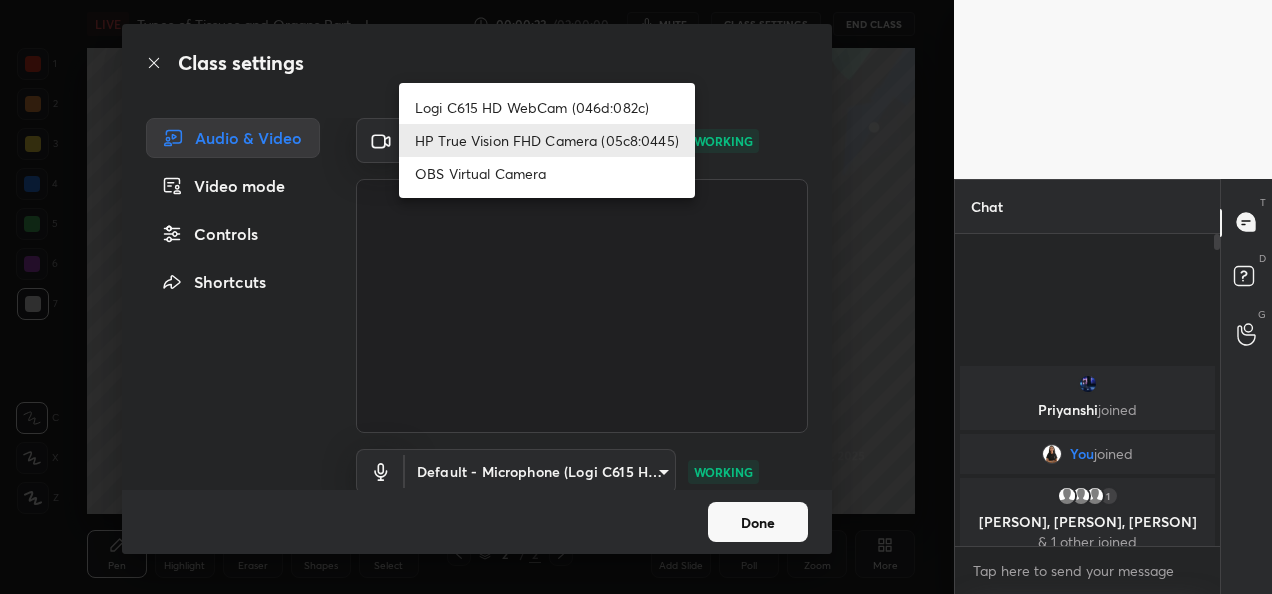 click on "Logi C615 HD WebCam (046d:082c)" at bounding box center (547, 107) 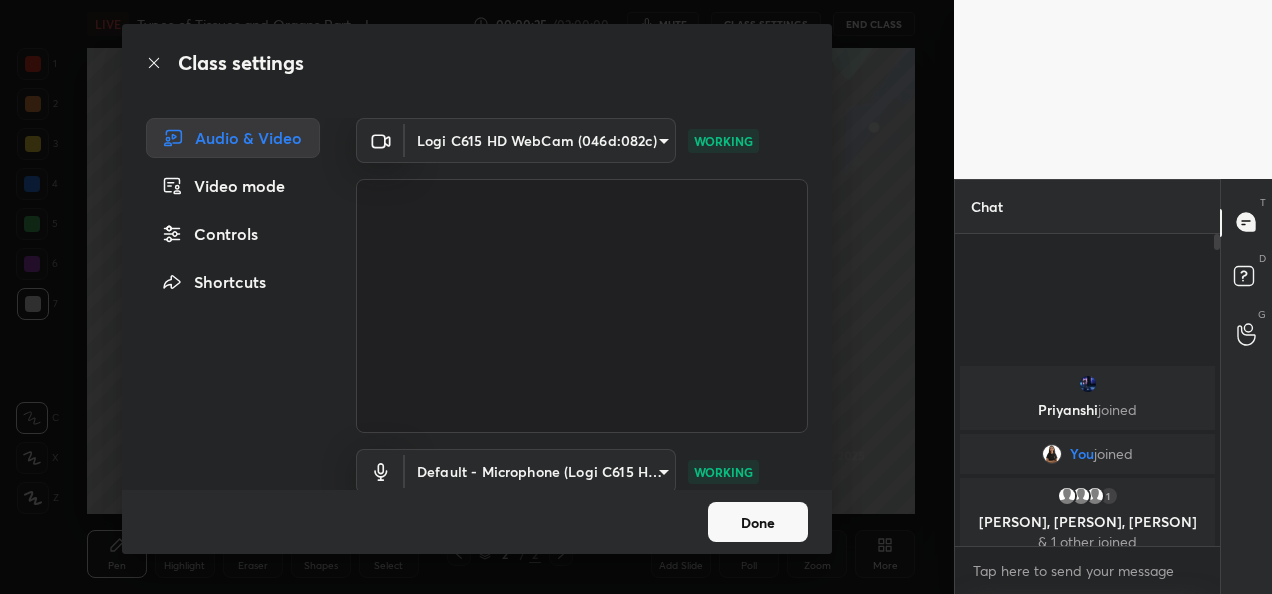click on "Done" at bounding box center [758, 522] 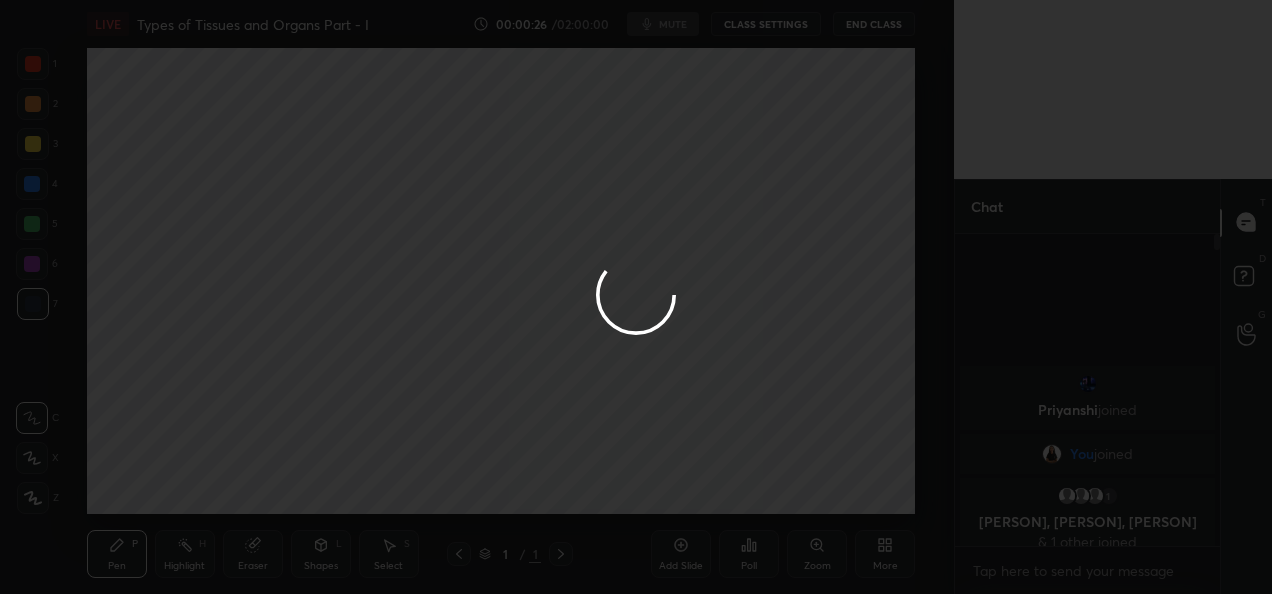 type 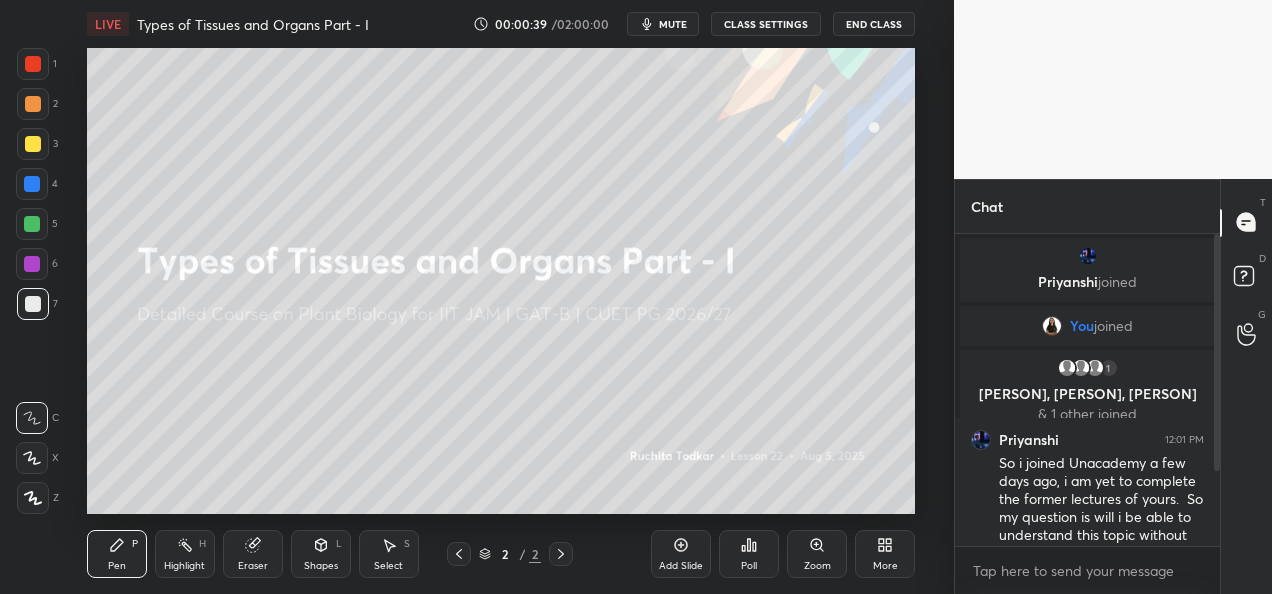 drag, startPoint x: 1212, startPoint y: 436, endPoint x: 1216, endPoint y: 495, distance: 59.135437 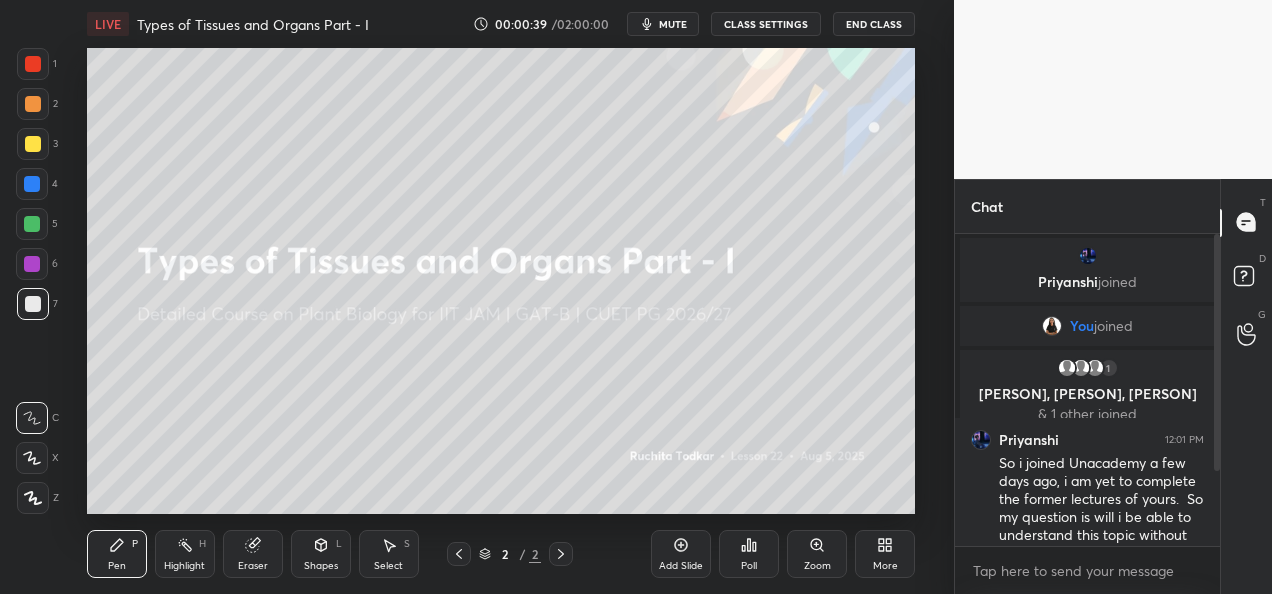 click at bounding box center [1214, 390] 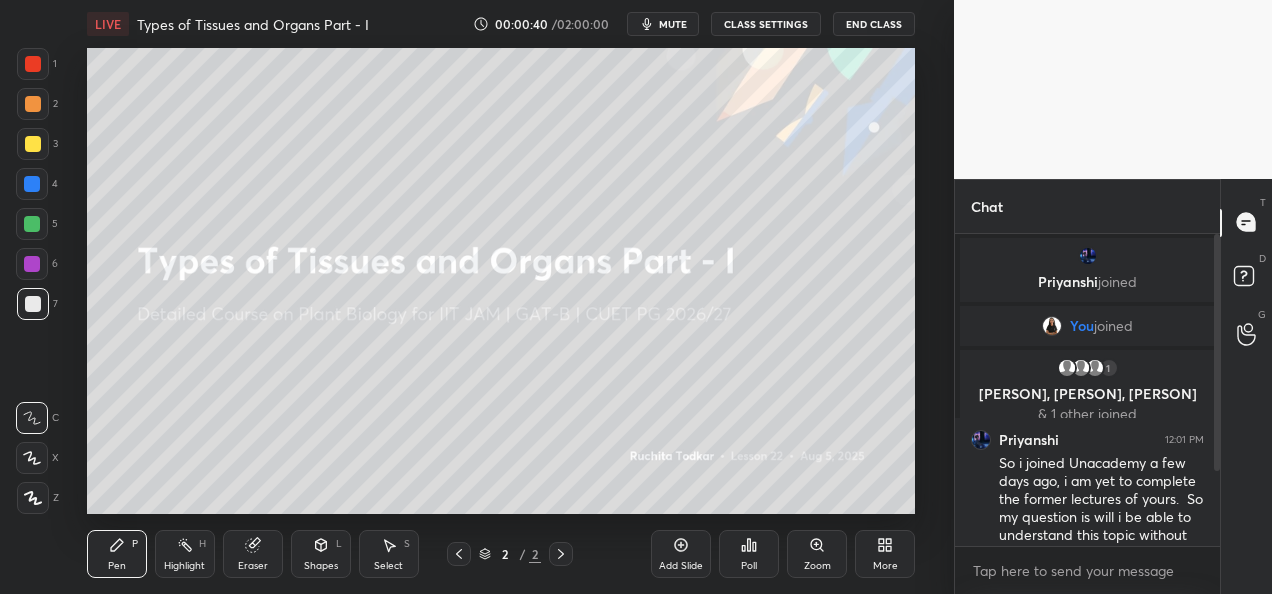 scroll, scrollTop: 116, scrollLeft: 0, axis: vertical 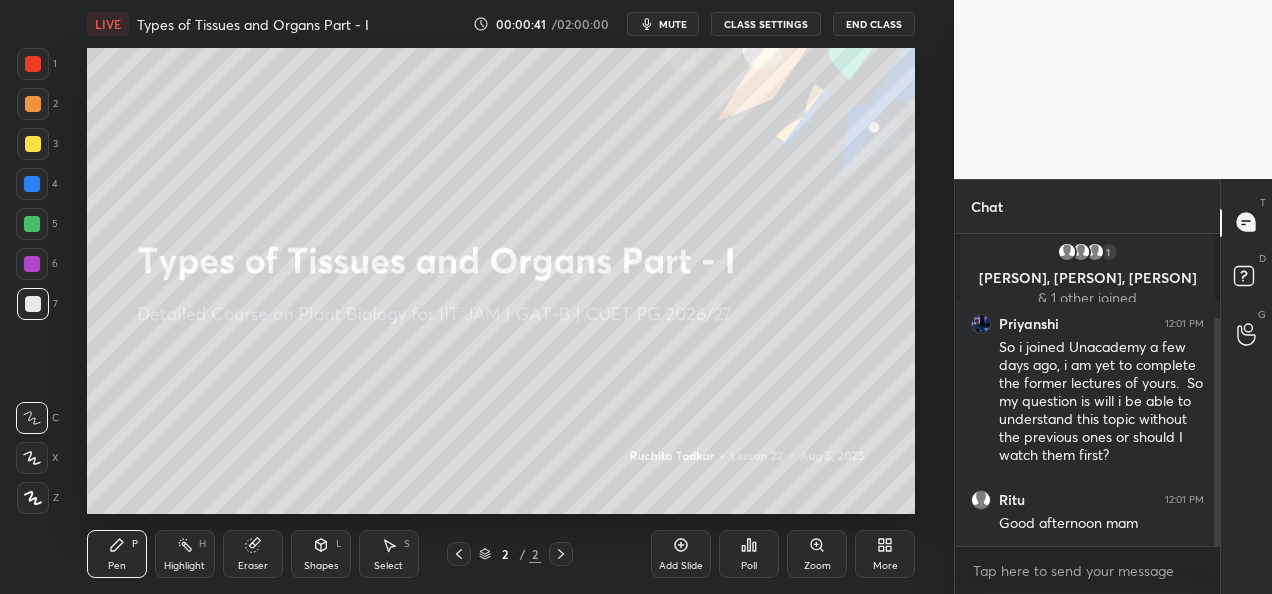 drag, startPoint x: 1216, startPoint y: 458, endPoint x: 1218, endPoint y: 497, distance: 39.051247 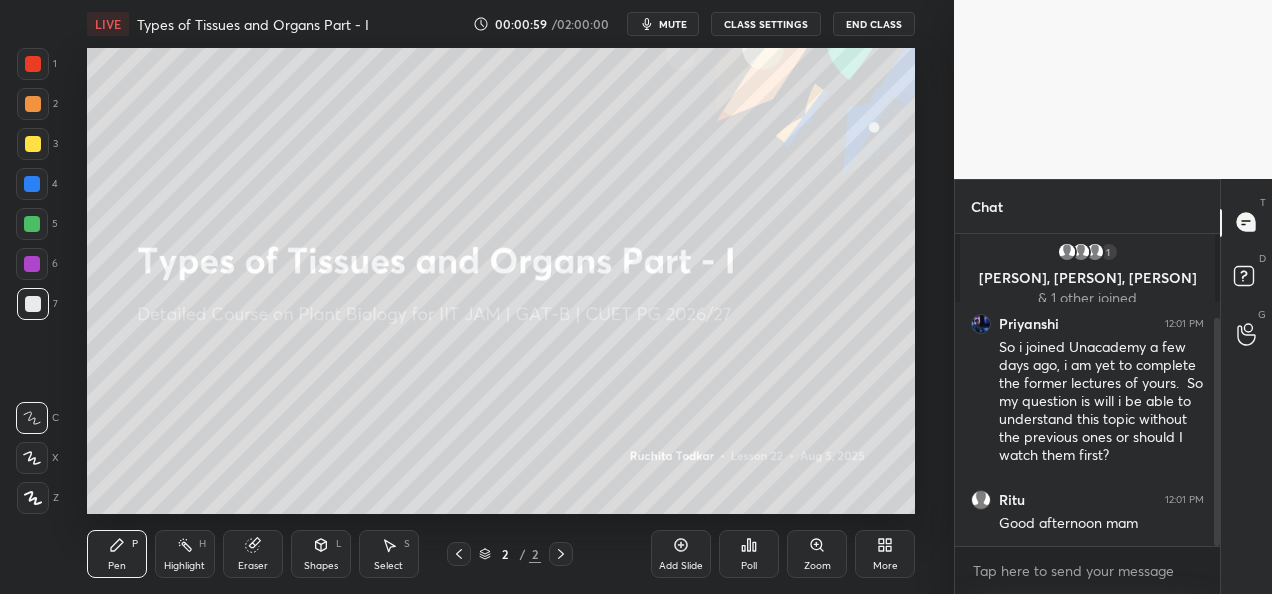 click at bounding box center [33, 144] 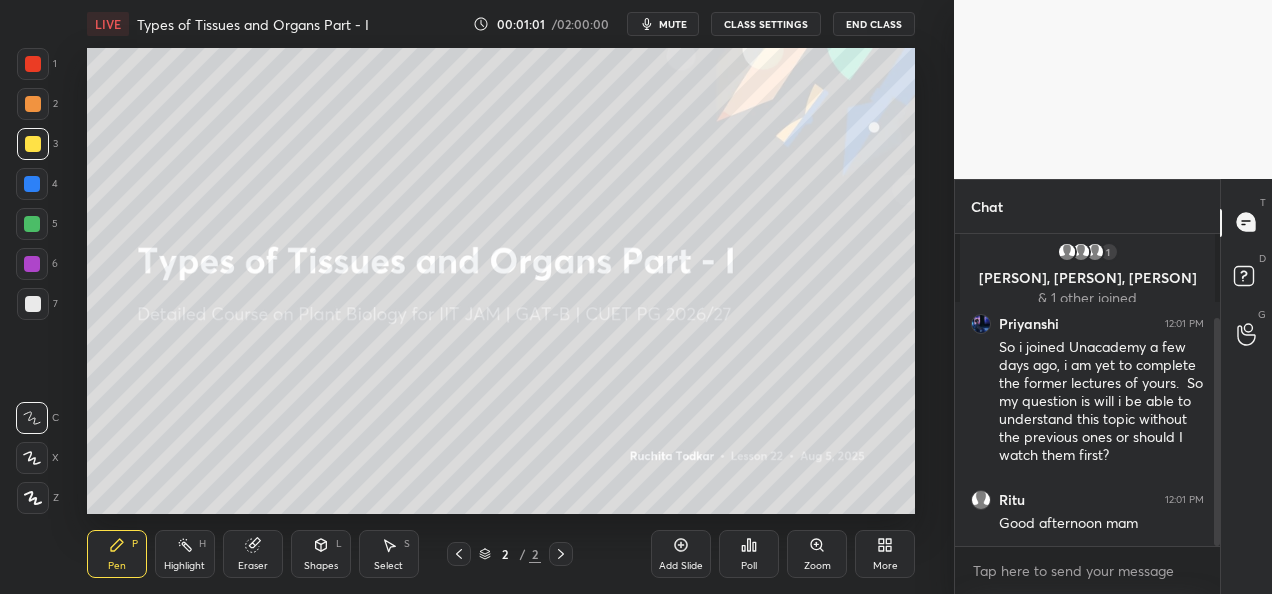 click 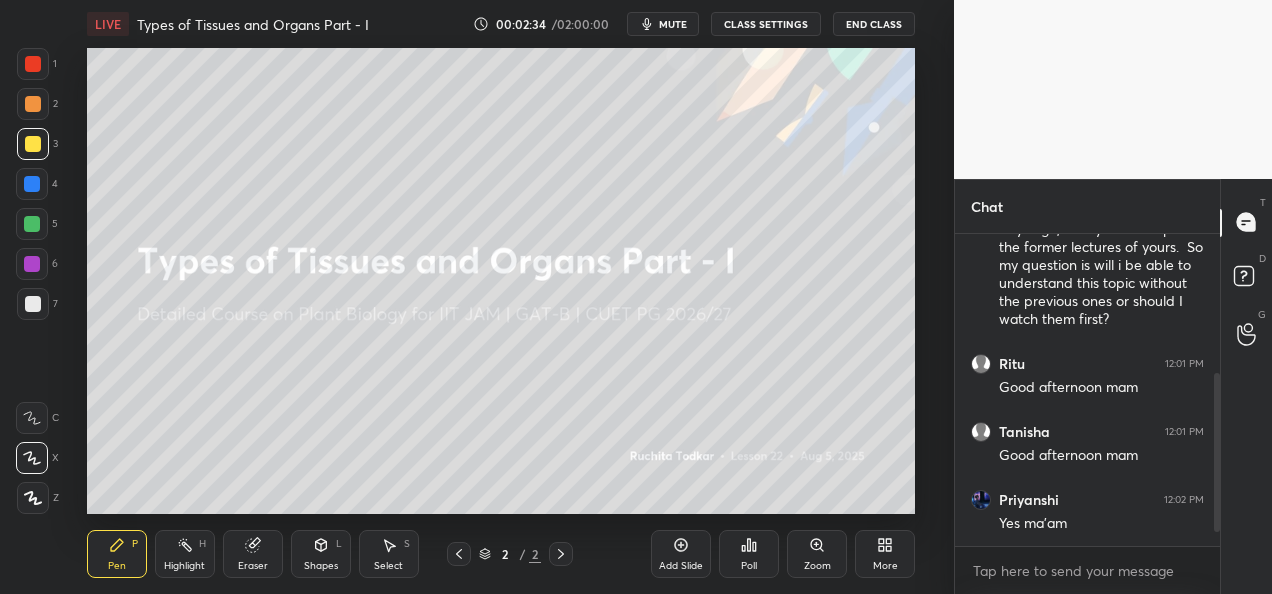 scroll, scrollTop: 320, scrollLeft: 0, axis: vertical 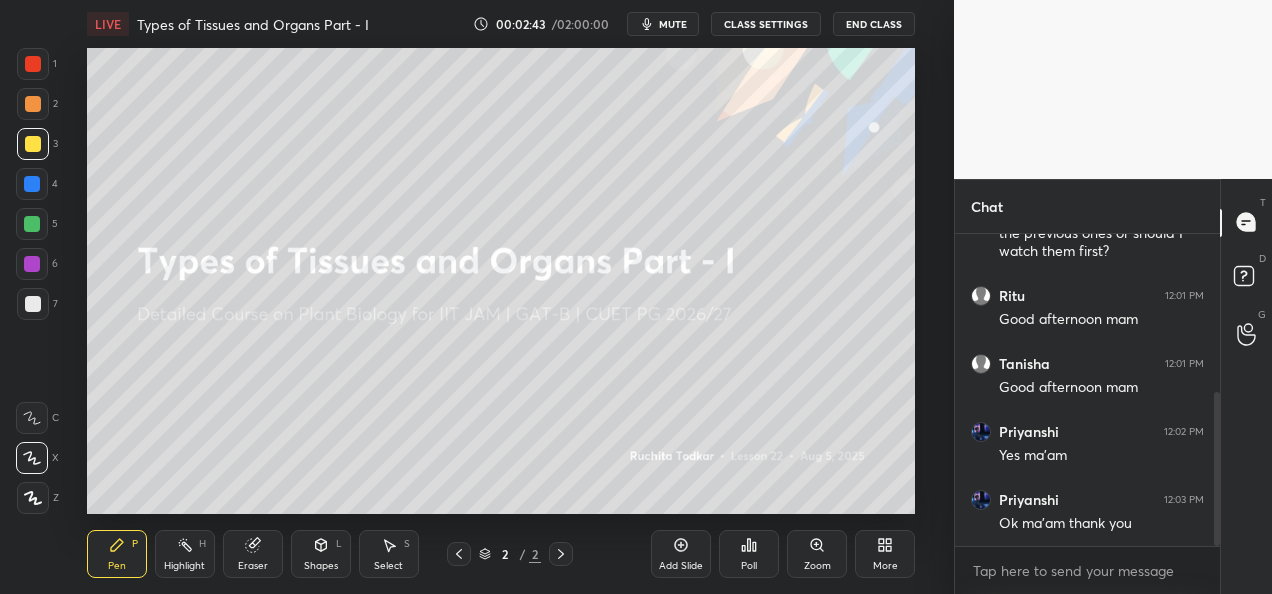 click on "Add Slide" at bounding box center [681, 566] 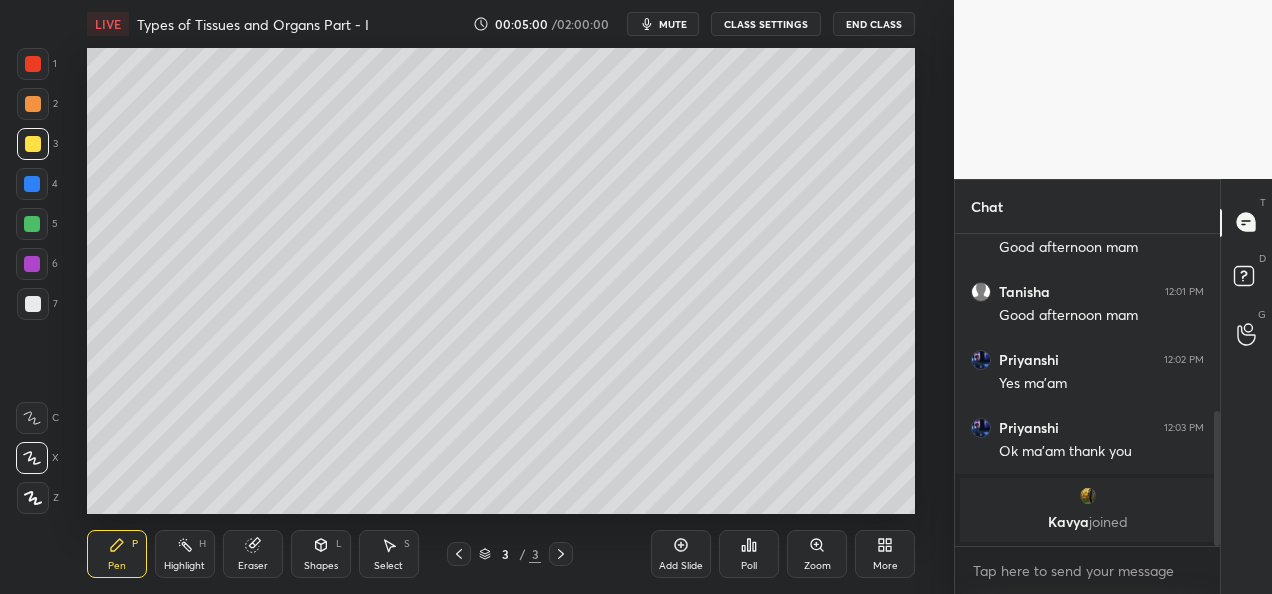 scroll, scrollTop: 460, scrollLeft: 0, axis: vertical 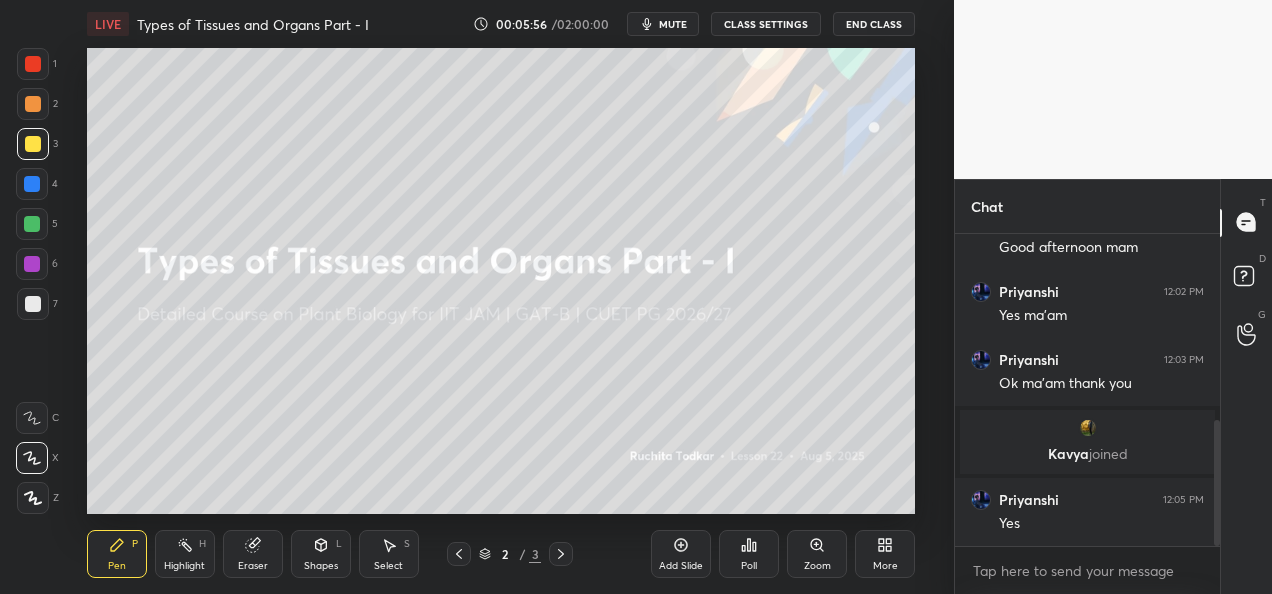 click on "Add Slide" at bounding box center [681, 566] 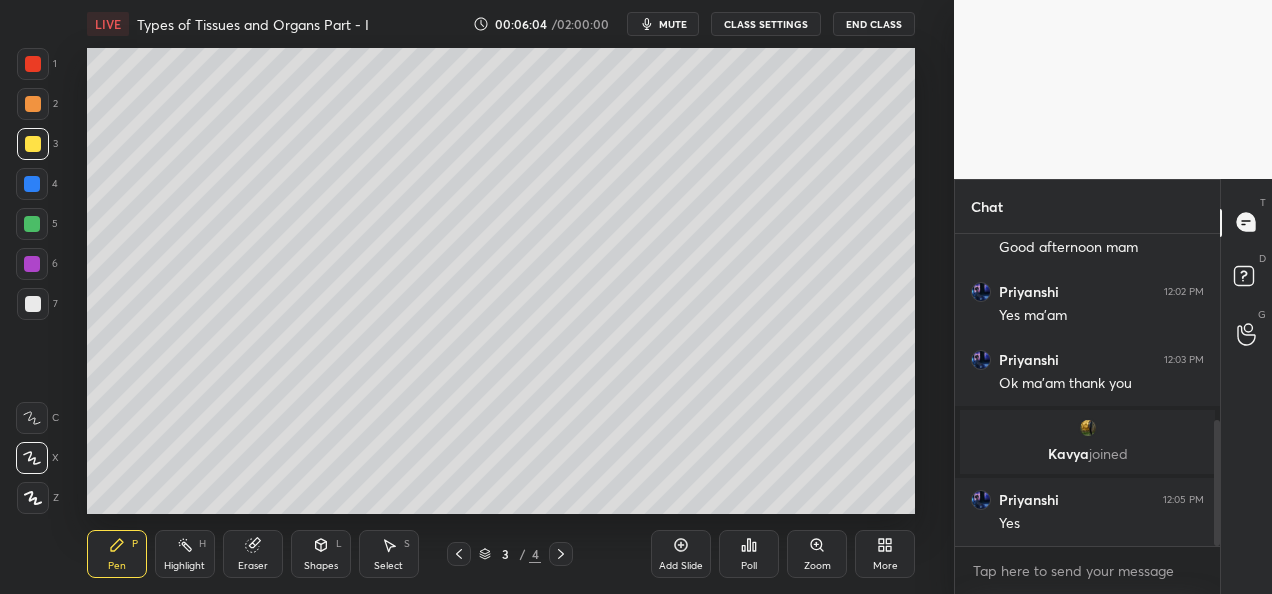 click on "Shapes" at bounding box center (321, 566) 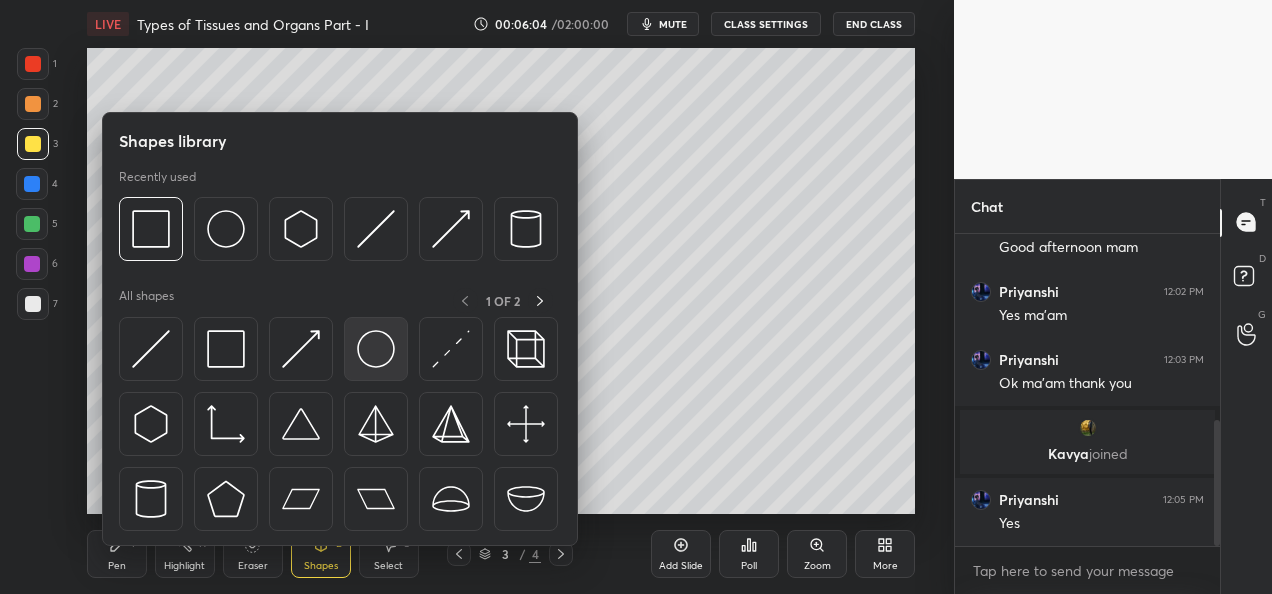 click at bounding box center (376, 349) 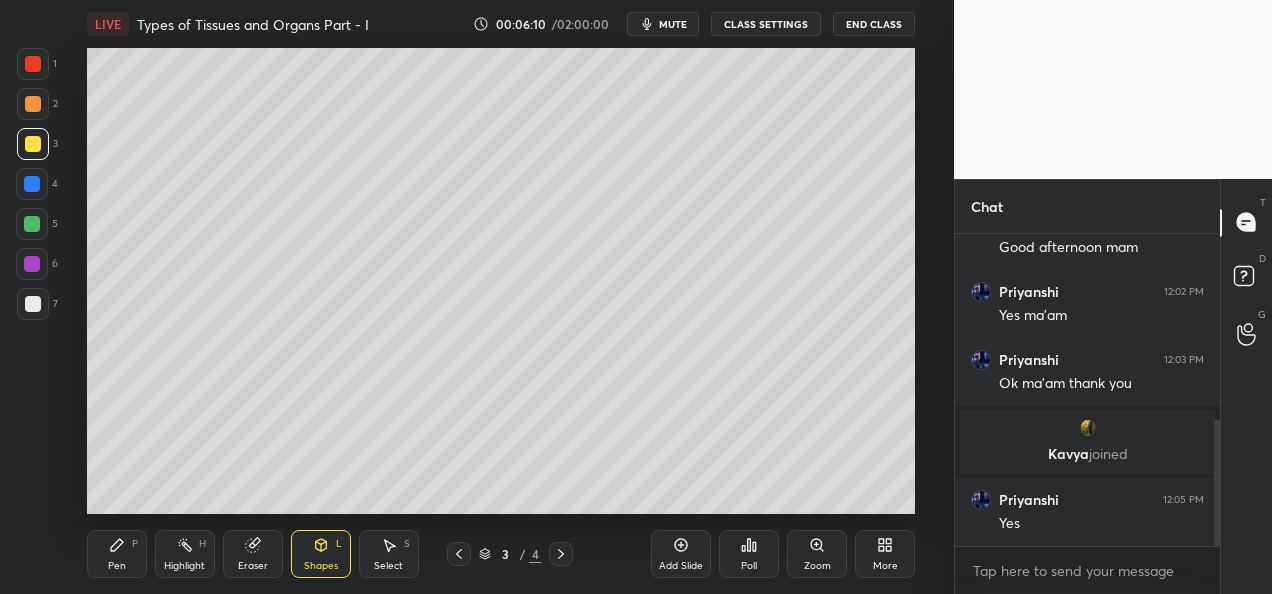 click on "Select S" at bounding box center [389, 554] 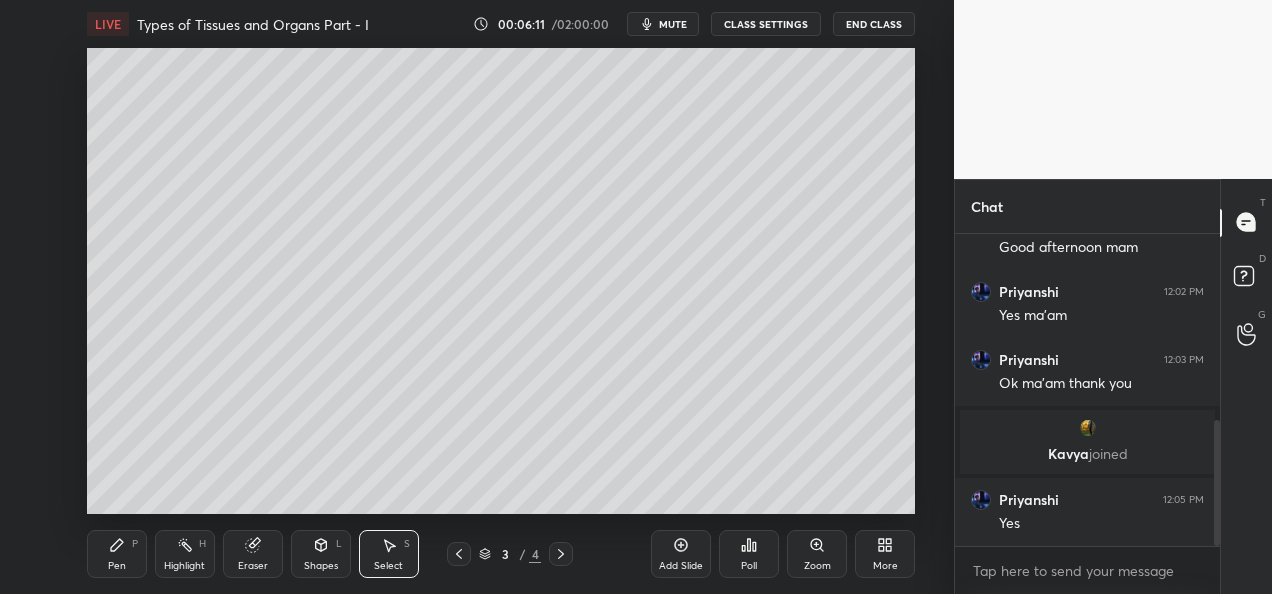 click on "0 ° Undo Copy Duplicate Duplicate to new slide Delete" at bounding box center [501, 281] 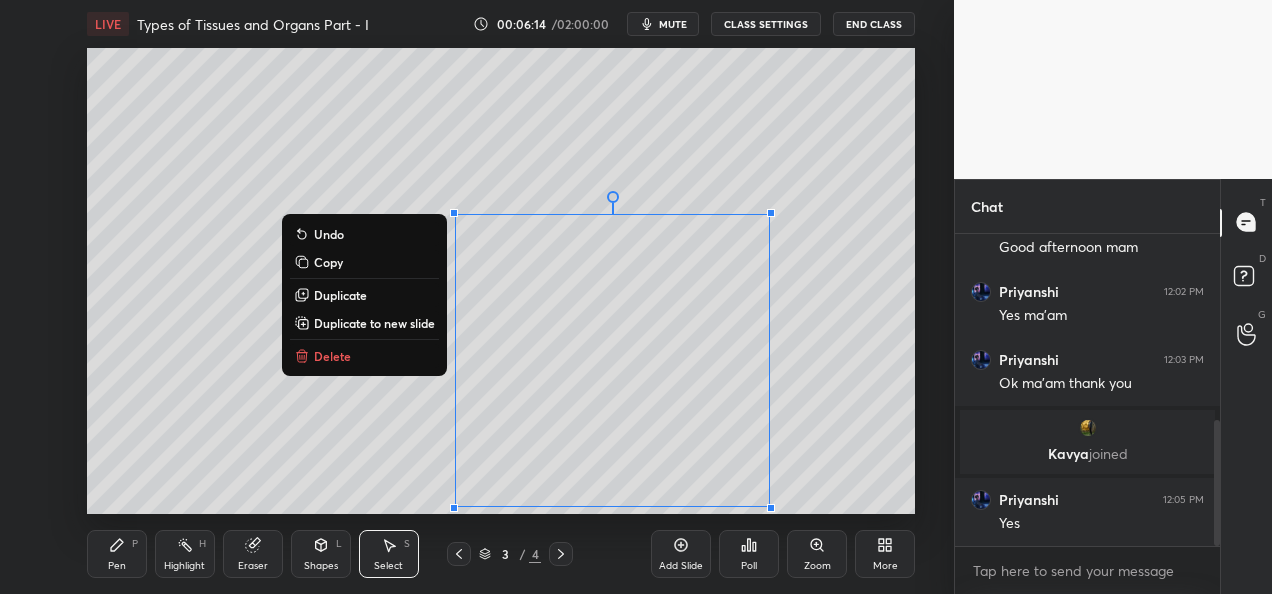click on "Duplicate" at bounding box center [364, 295] 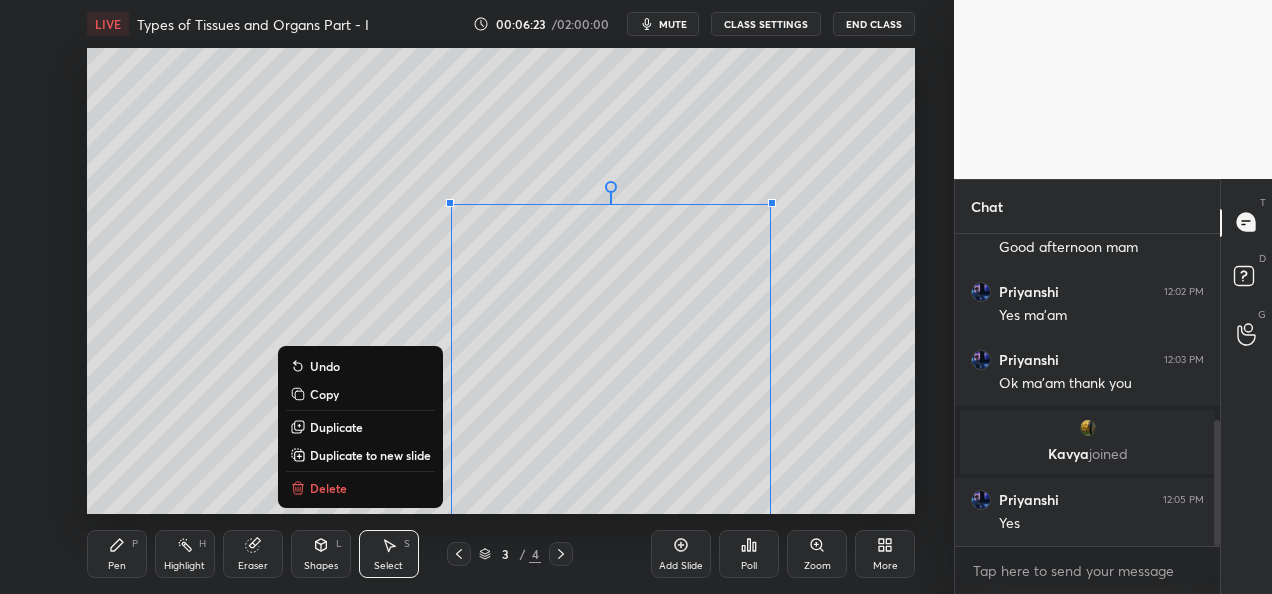 click at bounding box center [450, 203] 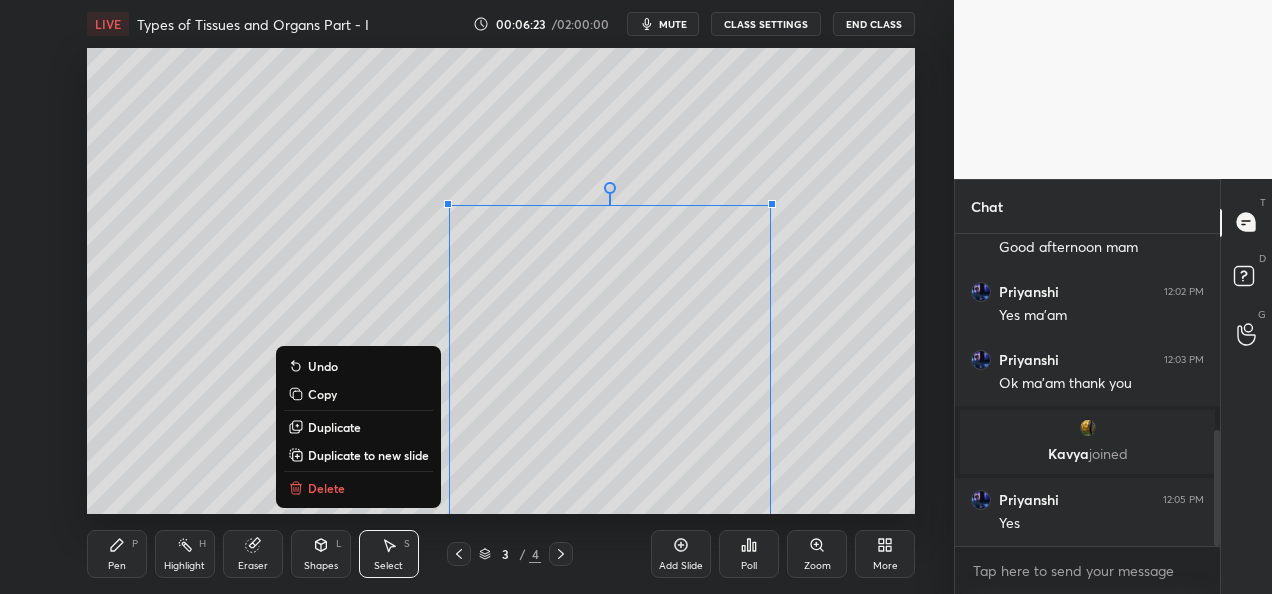 scroll, scrollTop: 528, scrollLeft: 0, axis: vertical 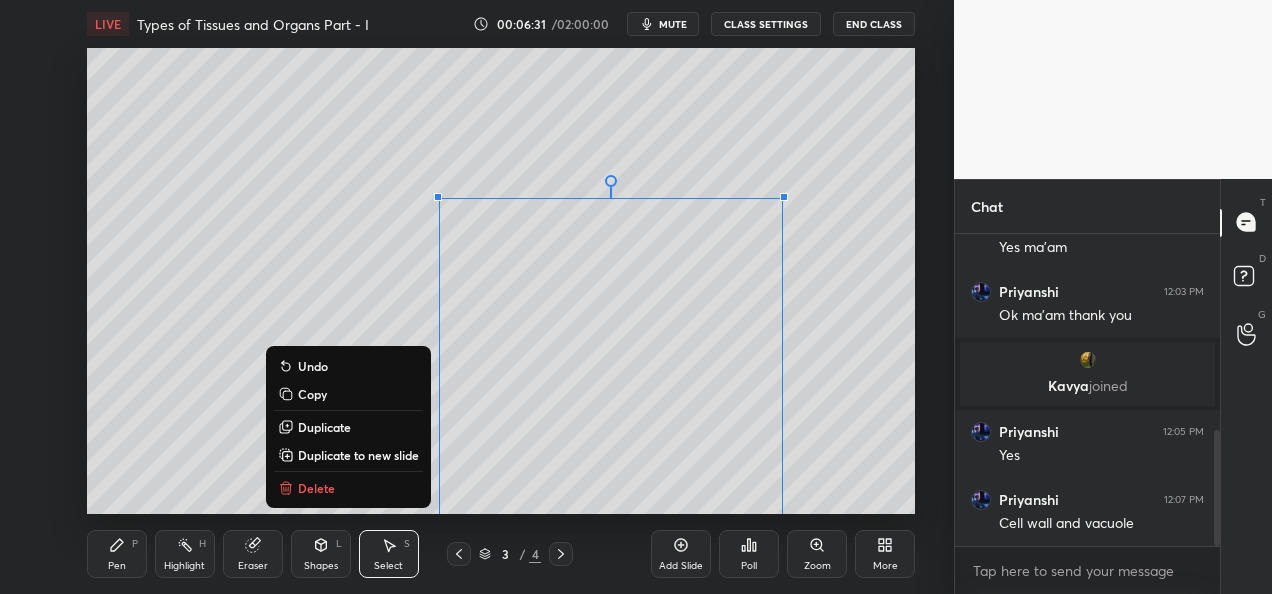 click on "0 ° Undo Copy Duplicate Duplicate to new slide Delete" at bounding box center [501, 281] 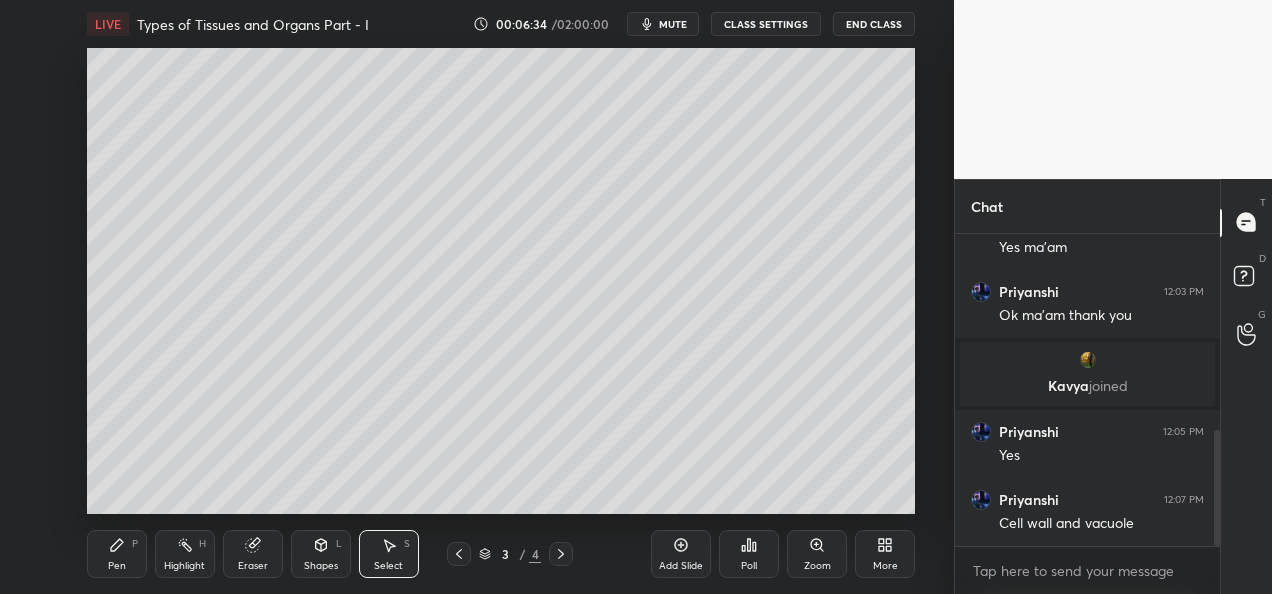 click on "Pen" at bounding box center [117, 566] 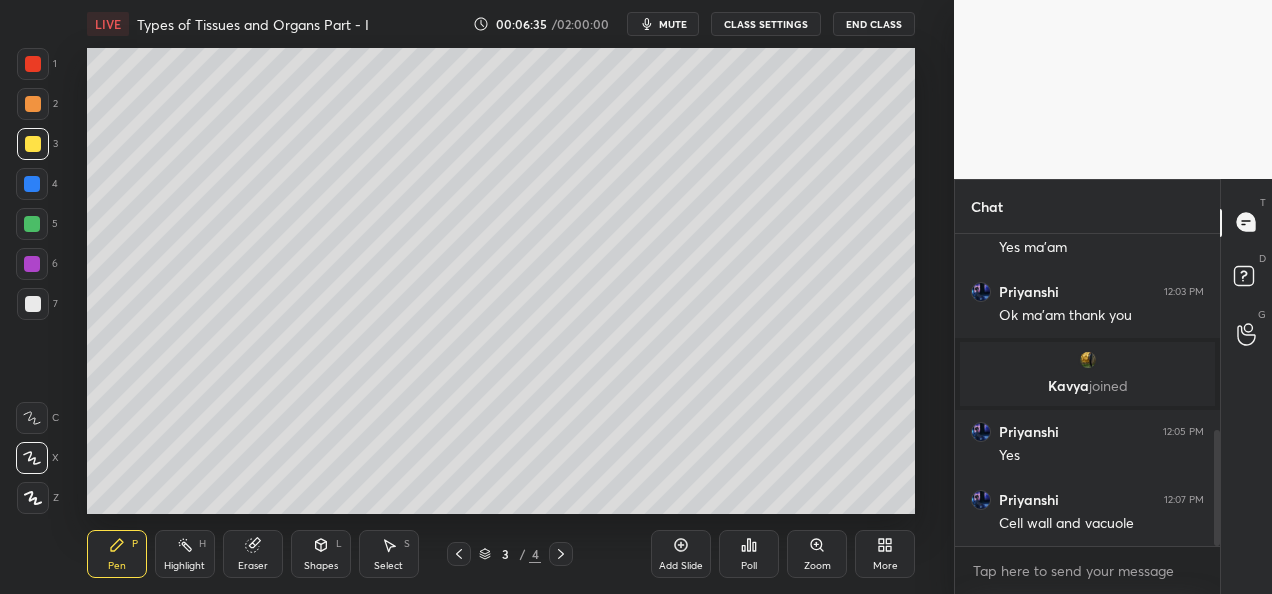 click on "2" at bounding box center (37, 108) 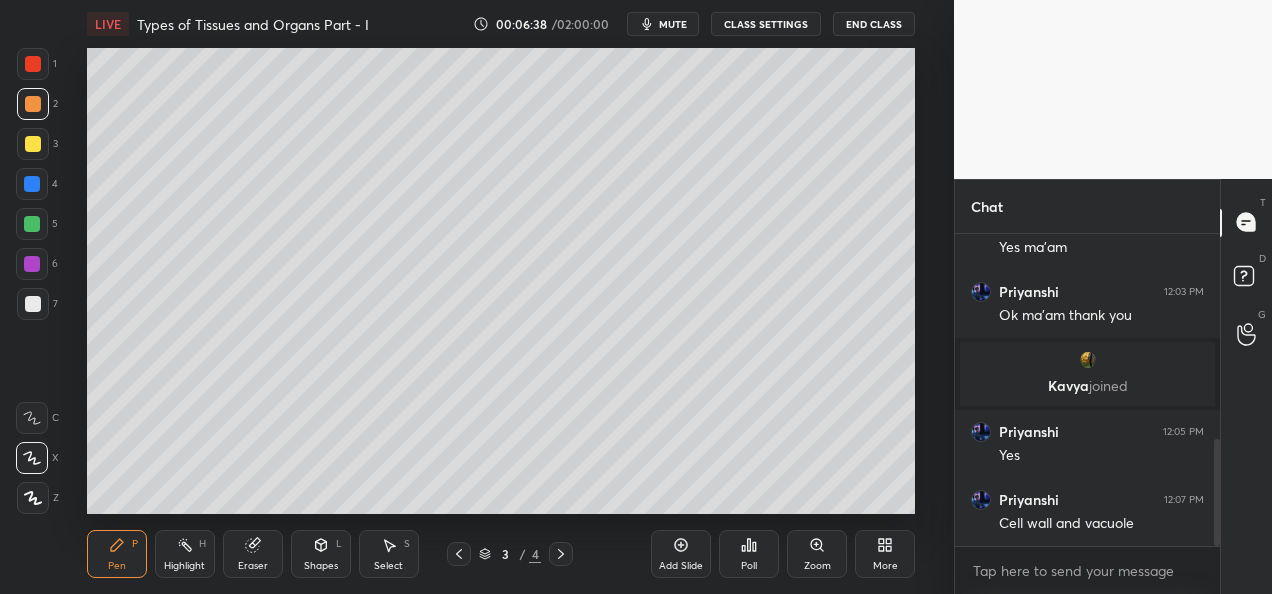 scroll, scrollTop: 596, scrollLeft: 0, axis: vertical 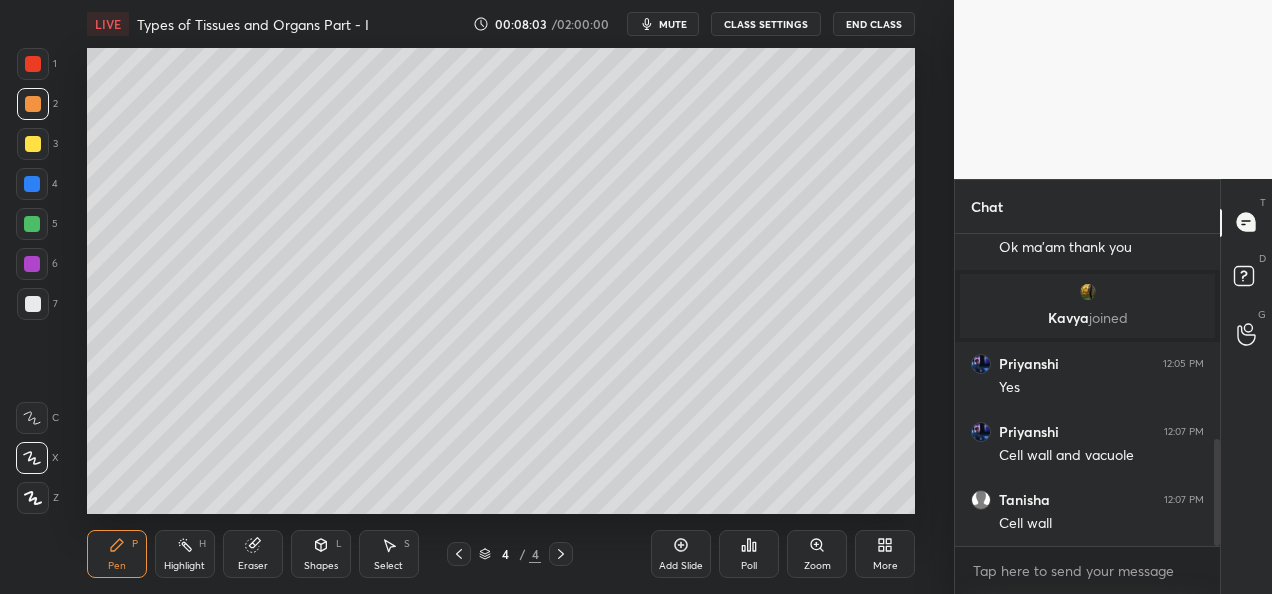 click on "More" at bounding box center (885, 566) 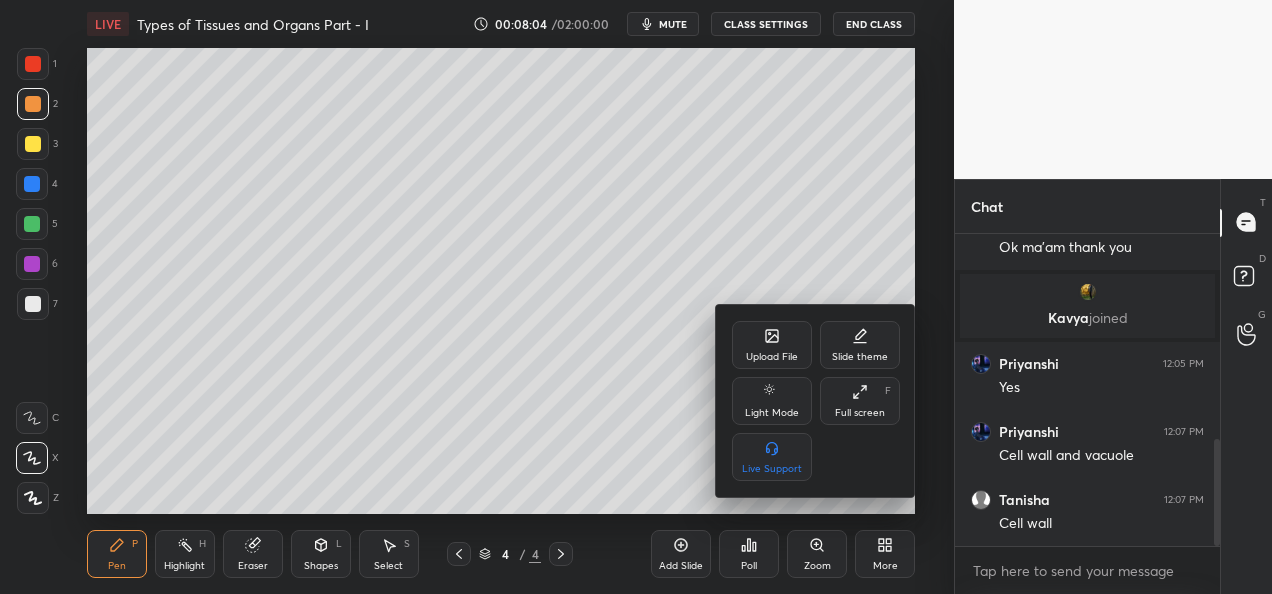 click on "Upload File" at bounding box center (772, 357) 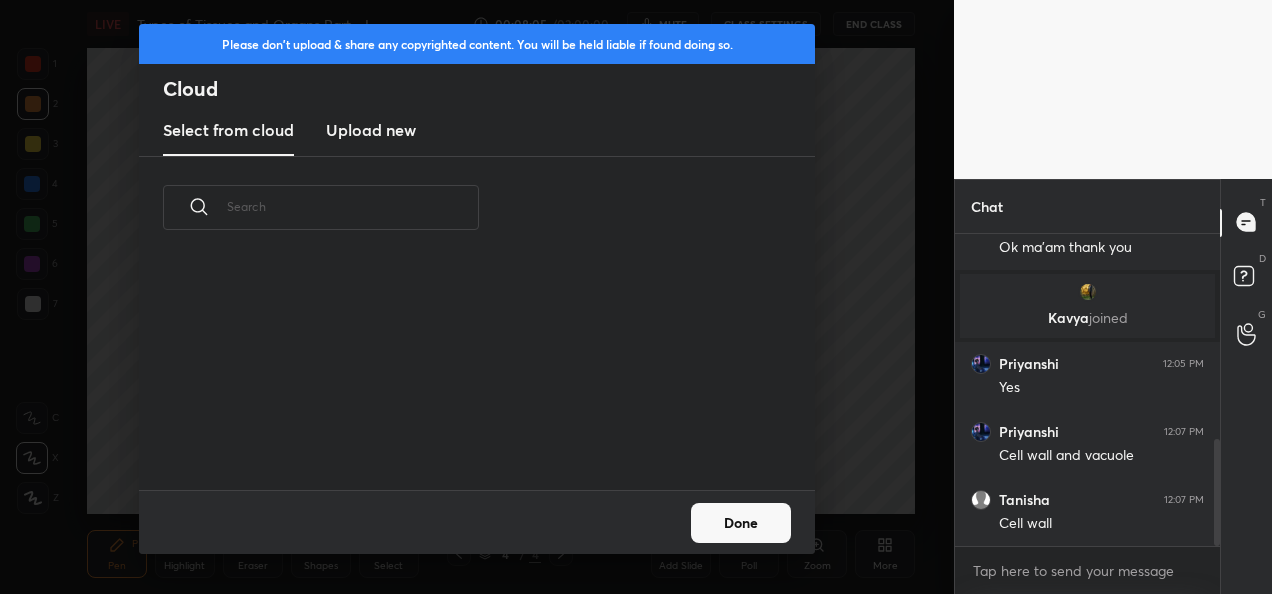 scroll, scrollTop: 6, scrollLeft: 11, axis: both 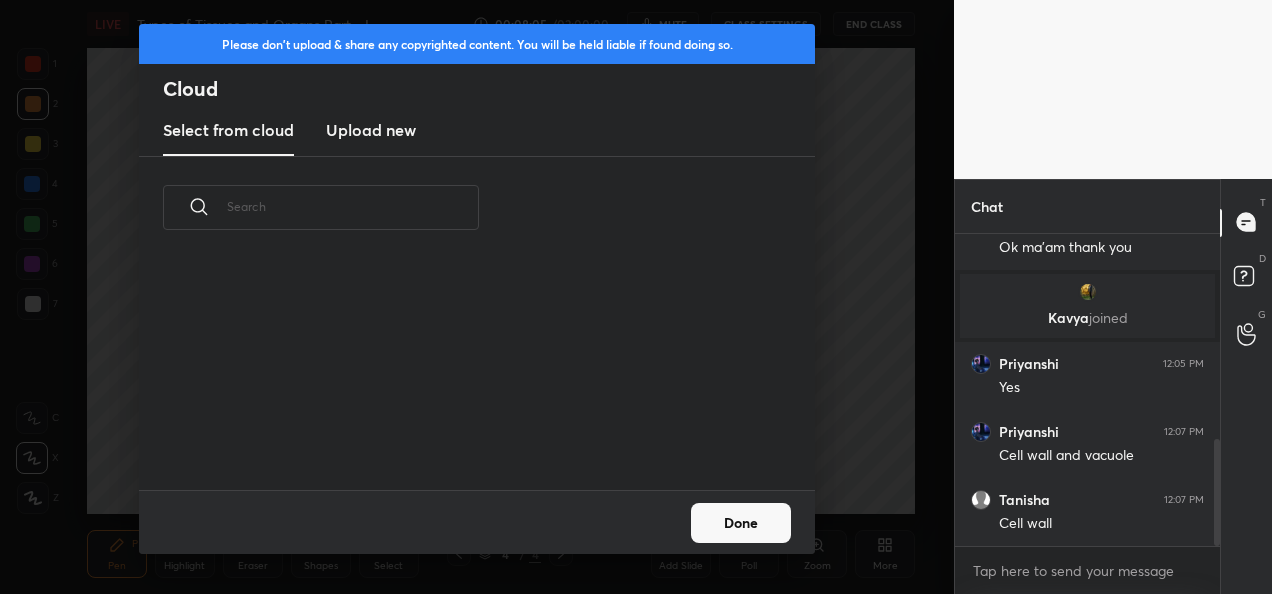 click on "Upload new" at bounding box center [371, 130] 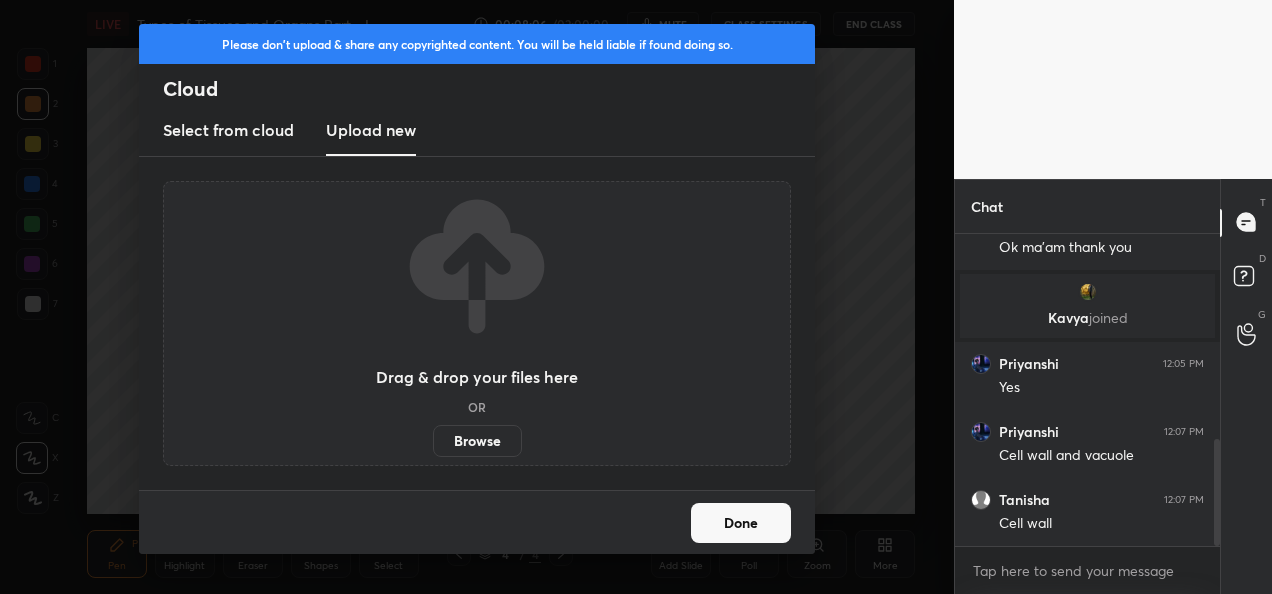 click on "Browse" at bounding box center (477, 441) 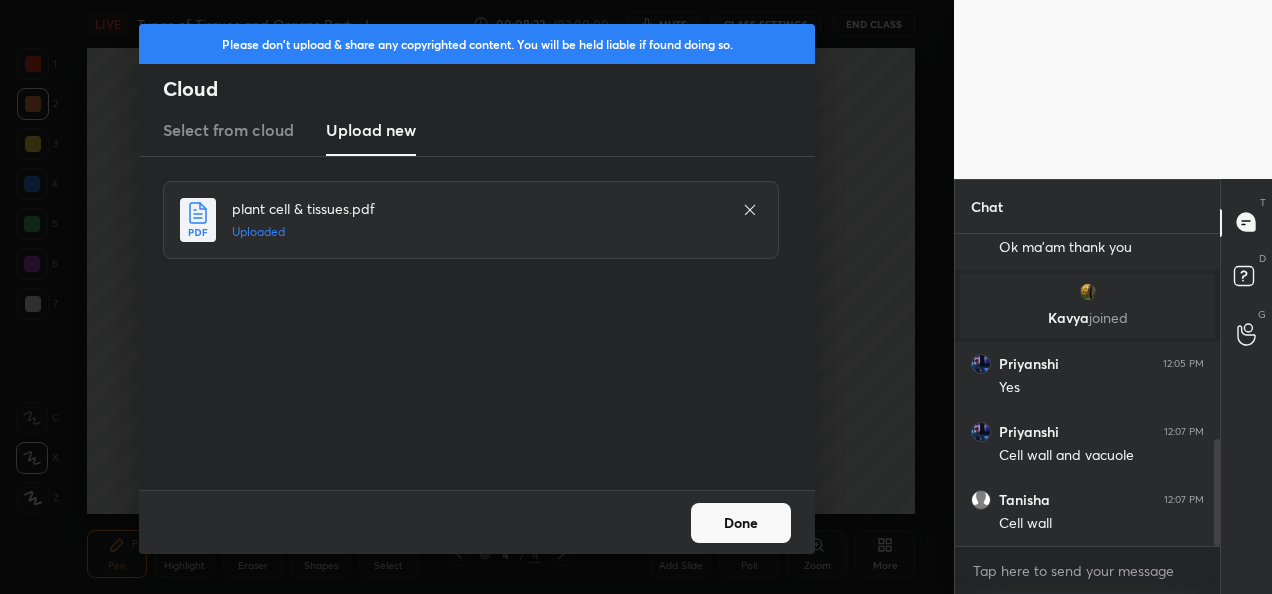 click on "Done" at bounding box center (741, 523) 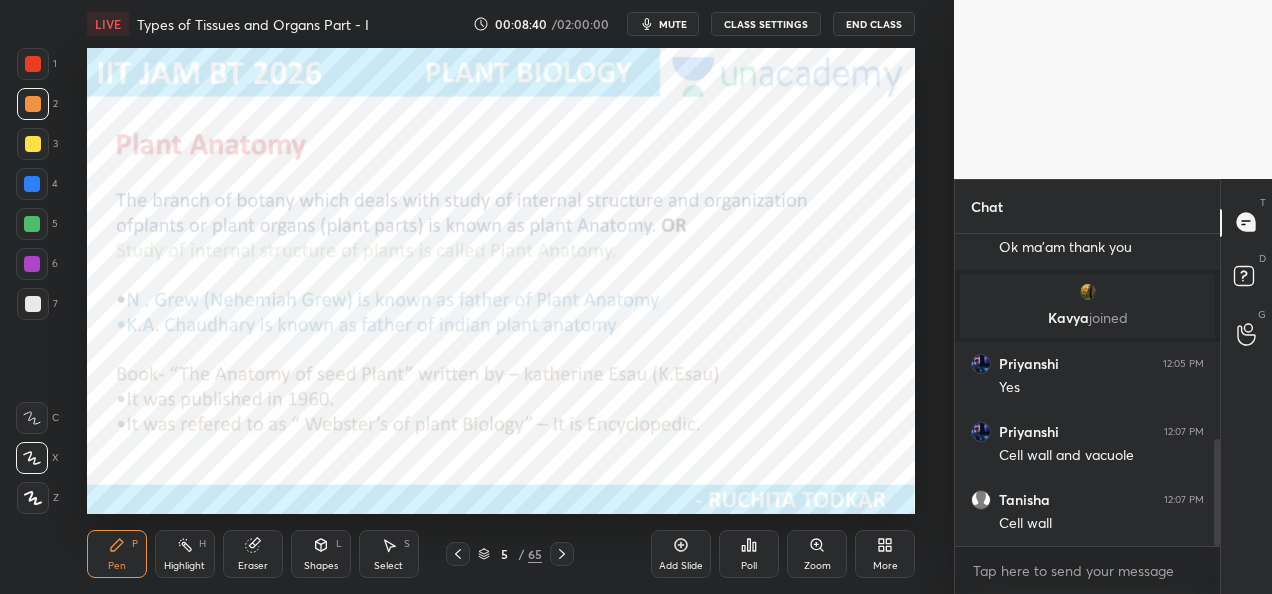 click on "CLASS SETTINGS" at bounding box center (766, 24) 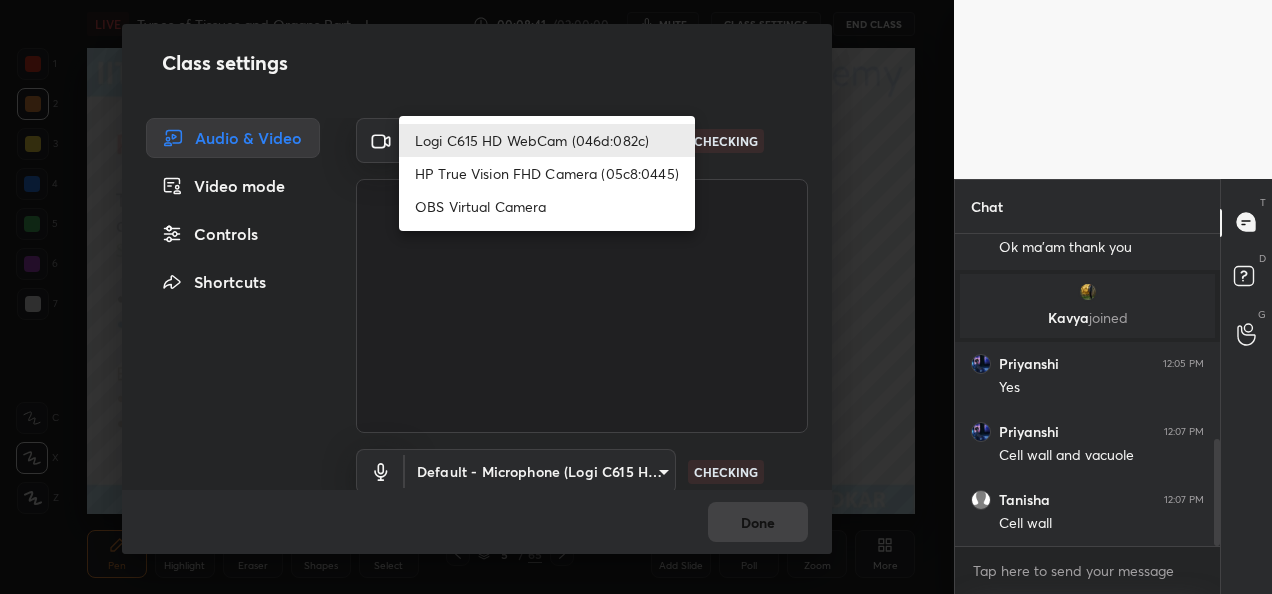 click on "1 2 3 4 5 6 7 C X Z C X Z E E Erase all   H H LIVE Types of Tissues and Organs Part - I 00:08:41 /  02:00:00 mute CLASS SETTINGS End Class Setting up your live class Poll for   secs No correct answer Start poll Back Types of Tissues and Organs Part - I • L22 of Detailed Course on Plant Biology for IIT JAM | GAT-B | CUET PG 2026/27 Ruchita Todkar Pen P Highlight H Eraser Shapes L Select S 5 / 65 Add Slide Poll Zoom More Chat Priyanshi 12:02 PM Yes ma'am Priyanshi 12:03 PM Ok ma'am thank you Kavya  joined Priyanshi 12:05 PM Yes Priyanshi 12:07 PM Cell wall and vacuole Tanisha 12:07 PM Cell wall JUMP TO LATEST Enable hand raising Enable raise hand to speak to learners. Once enabled, chat will be turned off temporarily. Enable x   introducing Raise a hand with a doubt Now learners can raise their hand along with a doubt  How it works? Doubts asked by learners will show up here NEW DOUBTS ASKED No one has raised a hand yet Can't raise hand Got it T Messages (T) D Doubts (D) G Raise Hand (G) Report an issue ​" at bounding box center (636, 297) 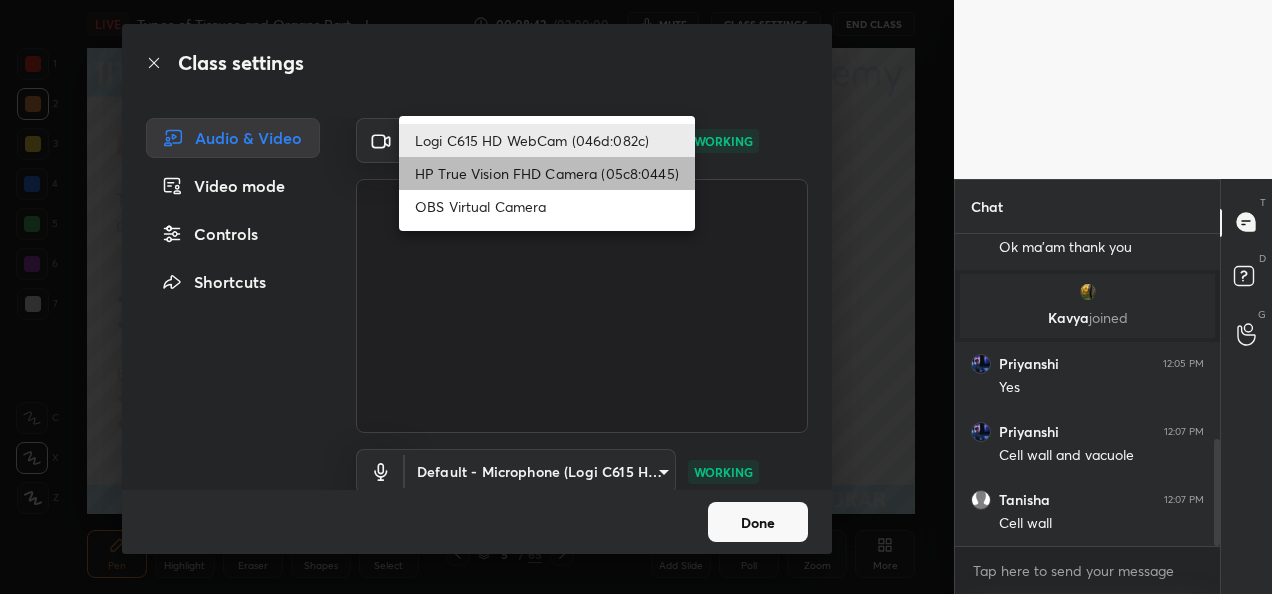 click on "HP True Vision FHD Camera (05c8:0445)" at bounding box center [547, 173] 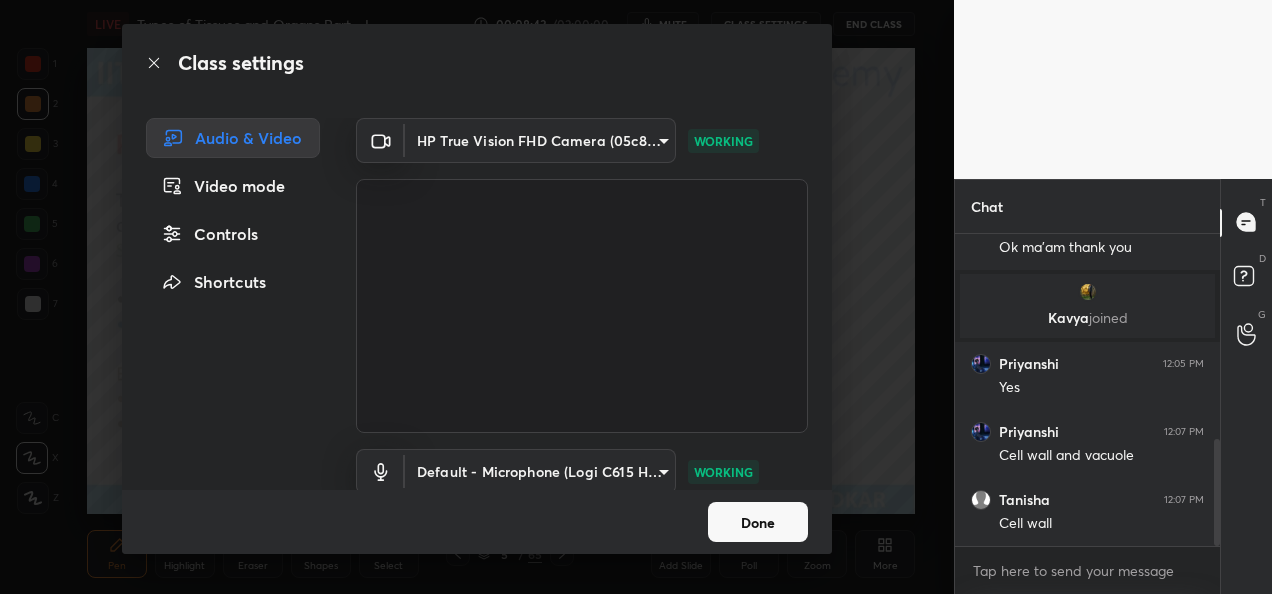 click on "Done" at bounding box center (758, 522) 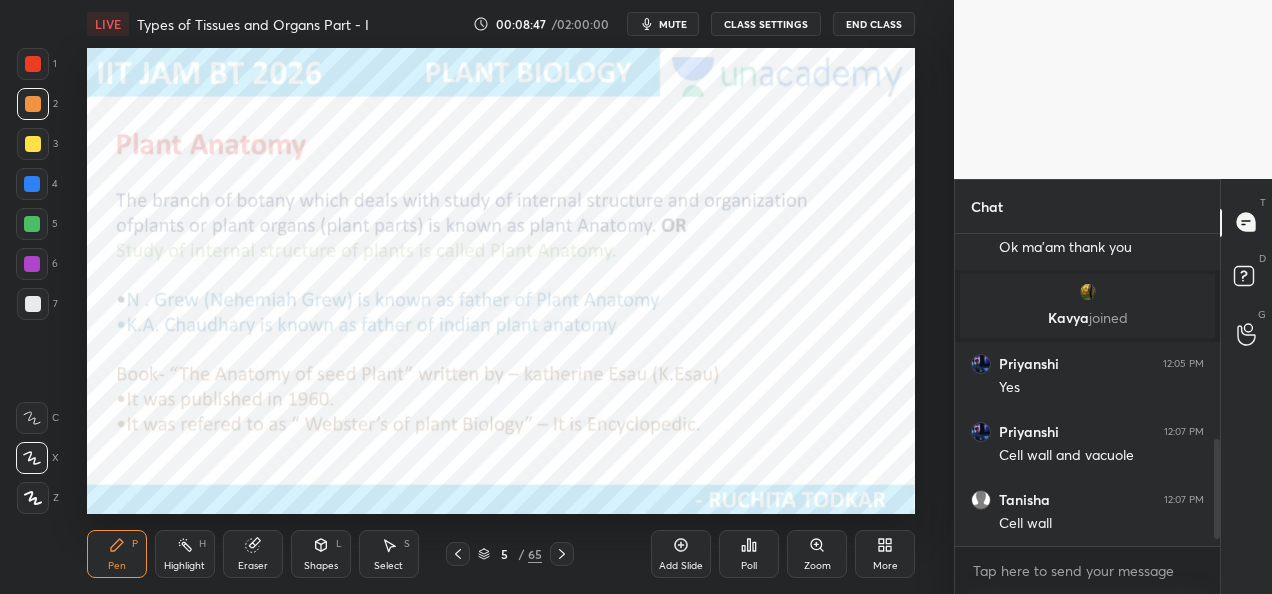 scroll, scrollTop: 664, scrollLeft: 0, axis: vertical 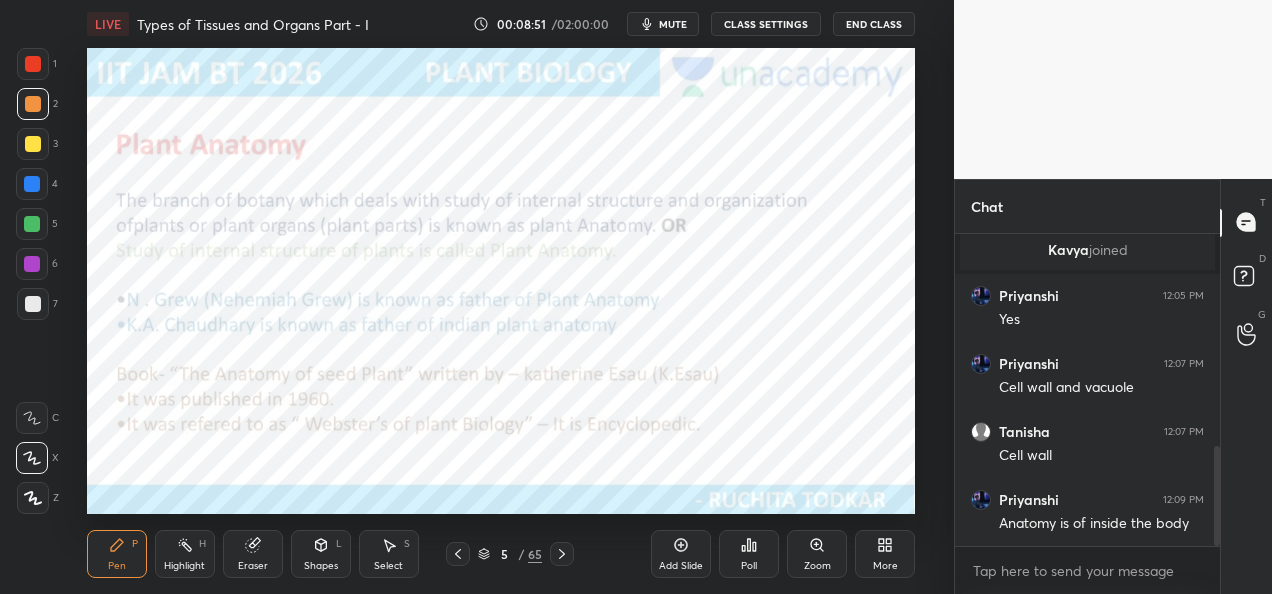 click on "CLASS SETTINGS" at bounding box center [766, 24] 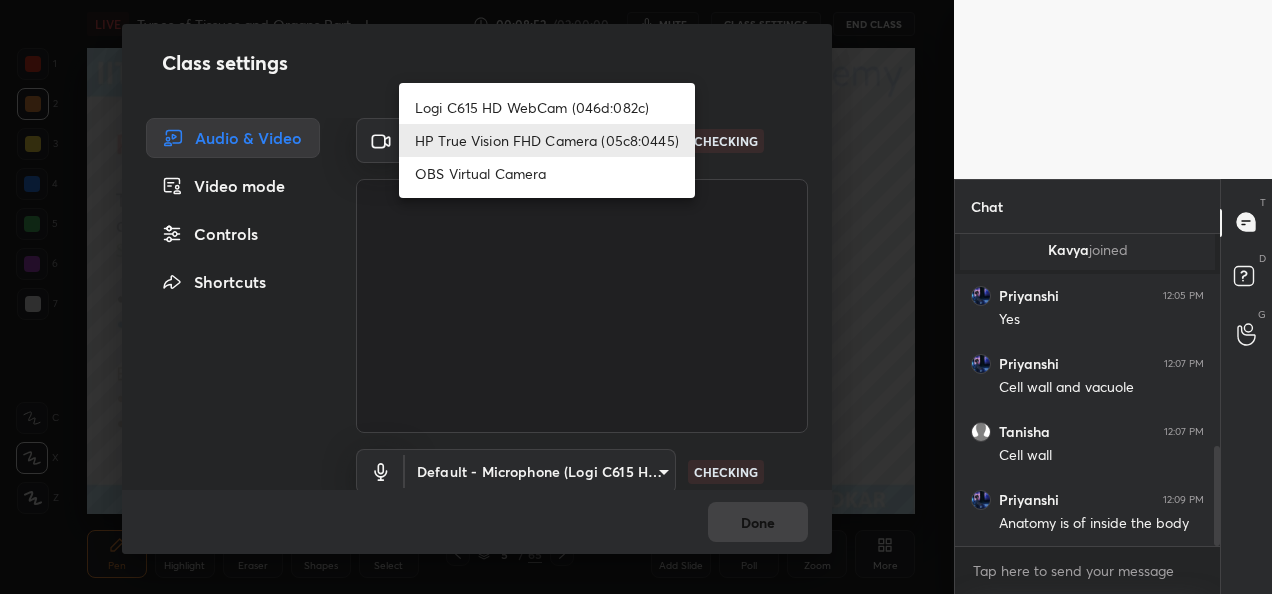 click on "1 2 3 4 5 6 7 C X Z C X Z E E Erase all   H H LIVE Types of Tissues and Organs Part - I 00:08:52 /  02:00:00 mute CLASS SETTINGS End Class Setting up your live class Poll for   secs No correct answer Start poll Back Types of Tissues and Organs Part - I • L22 of Detailed Course on Plant Biology for IIT JAM | GAT-B | CUET PG 2026/27 Ruchita Todkar Pen P Highlight H Eraser Shapes L Select S 5 / 65 Add Slide Poll Zoom More Chat Priyanshi 12:03 PM Ok ma'am thank you Kavya  joined Priyanshi 12:05 PM Yes Priyanshi 12:07 PM Cell wall and vacuole Tanisha 12:07 PM Cell wall Priyanshi 12:09 PM Anatomy is of inside the body JUMP TO LATEST Enable hand raising Enable raise hand to speak to learners. Once enabled, chat will be turned off temporarily. Enable x   introducing Raise a hand with a doubt Now learners can raise their hand along with a doubt  How it works? Doubts asked by learners will show up here NEW DOUBTS ASKED No one has raised a hand yet Can't raise hand Got it T Messages (T) D Doubts (D) G Raise Hand (G)" at bounding box center (636, 297) 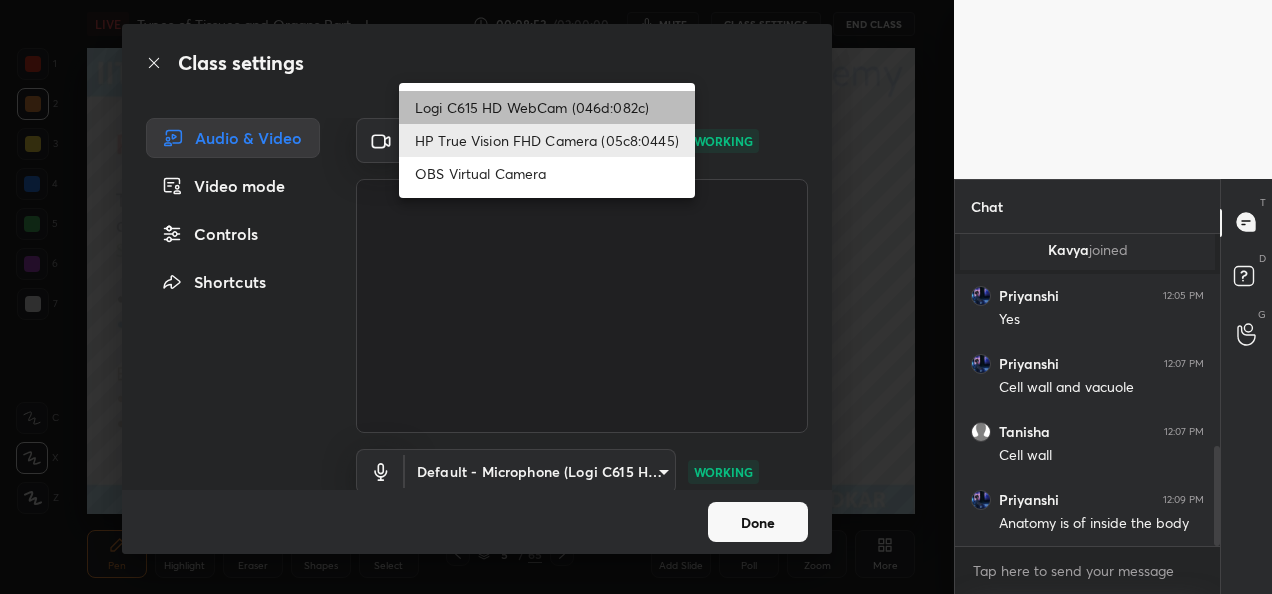 click on "Logi C615 HD WebCam (046d:082c)" at bounding box center (547, 107) 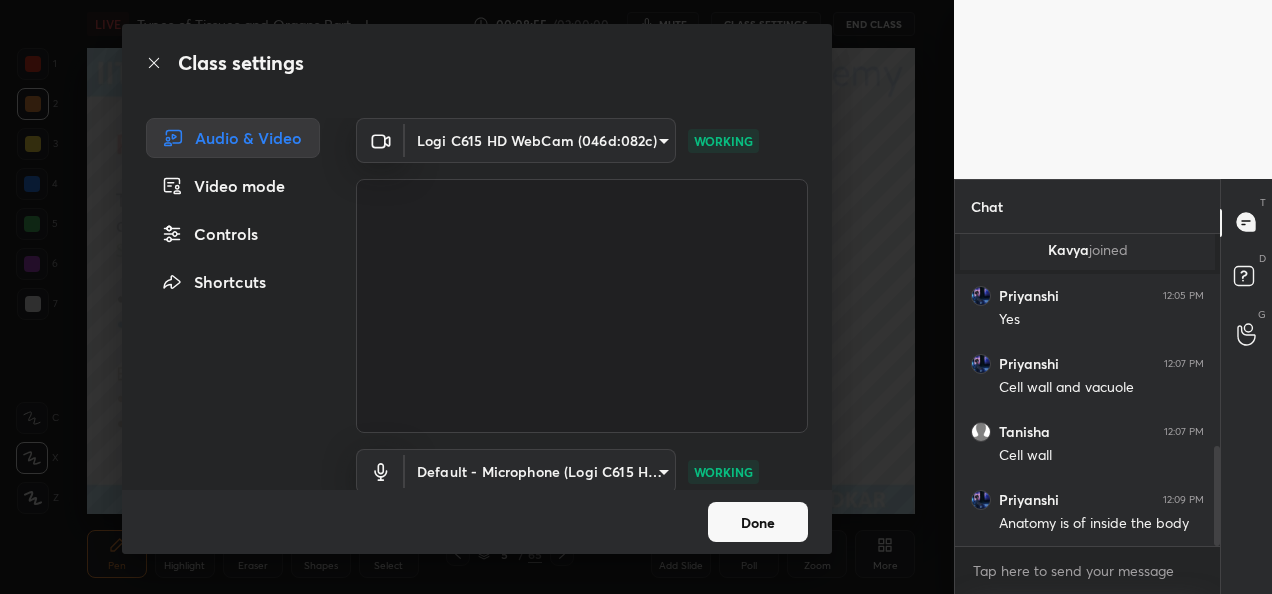click on "Done" at bounding box center (758, 522) 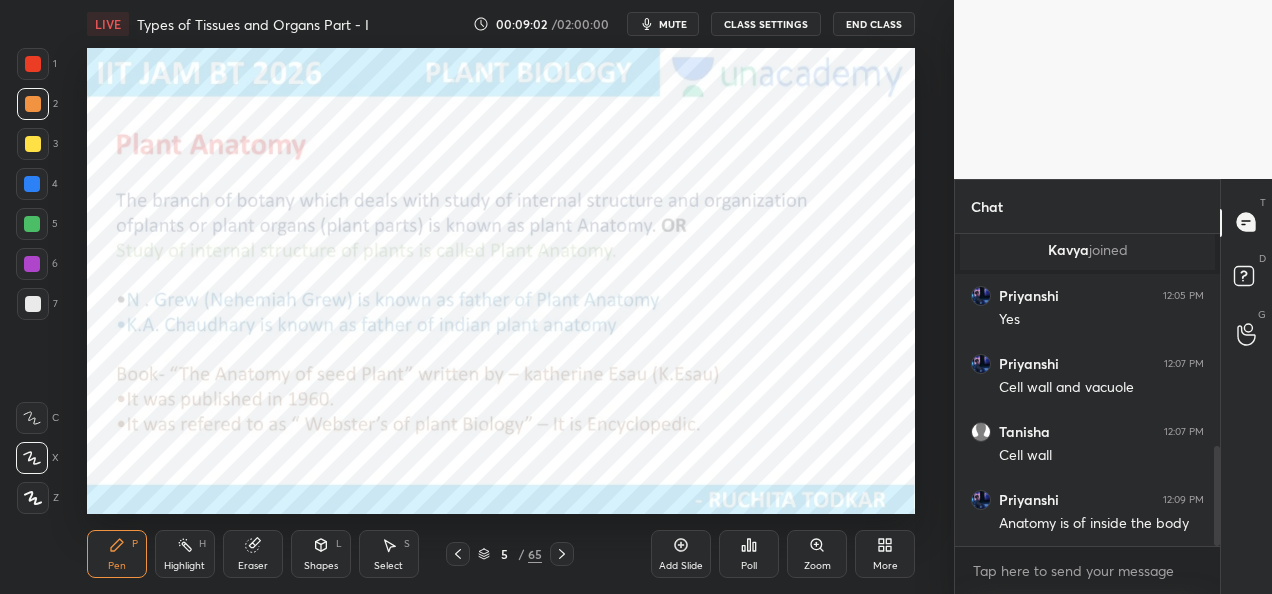 click at bounding box center [32, 264] 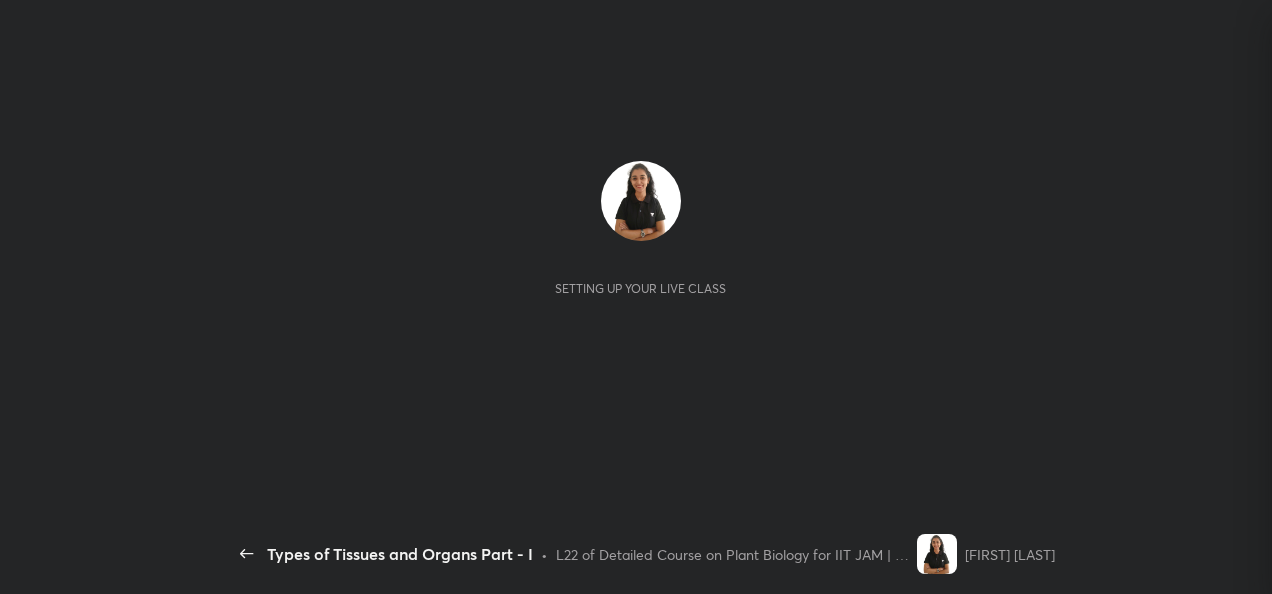 scroll, scrollTop: 0, scrollLeft: 0, axis: both 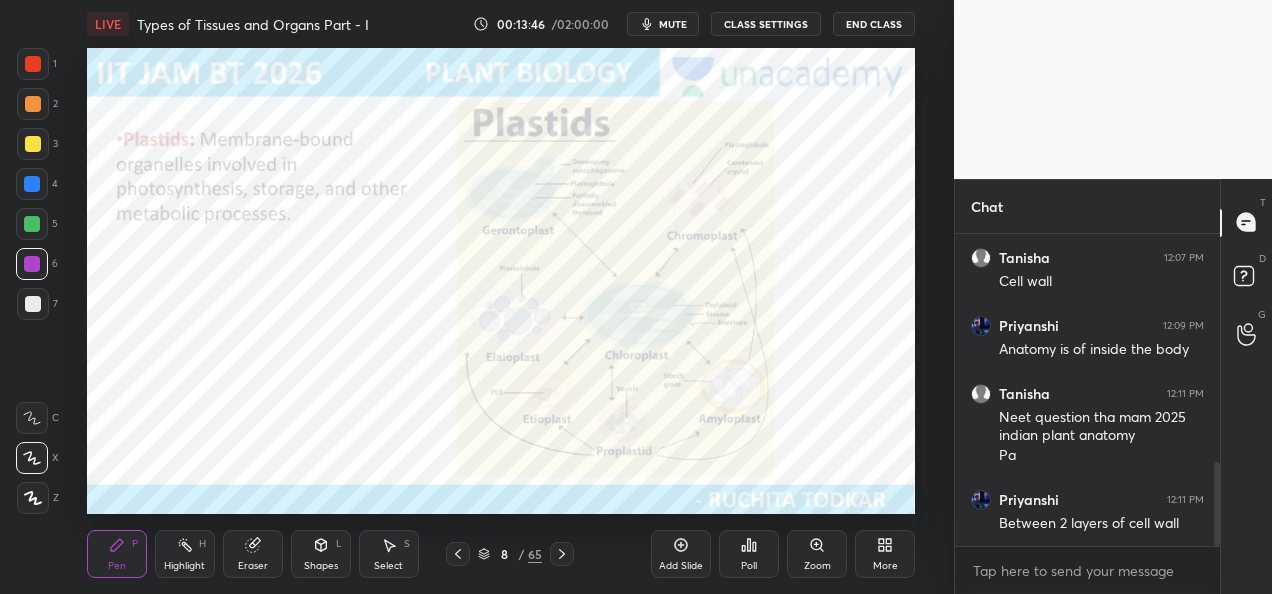 click on "Zoom" at bounding box center (817, 554) 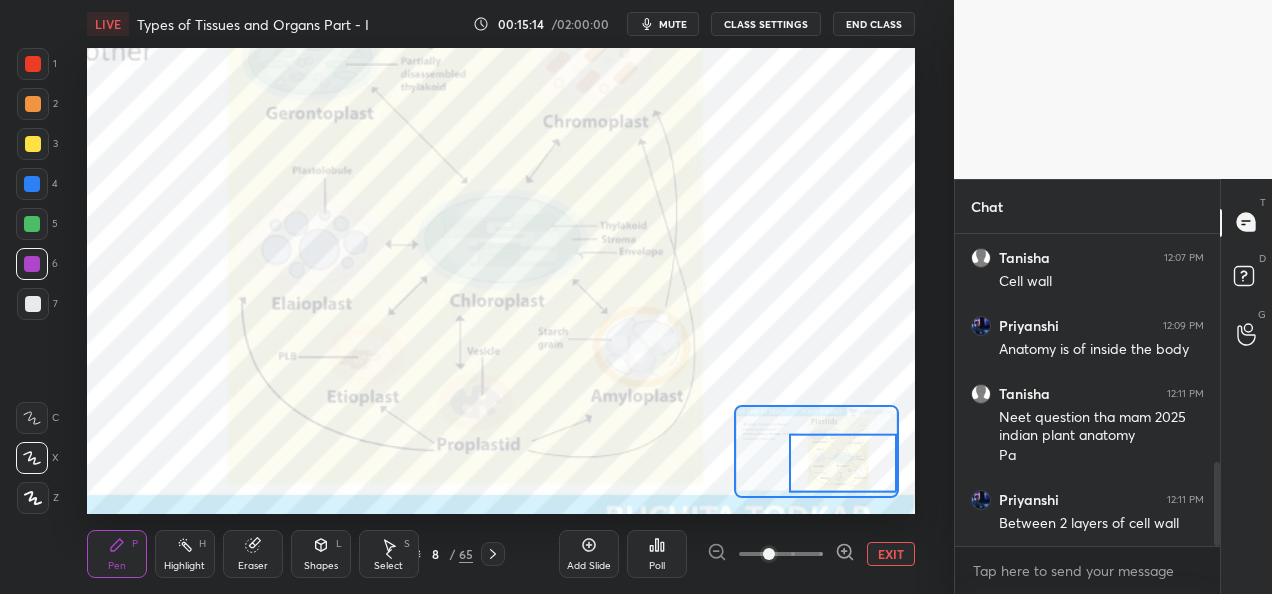 click on "EXIT" at bounding box center (891, 554) 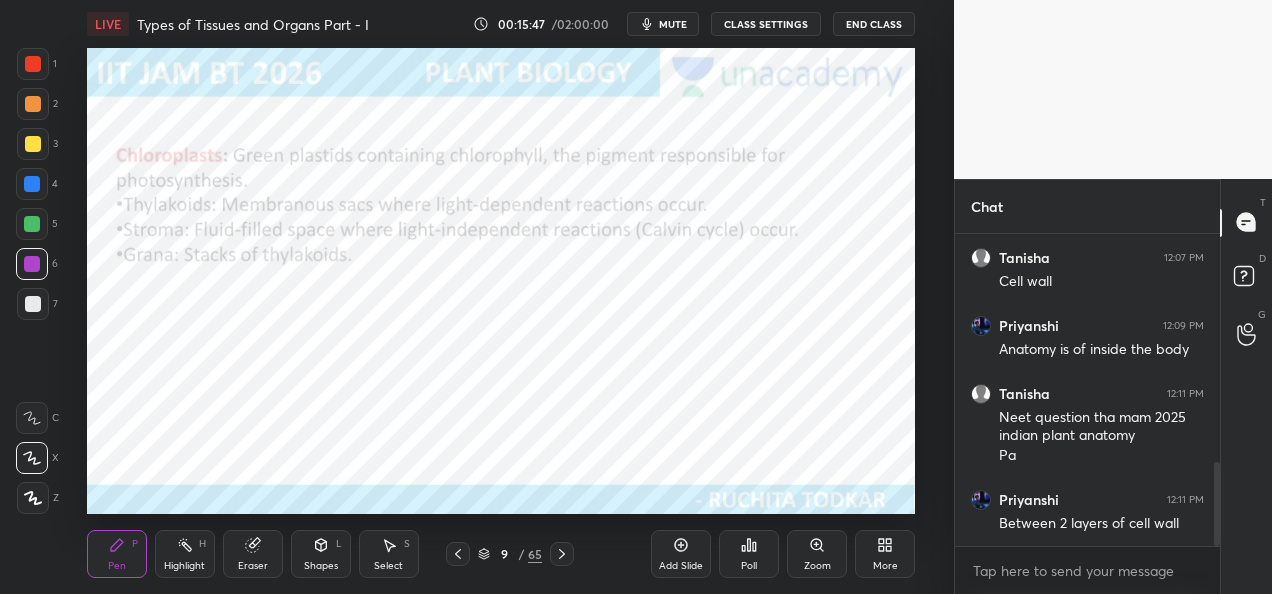 click on "Shapes L" at bounding box center (321, 554) 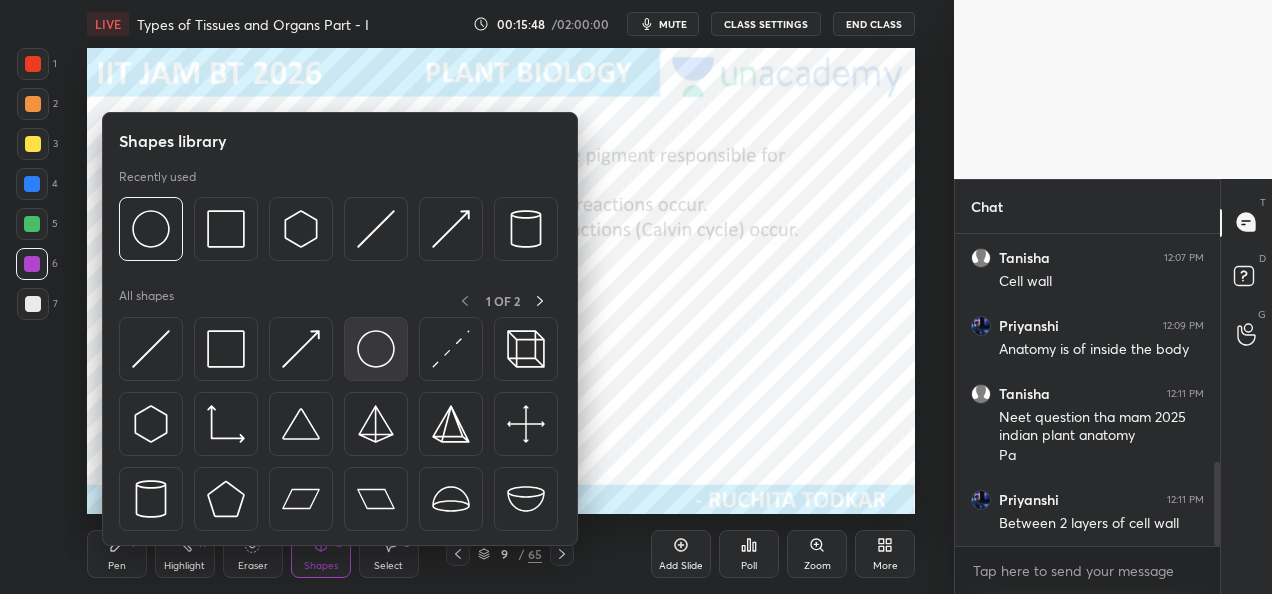 click at bounding box center [376, 349] 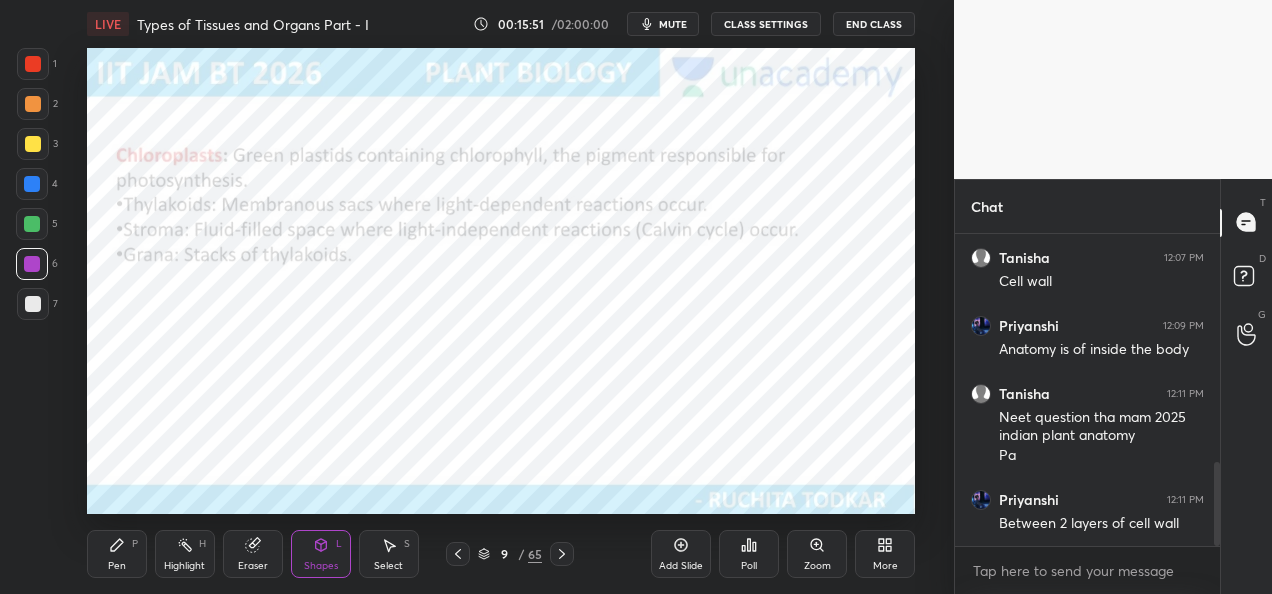 click at bounding box center (32, 224) 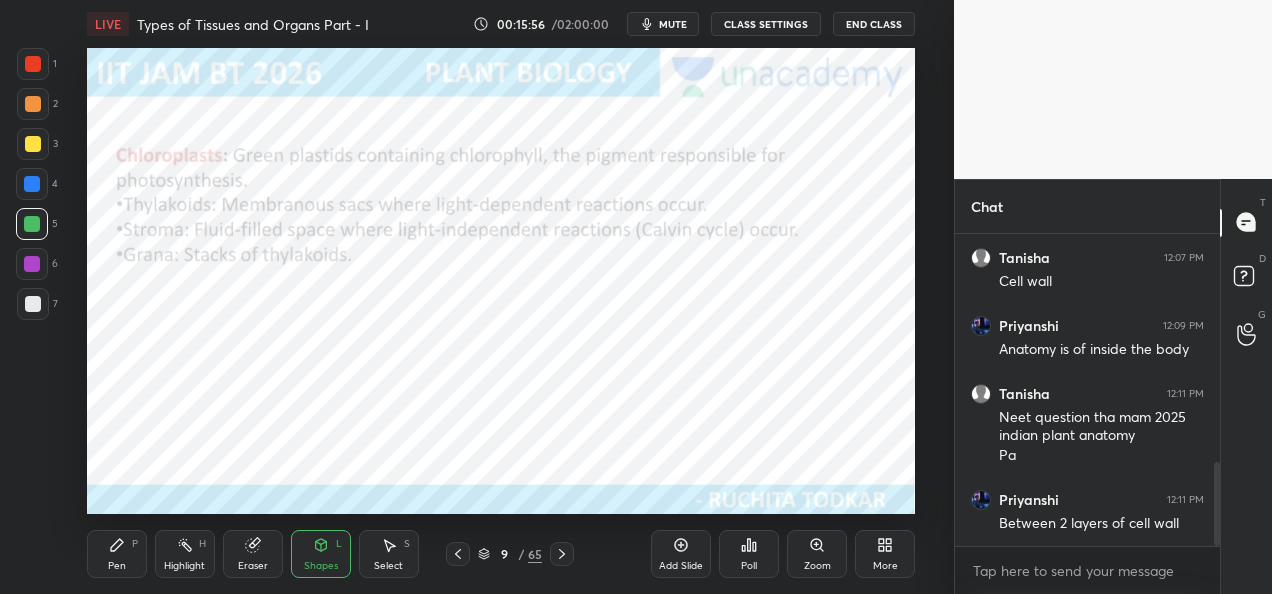 click 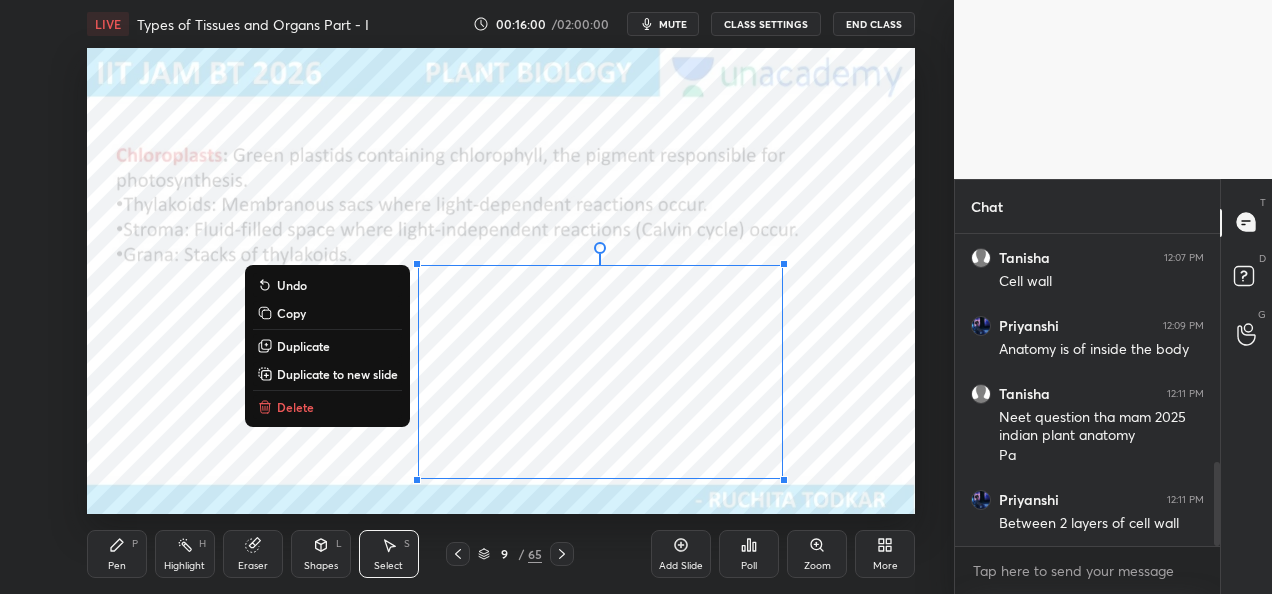 scroll, scrollTop: 922, scrollLeft: 0, axis: vertical 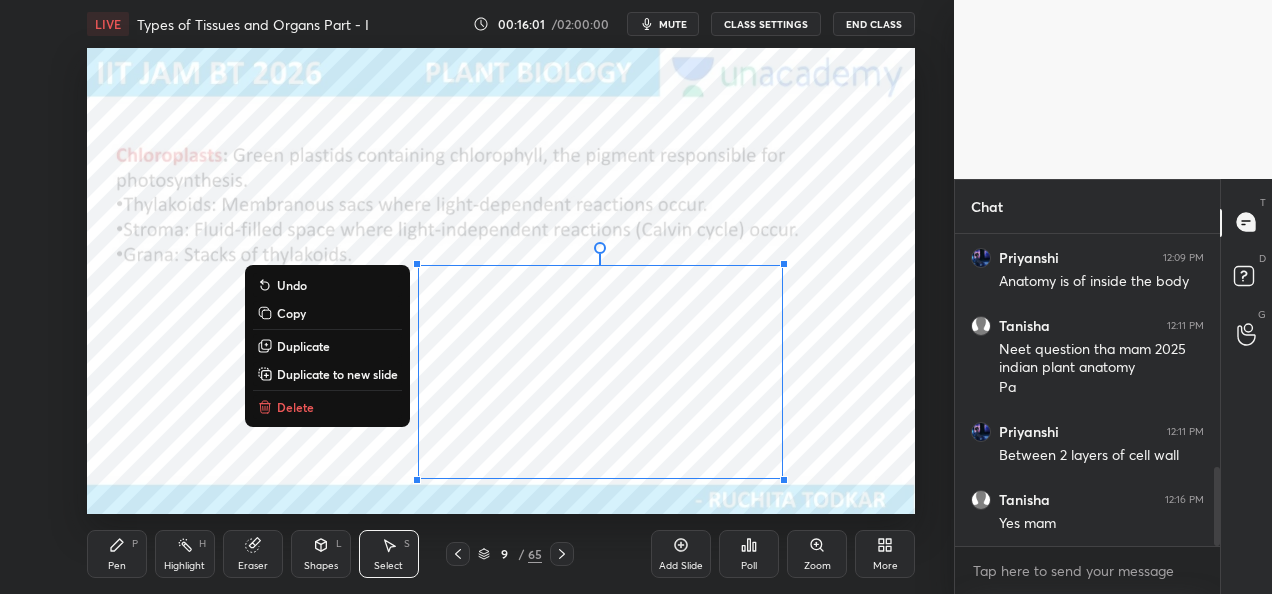 click on "Duplicate" at bounding box center (327, 346) 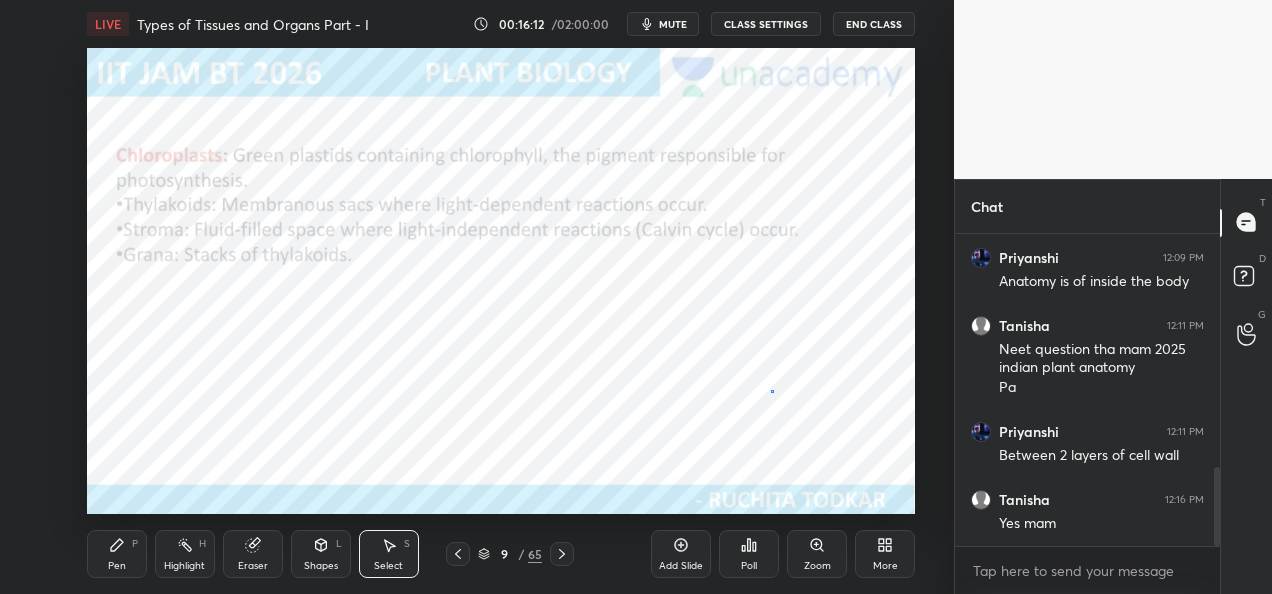 click on "0 ° Undo Copy Duplicate Duplicate to new slide Delete" at bounding box center (501, 281) 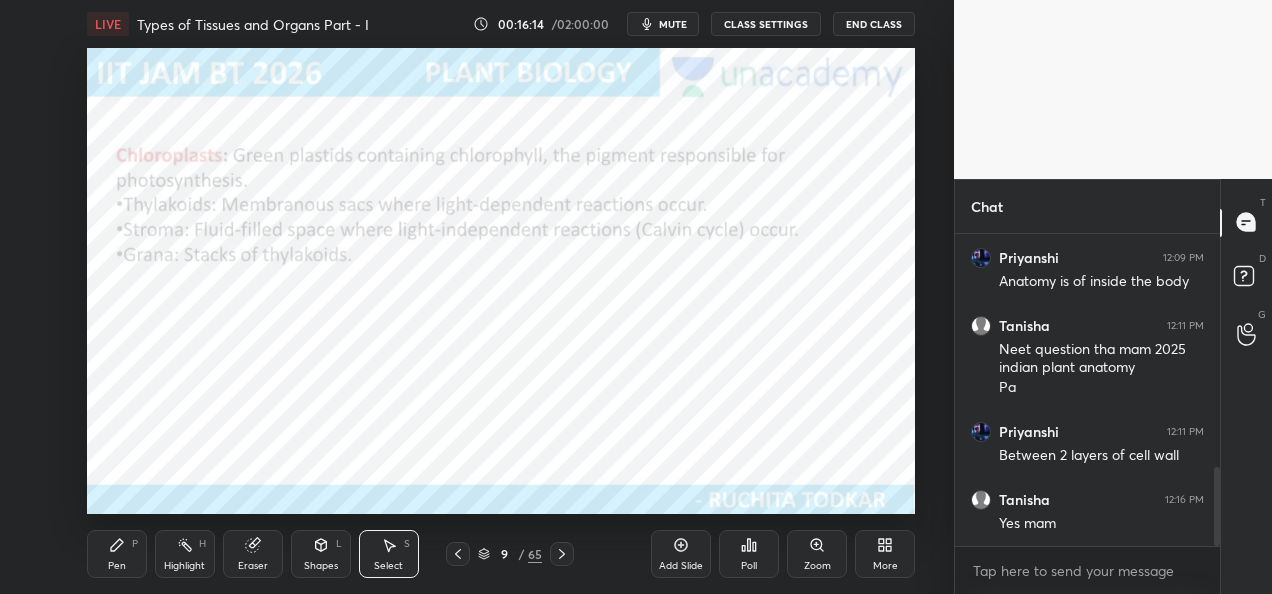click on "Pen" at bounding box center (117, 566) 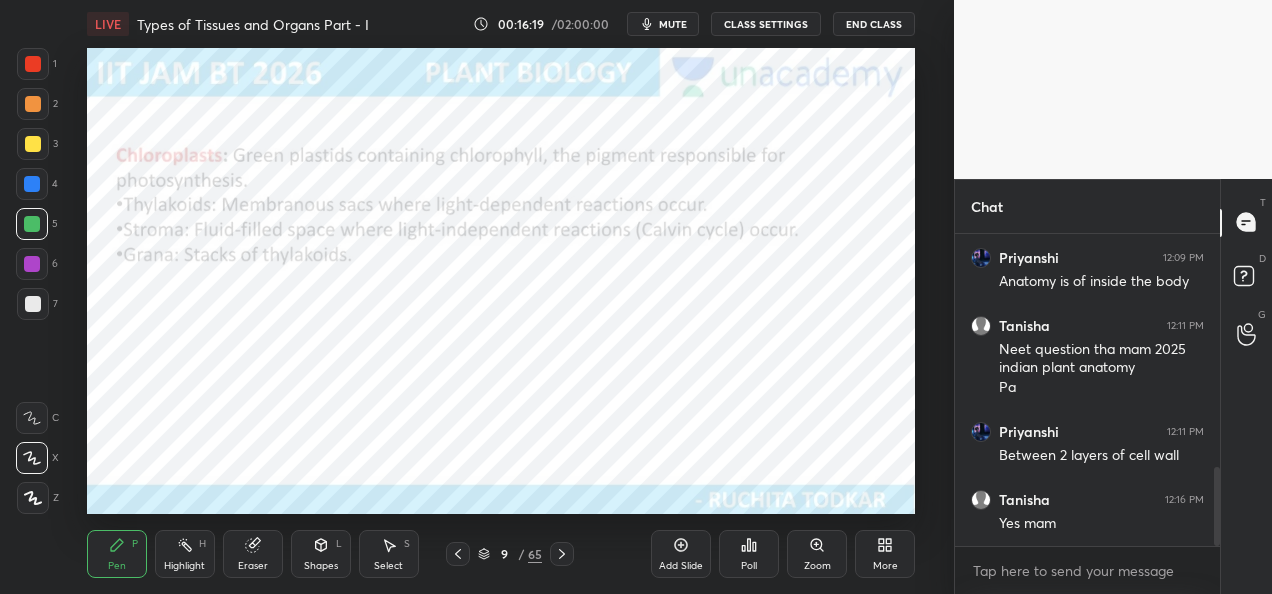 click at bounding box center (32, 184) 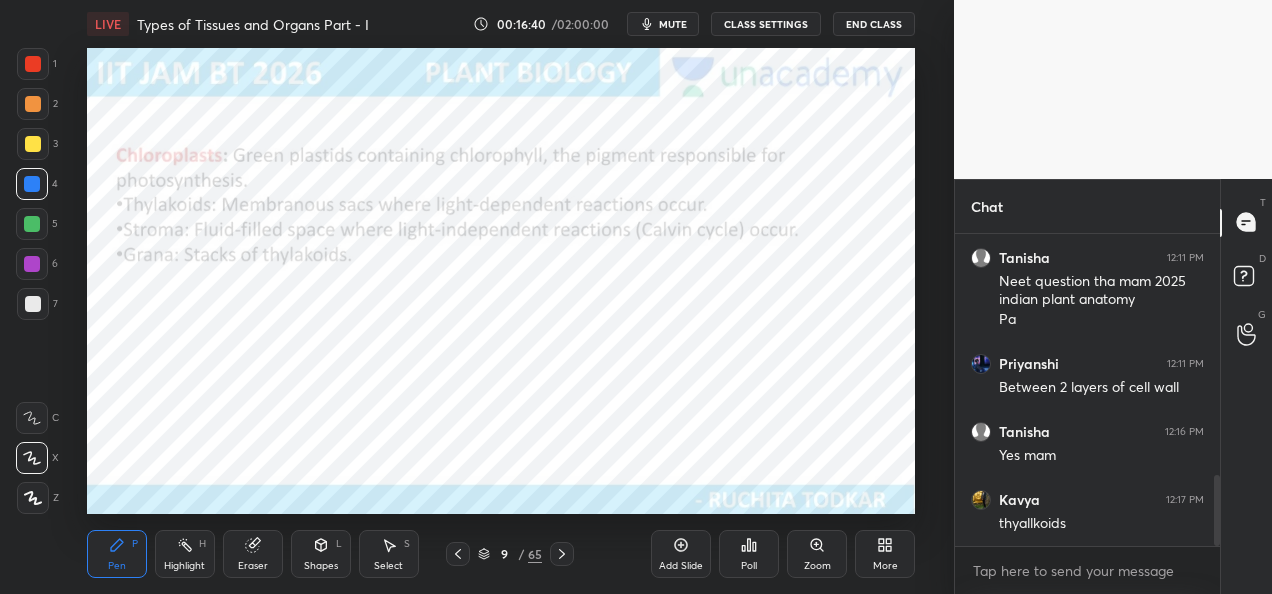 scroll, scrollTop: 1058, scrollLeft: 0, axis: vertical 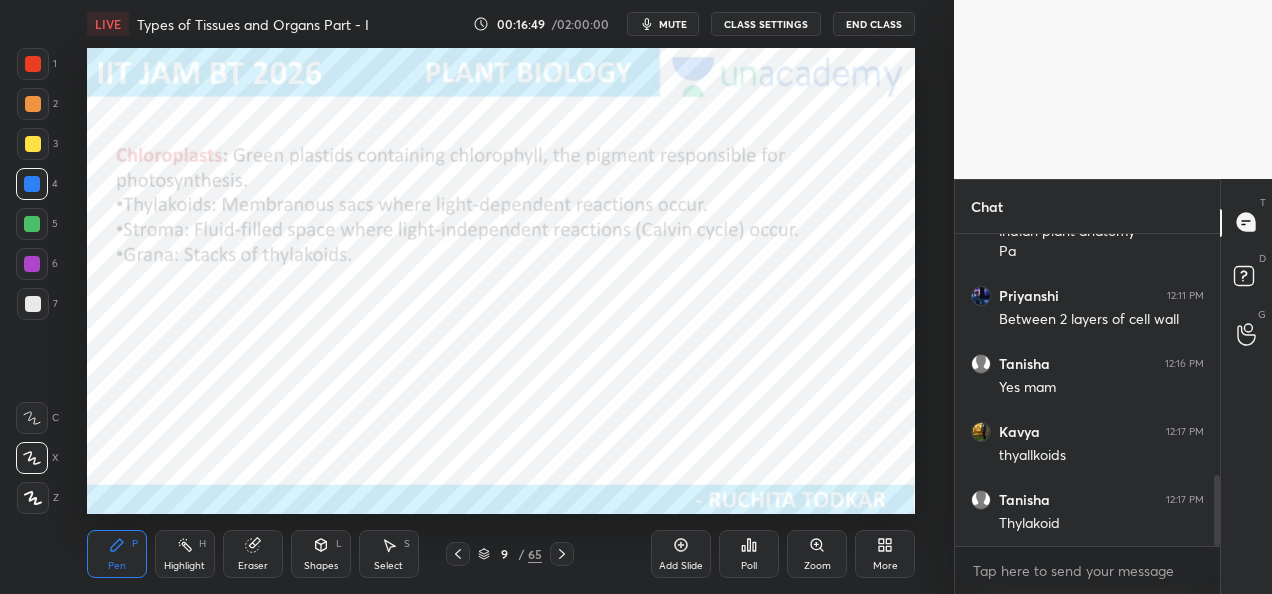 click at bounding box center (33, 104) 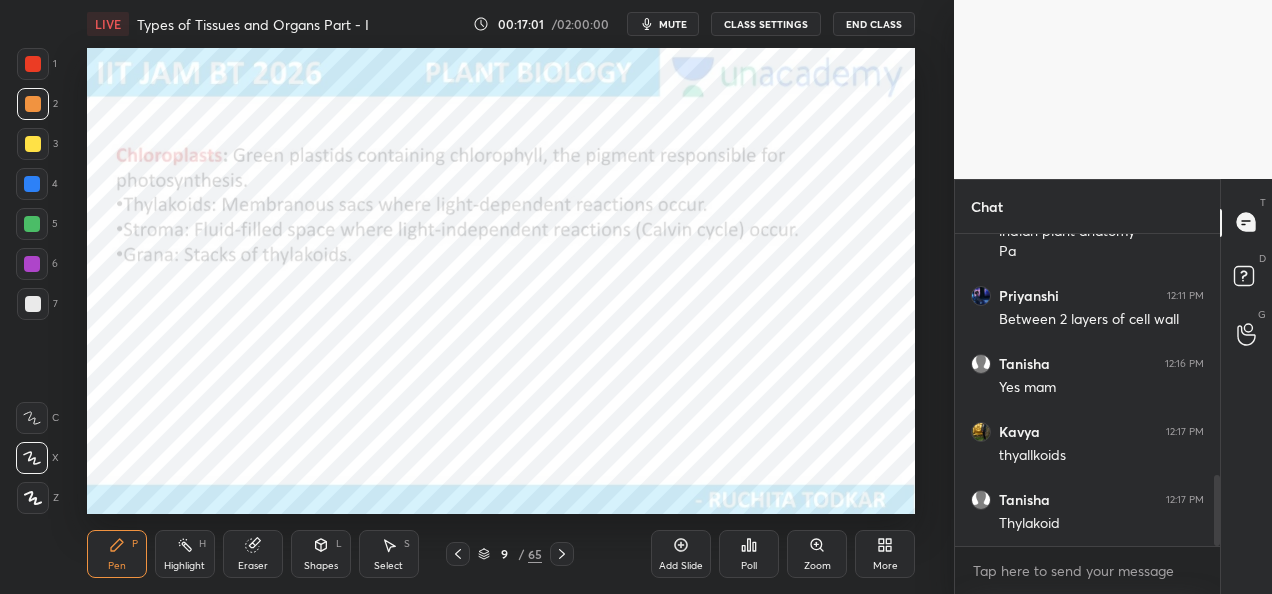 click at bounding box center (32, 224) 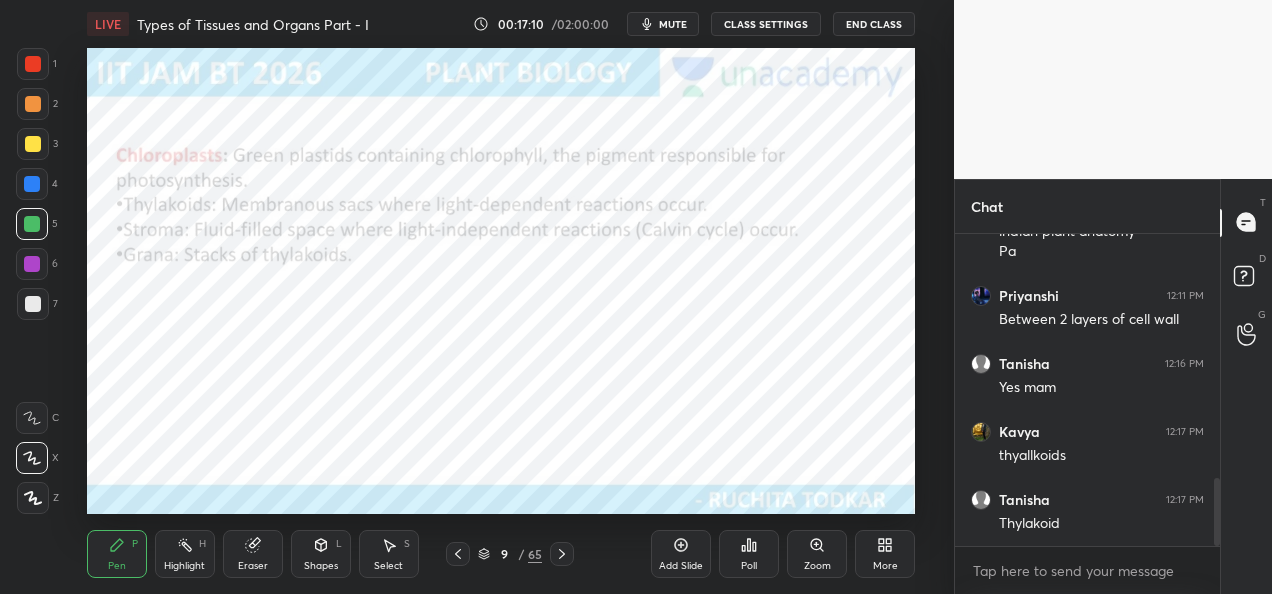 scroll, scrollTop: 1126, scrollLeft: 0, axis: vertical 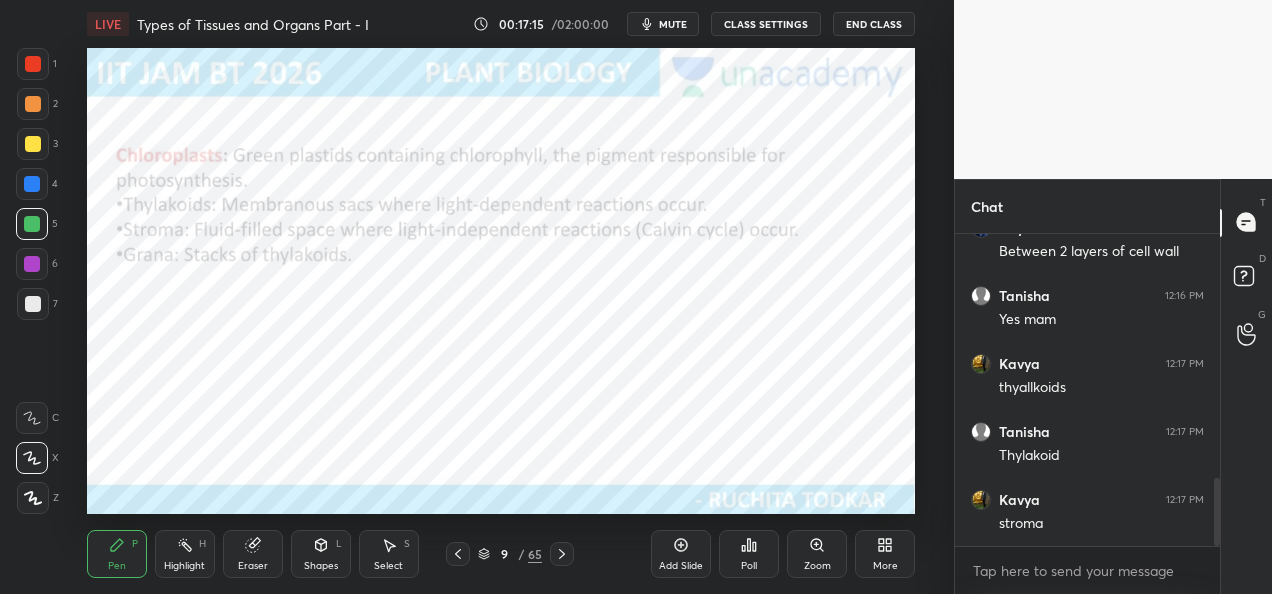 click at bounding box center [33, 64] 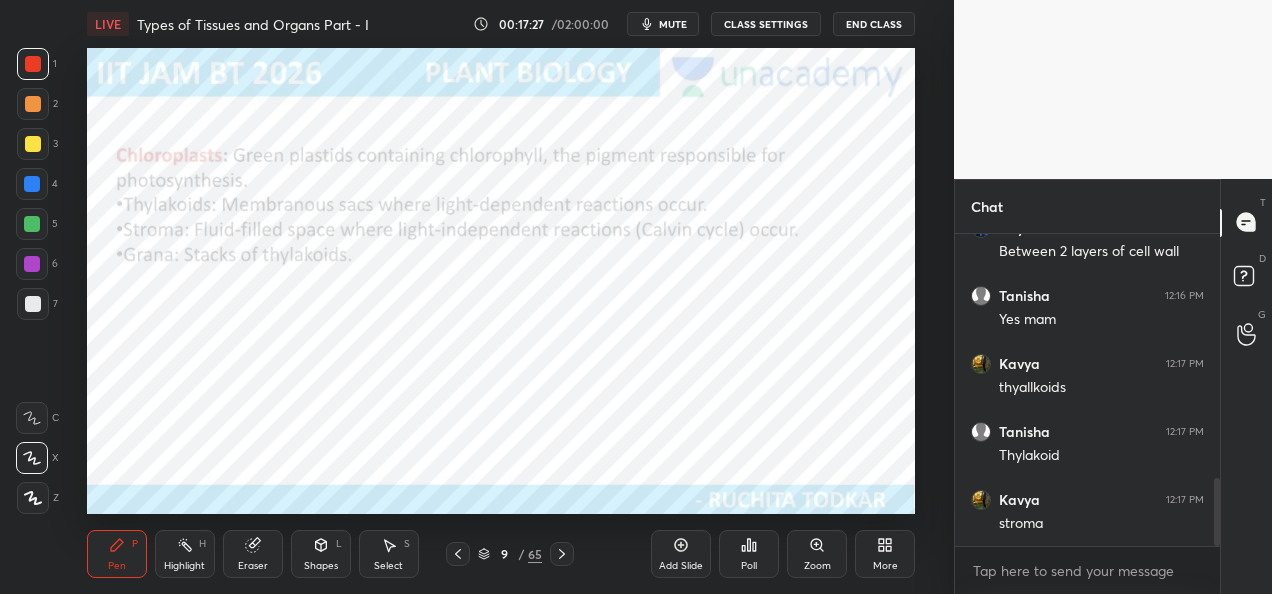 click at bounding box center [33, 144] 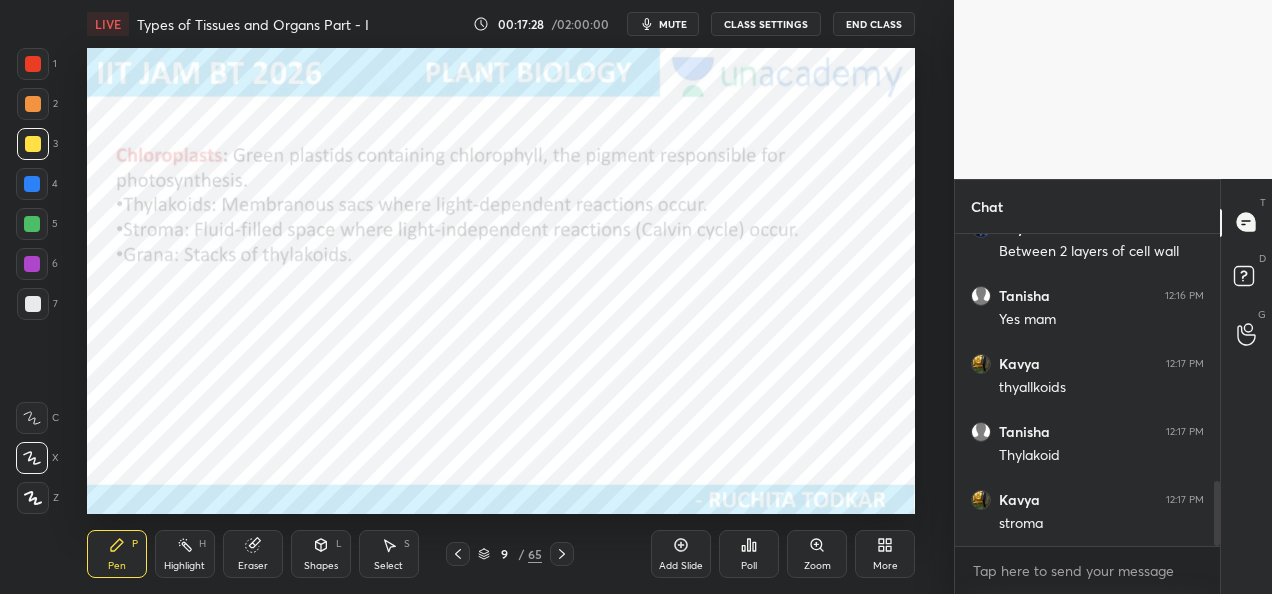 scroll, scrollTop: 1194, scrollLeft: 0, axis: vertical 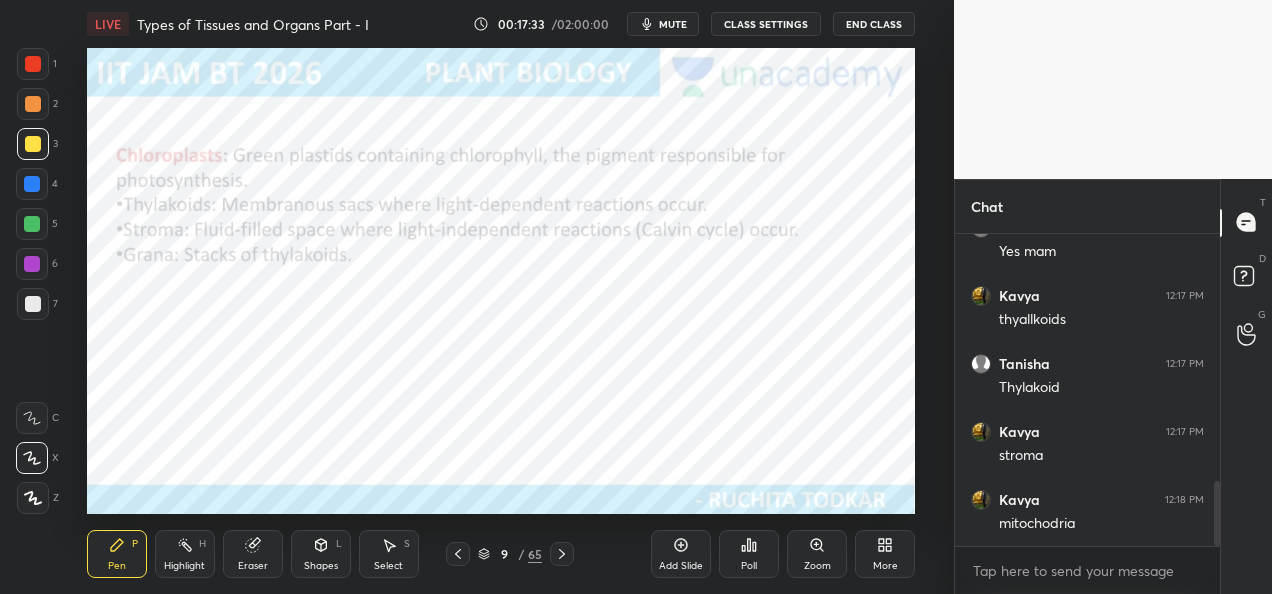 click at bounding box center (33, 104) 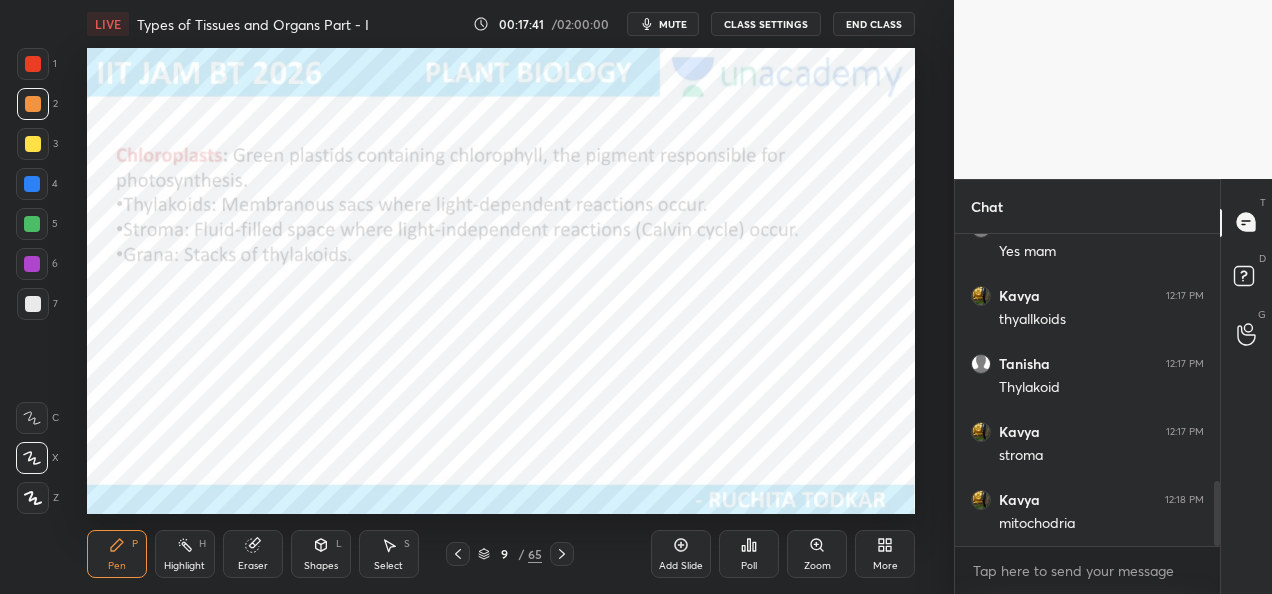 click at bounding box center (33, 64) 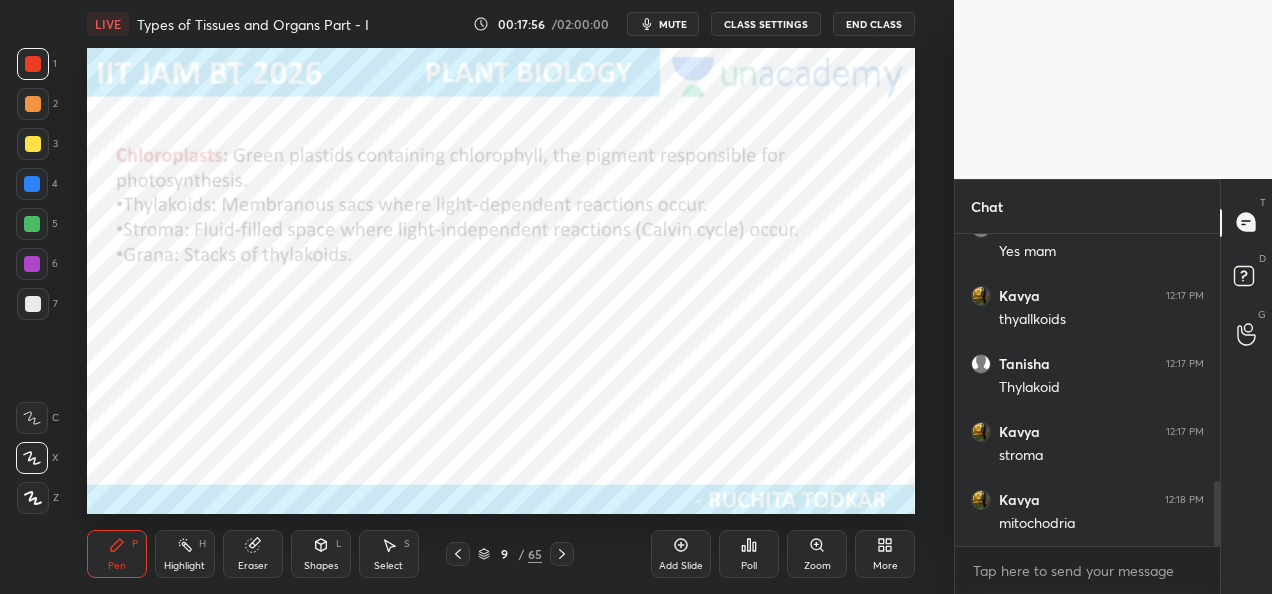 click at bounding box center (33, 144) 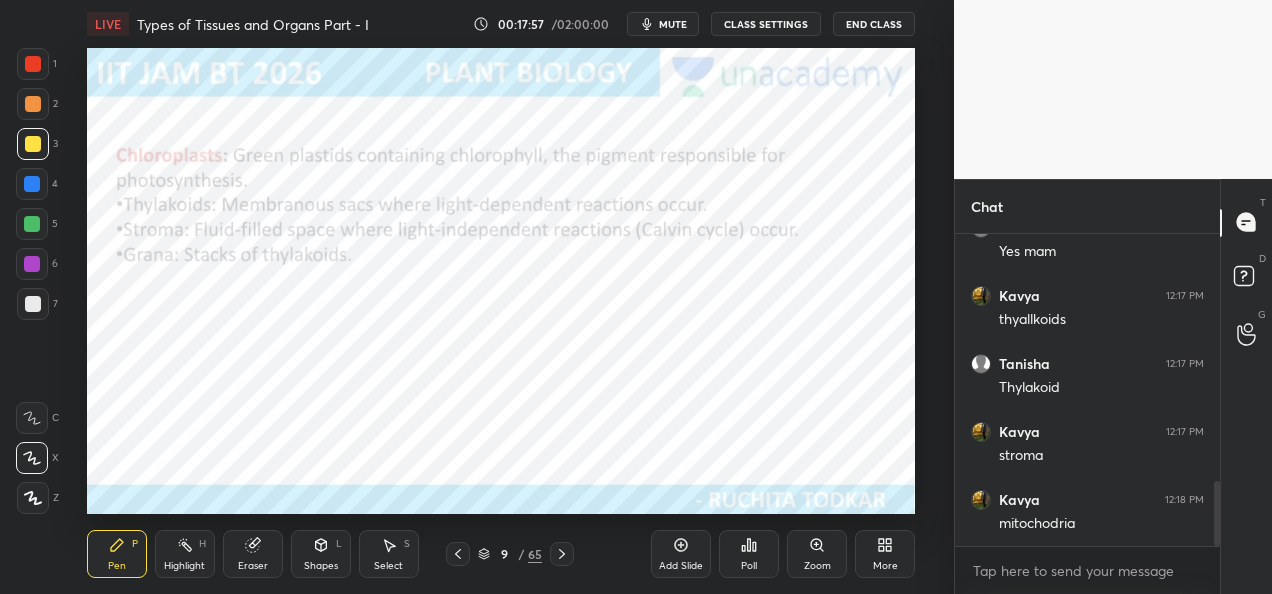 click at bounding box center (32, 184) 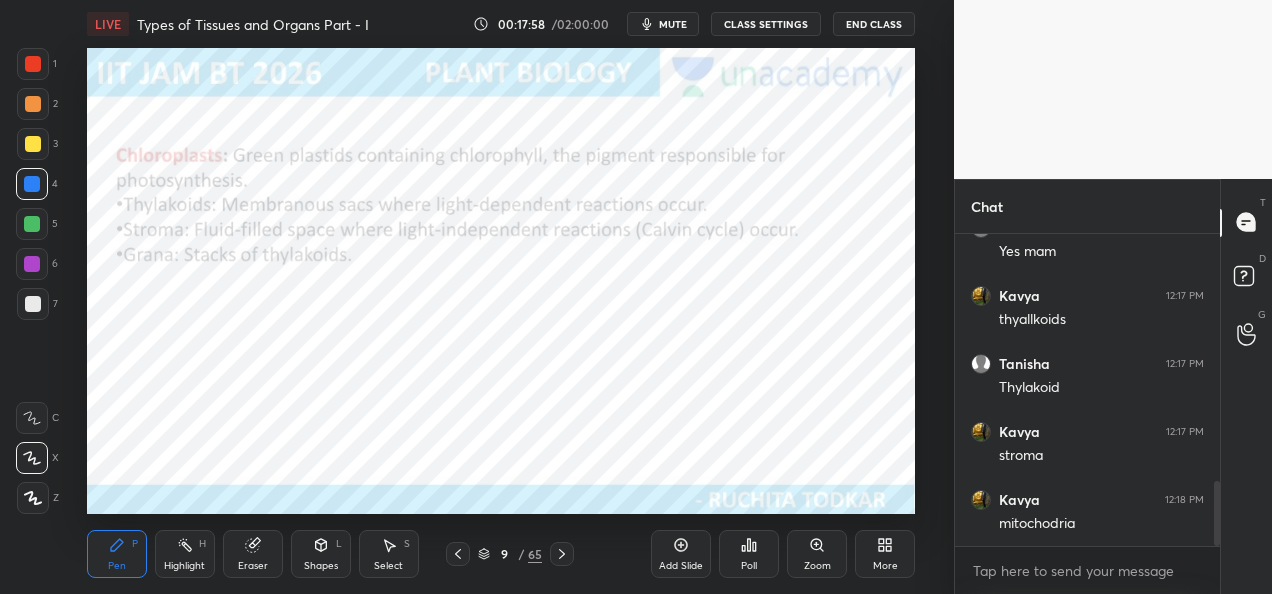 click at bounding box center [33, 104] 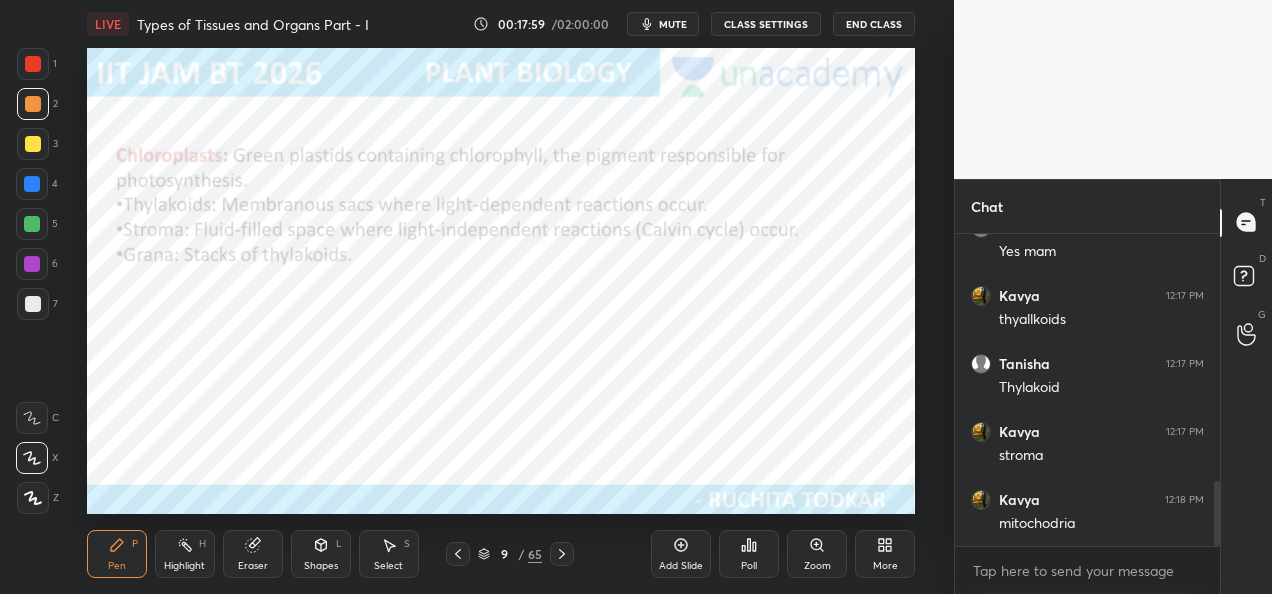 click at bounding box center (32, 264) 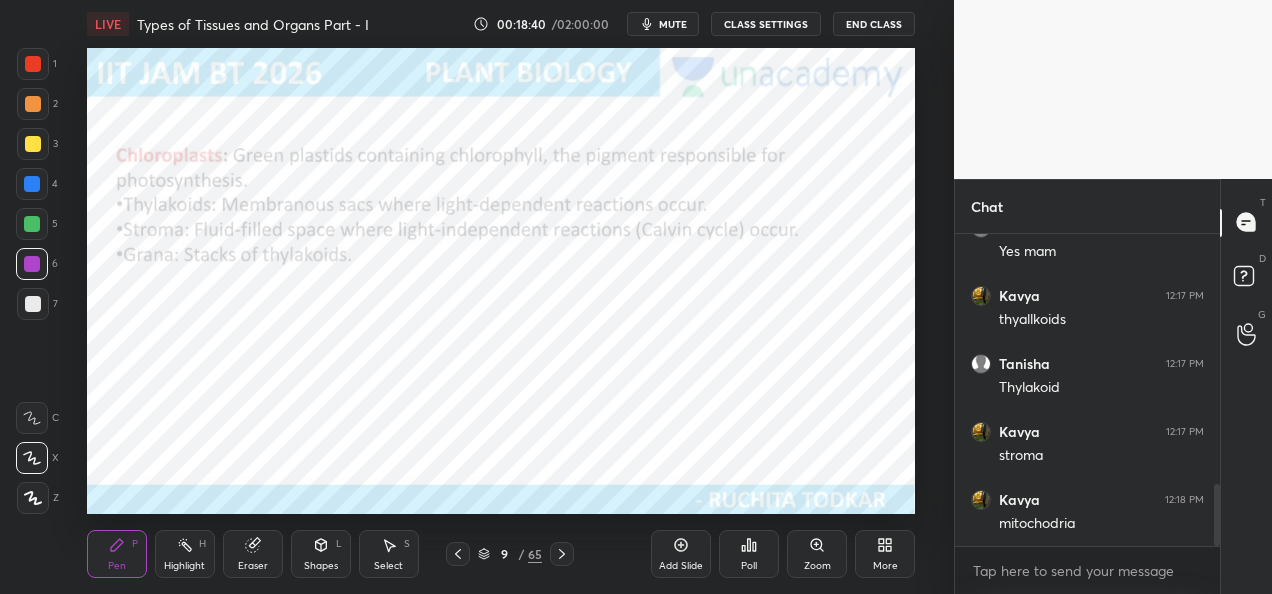 scroll, scrollTop: 1262, scrollLeft: 0, axis: vertical 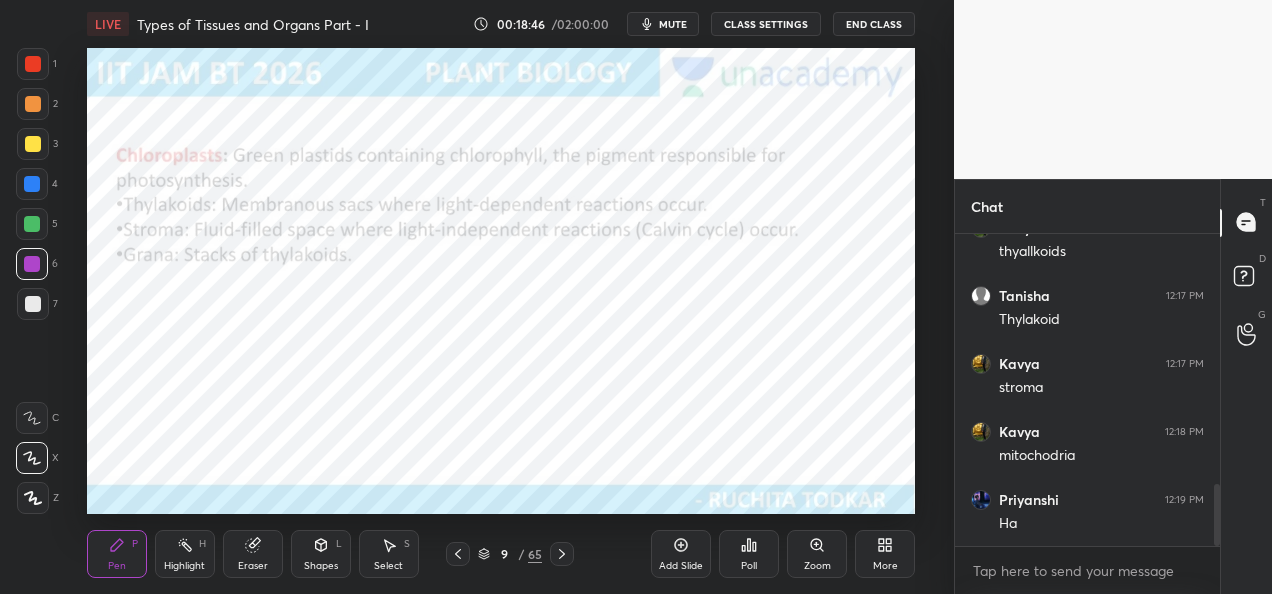 click at bounding box center [32, 184] 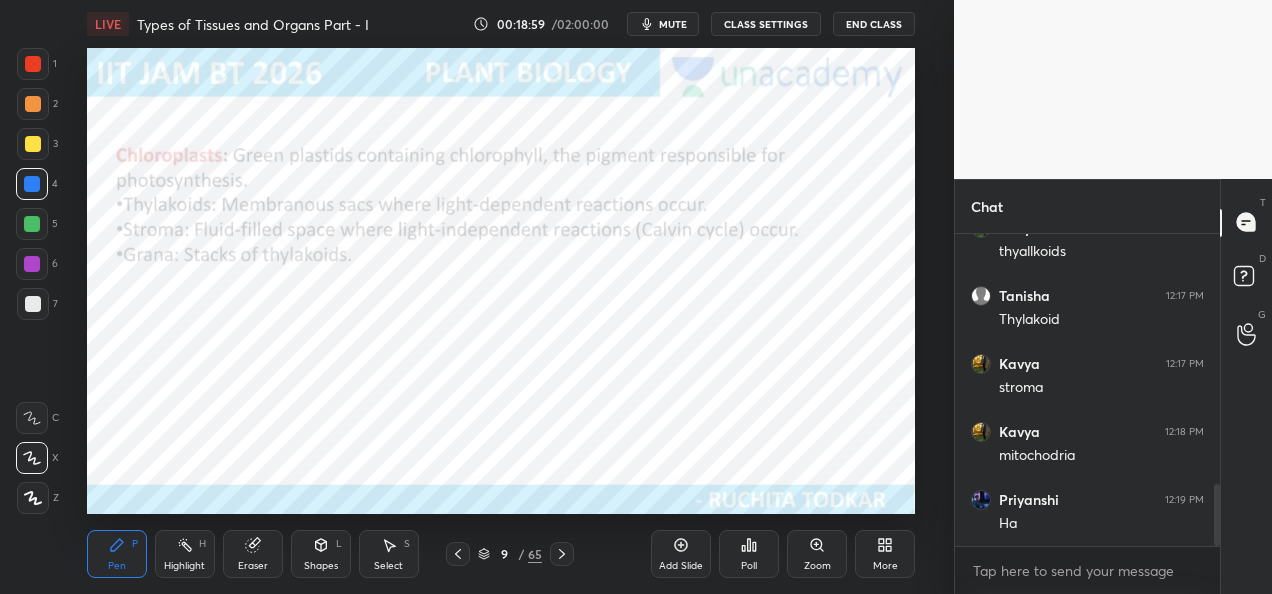 click at bounding box center [32, 224] 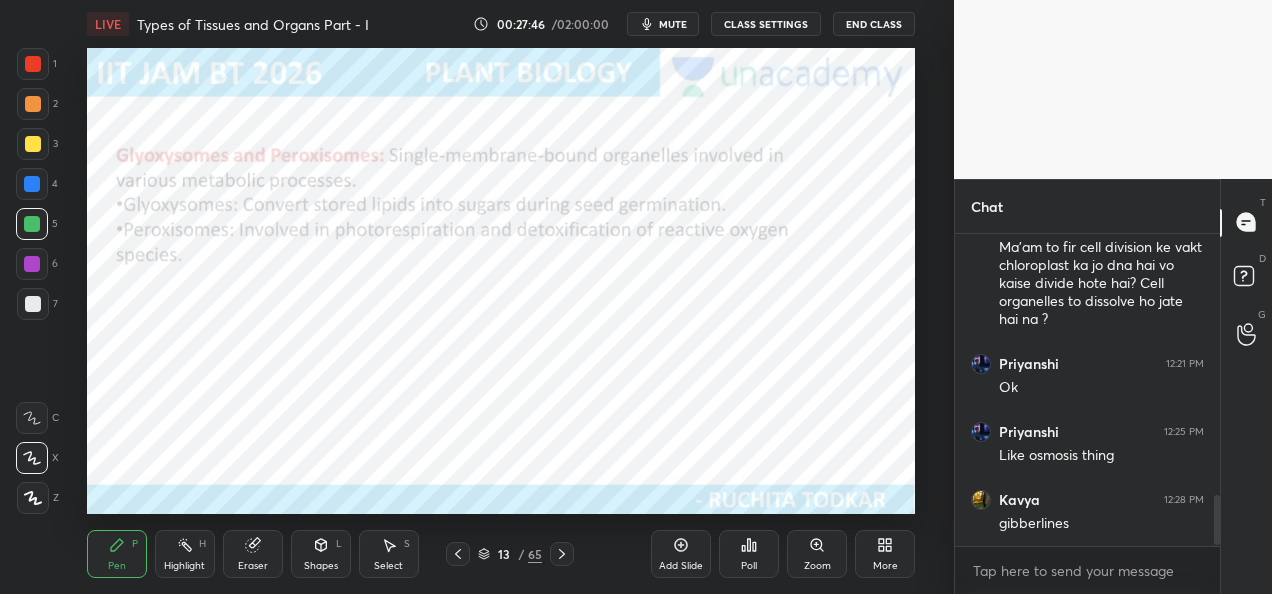 scroll, scrollTop: 1674, scrollLeft: 0, axis: vertical 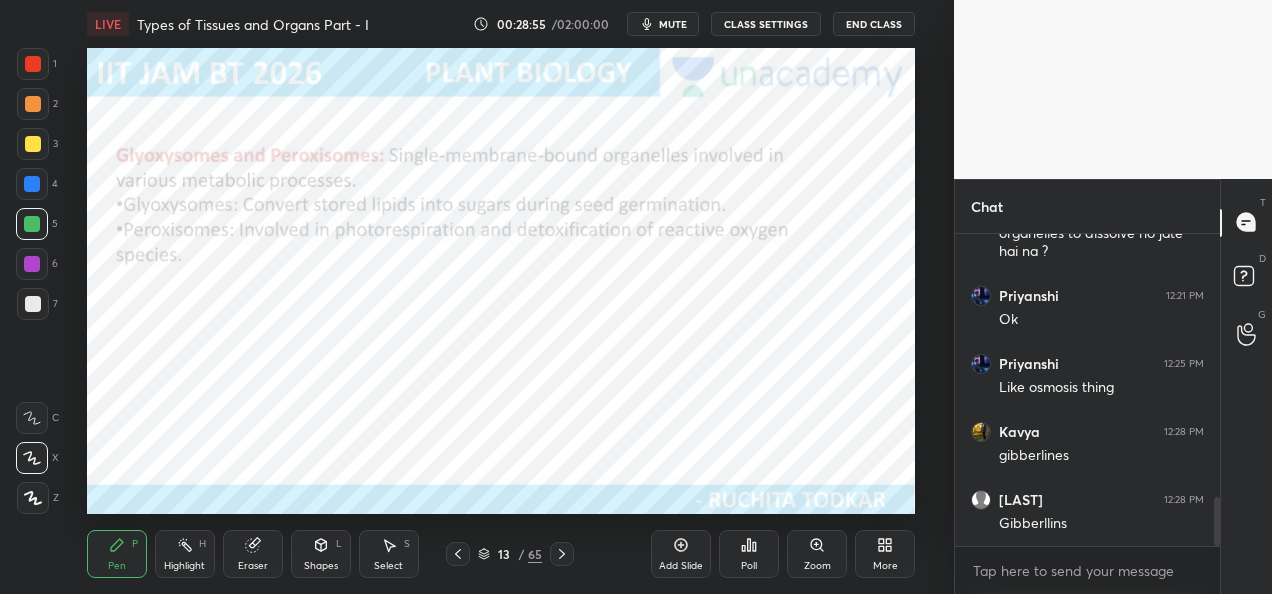 click 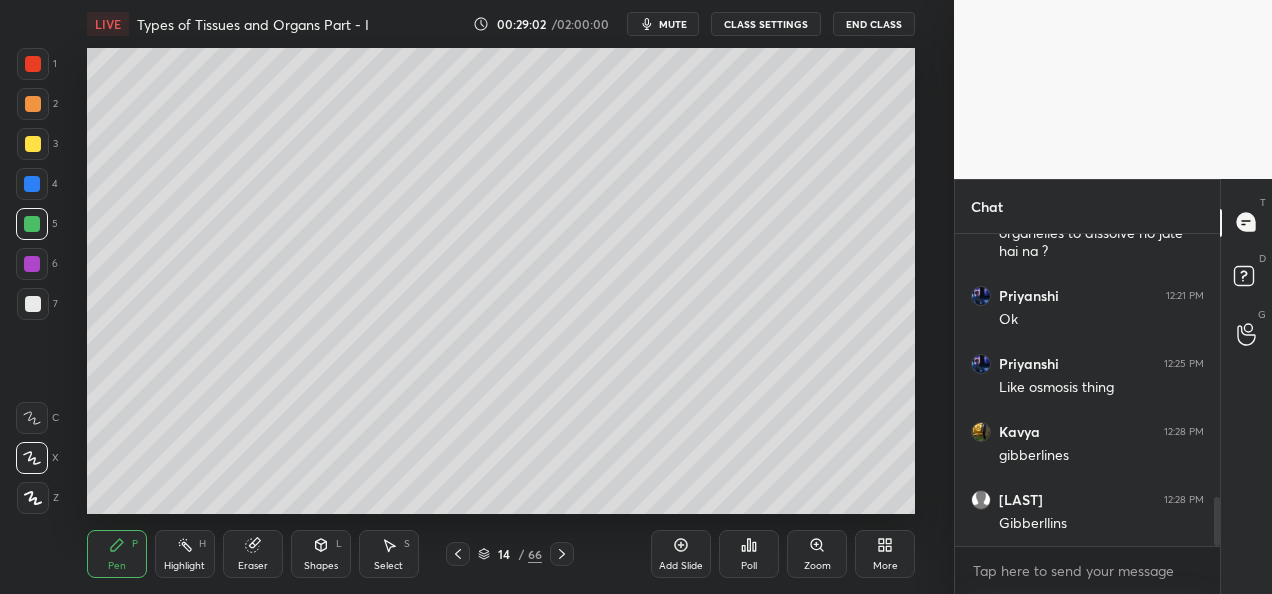 click at bounding box center [33, 304] 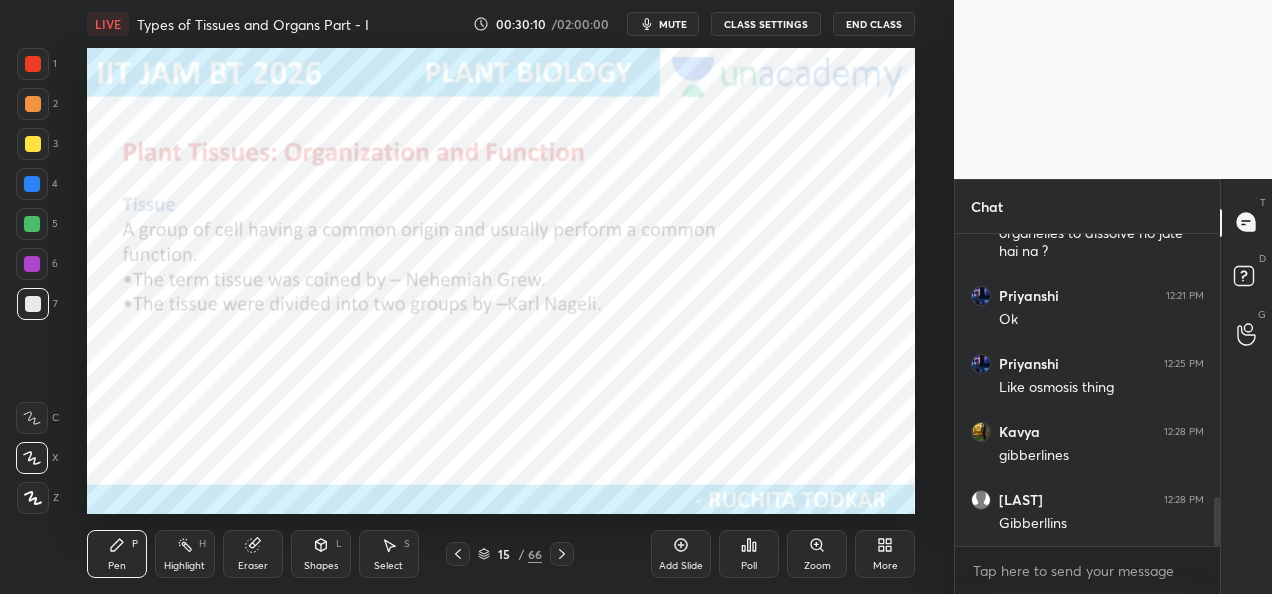 click at bounding box center [33, 104] 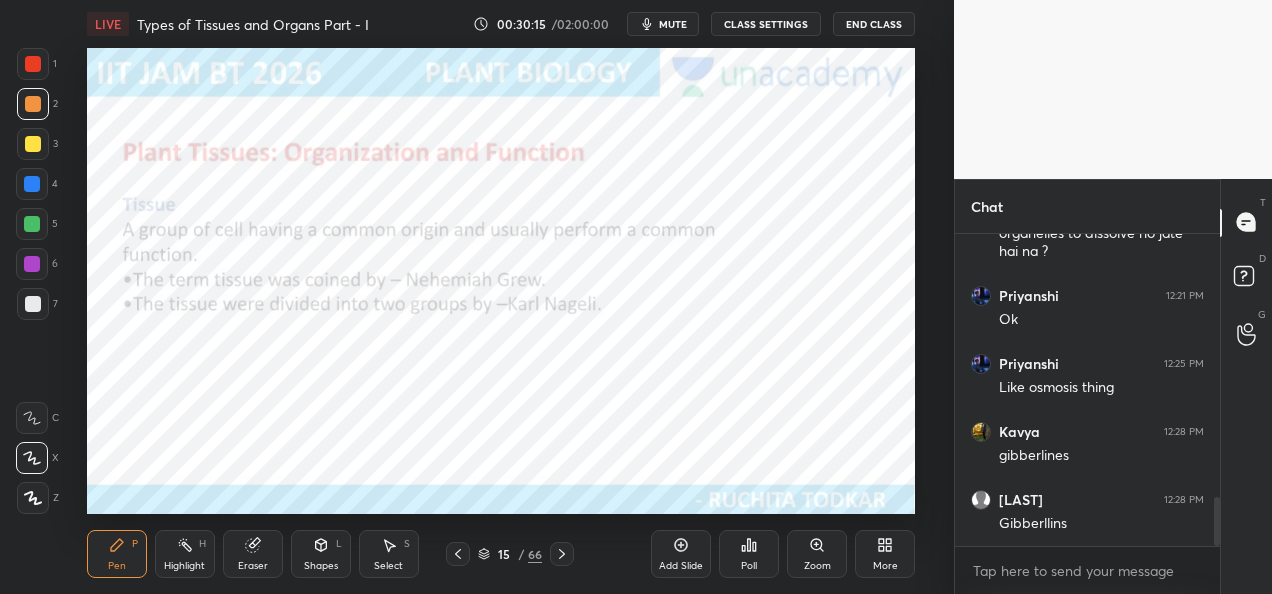 click on "Add Slide" at bounding box center [681, 554] 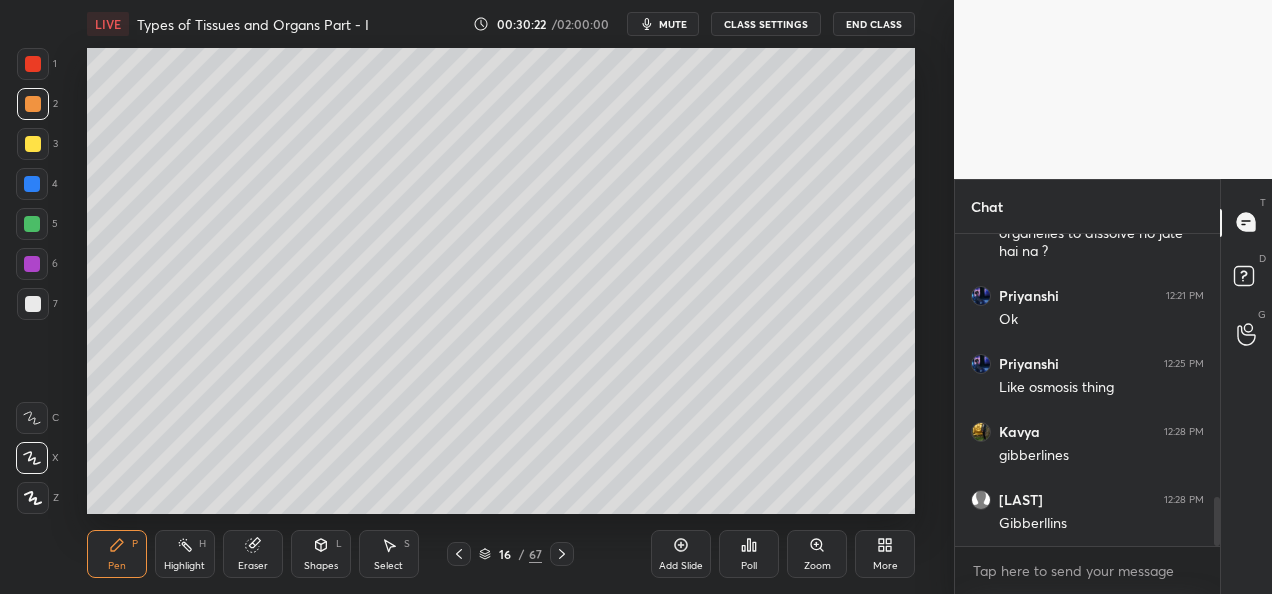 scroll, scrollTop: 1742, scrollLeft: 0, axis: vertical 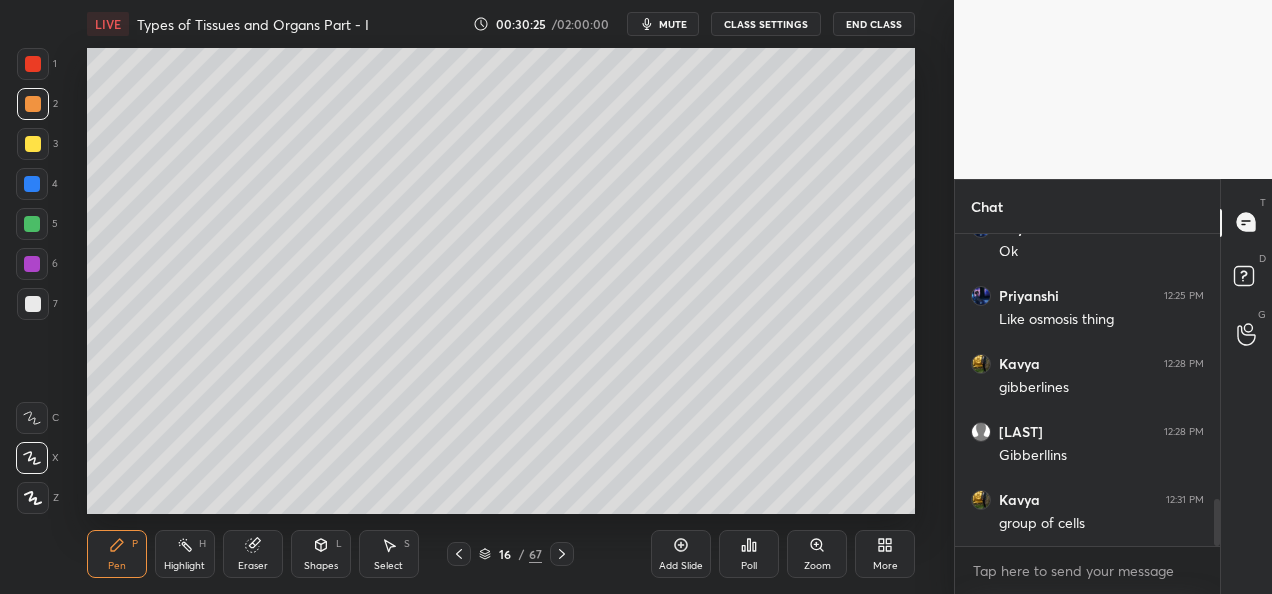 click at bounding box center [33, 144] 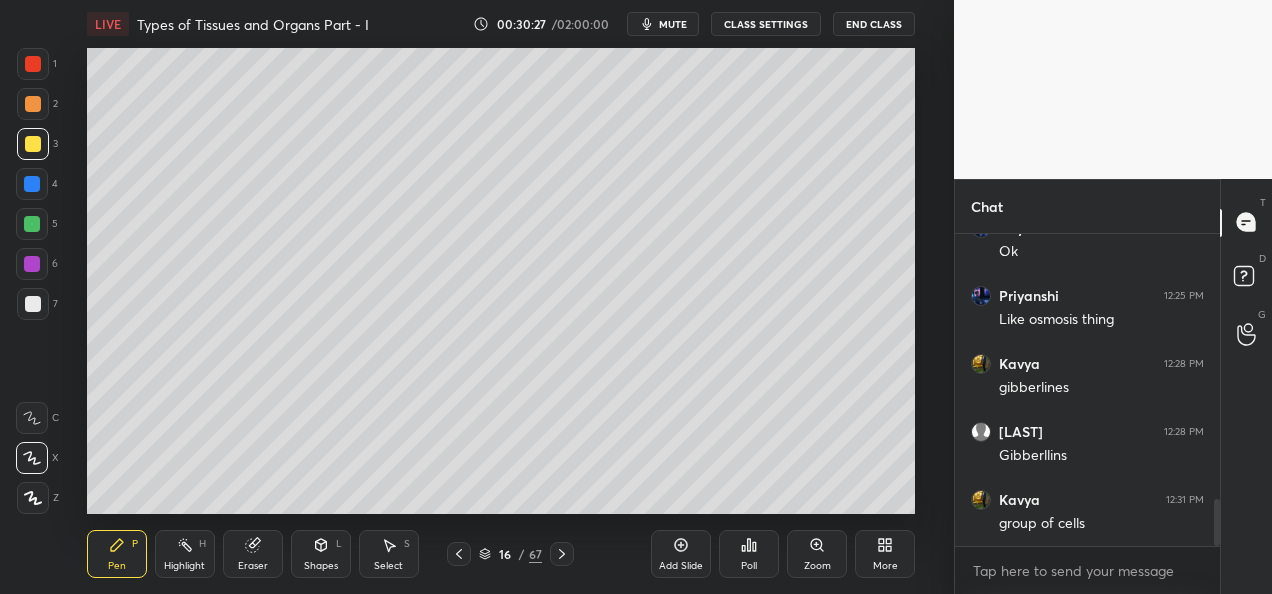 click at bounding box center [33, 304] 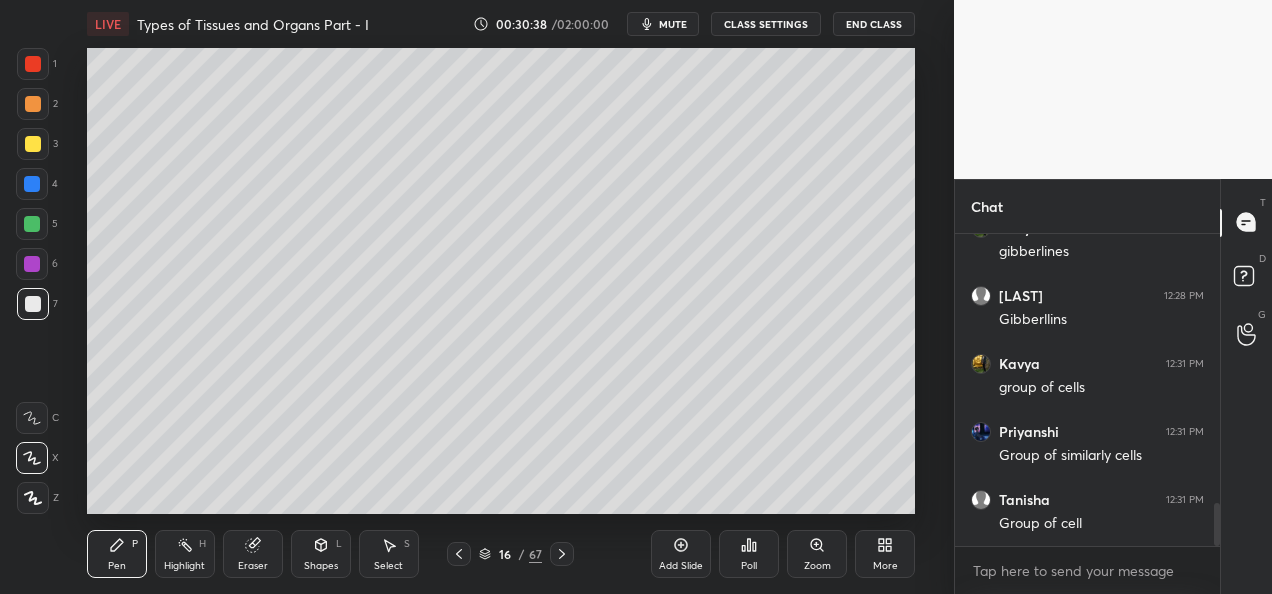 scroll, scrollTop: 1946, scrollLeft: 0, axis: vertical 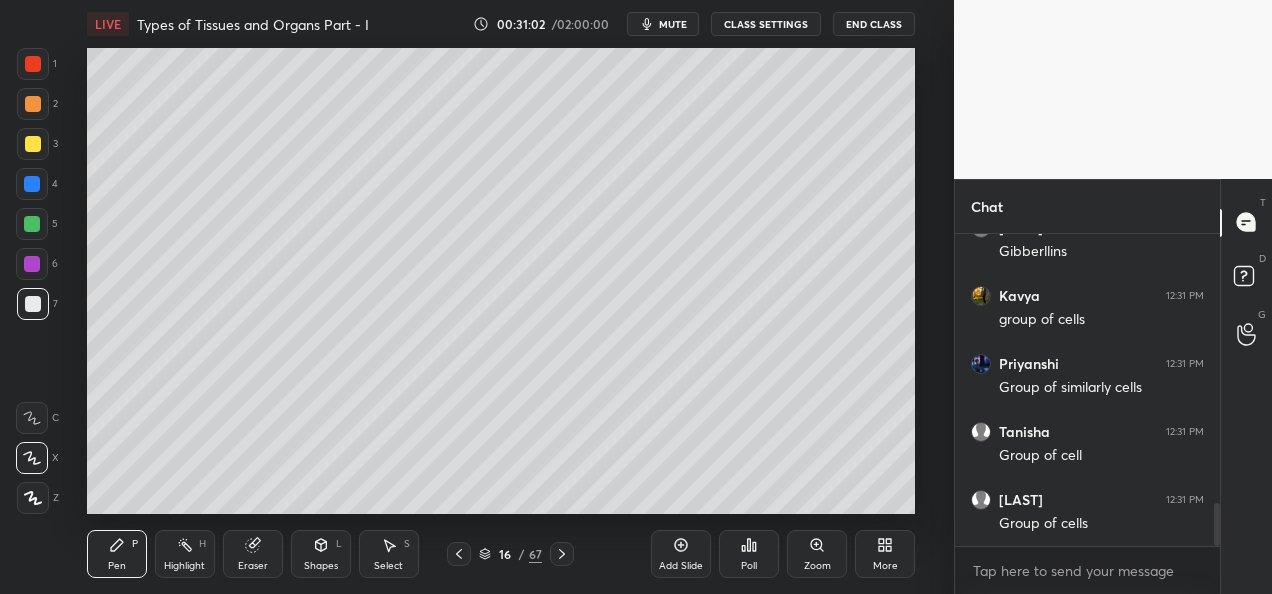 click at bounding box center [33, 144] 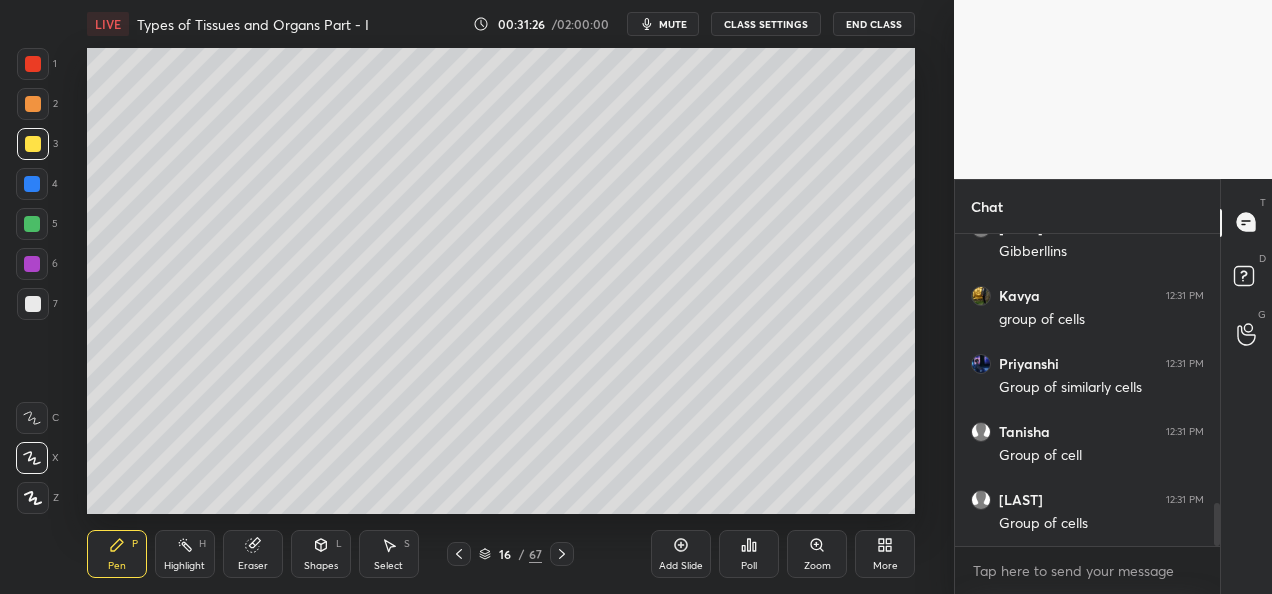 click at bounding box center [33, 104] 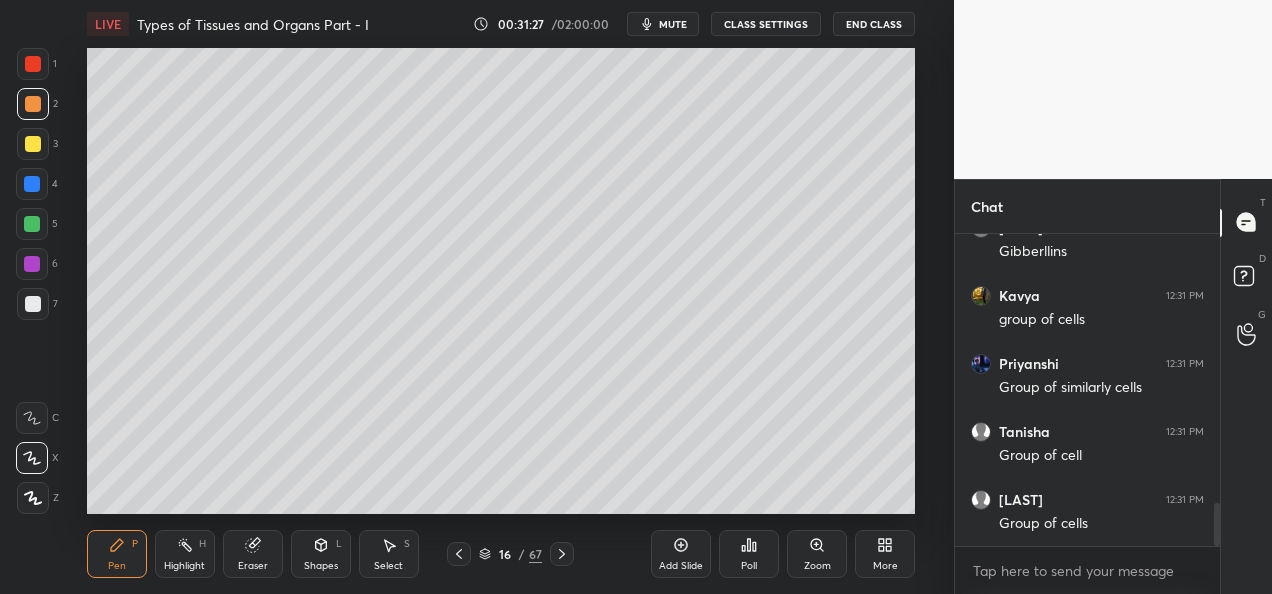 click at bounding box center [32, 184] 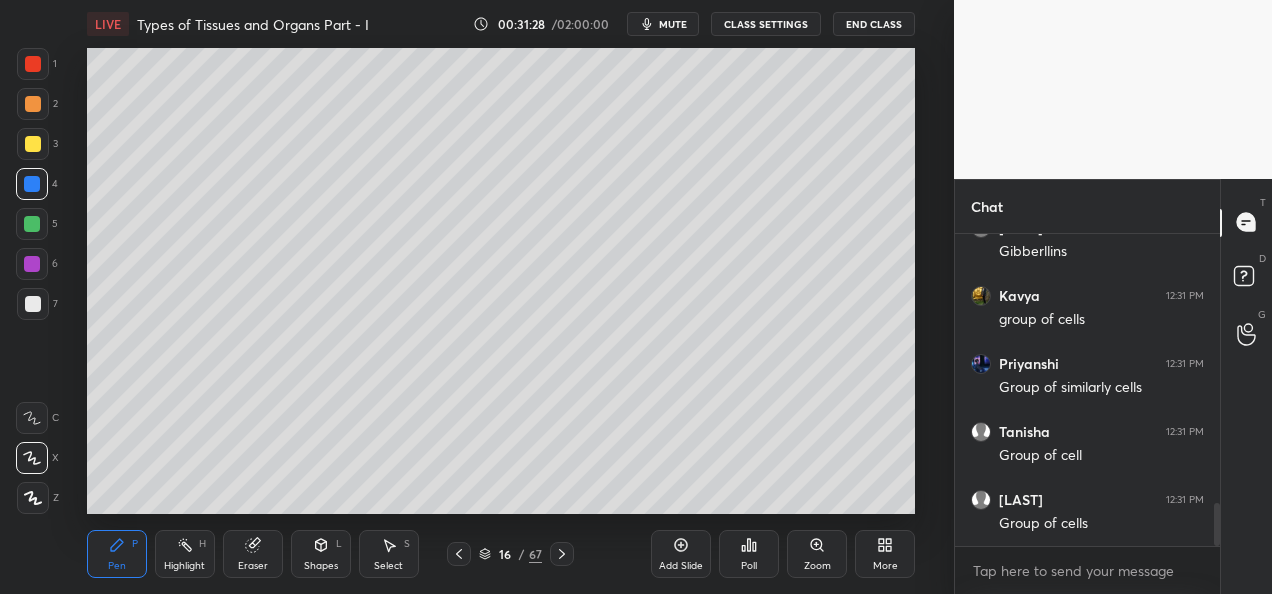 click at bounding box center [32, 224] 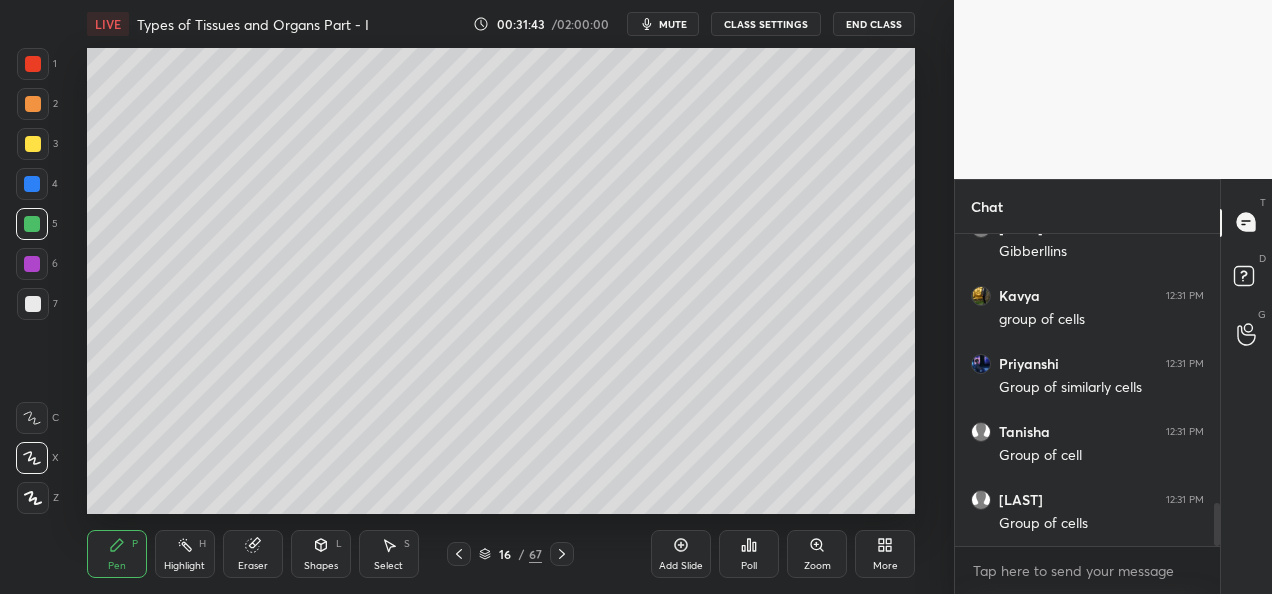 scroll, scrollTop: 2014, scrollLeft: 0, axis: vertical 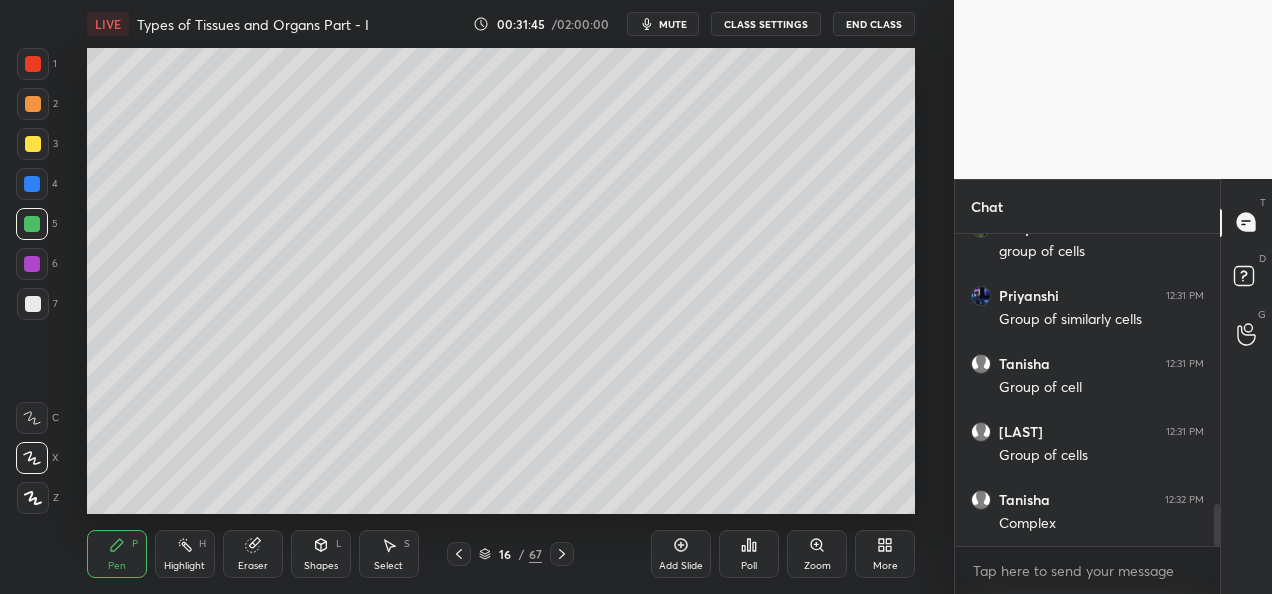 click at bounding box center [33, 304] 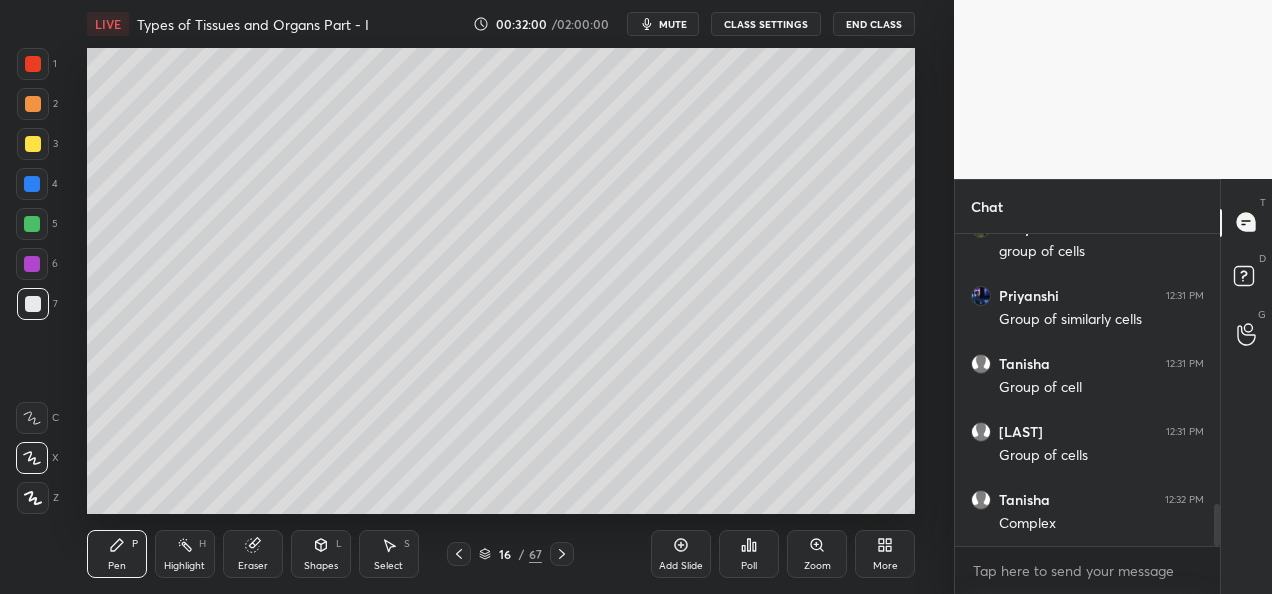 scroll, scrollTop: 2082, scrollLeft: 0, axis: vertical 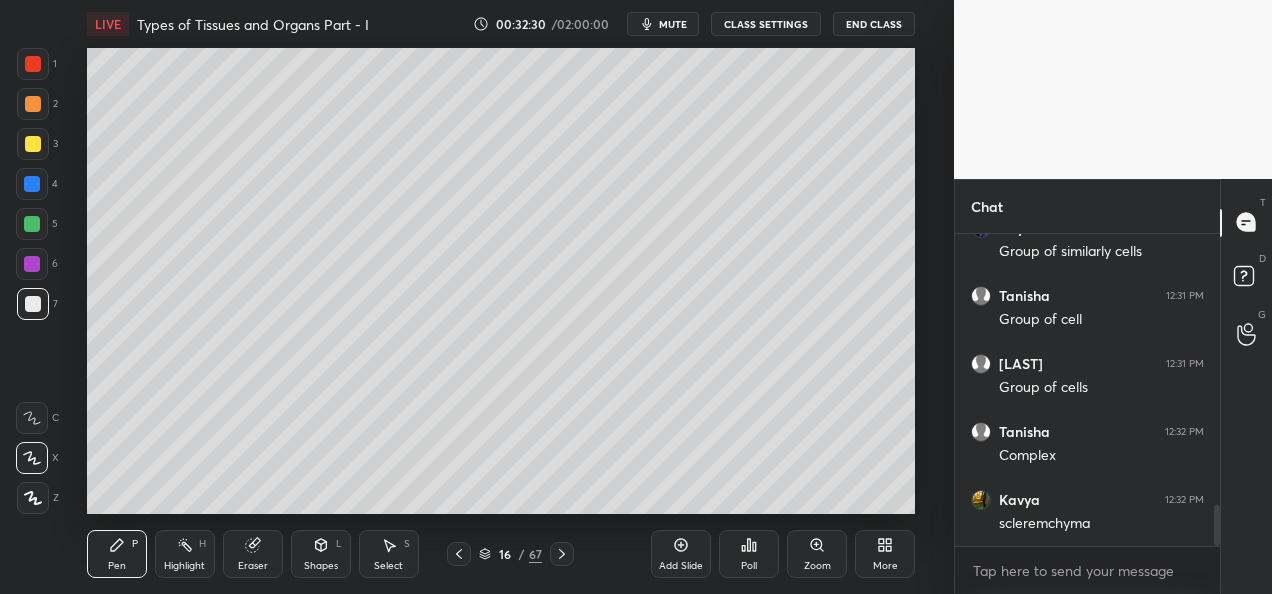 click on "Add Slide" at bounding box center [681, 554] 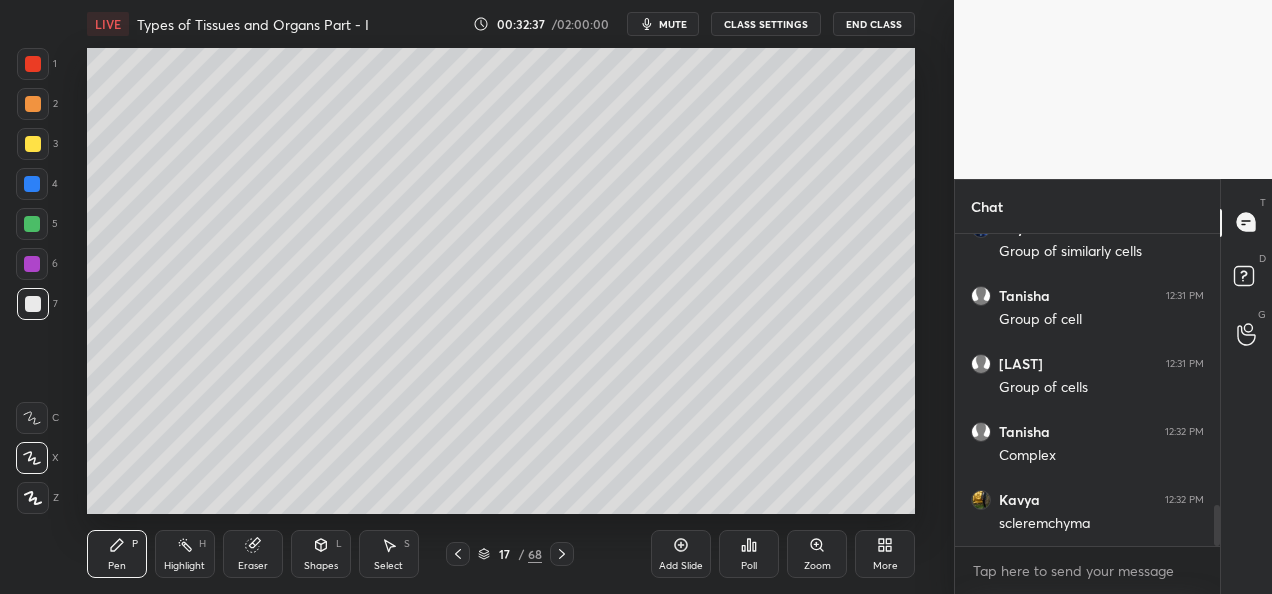 scroll, scrollTop: 2150, scrollLeft: 0, axis: vertical 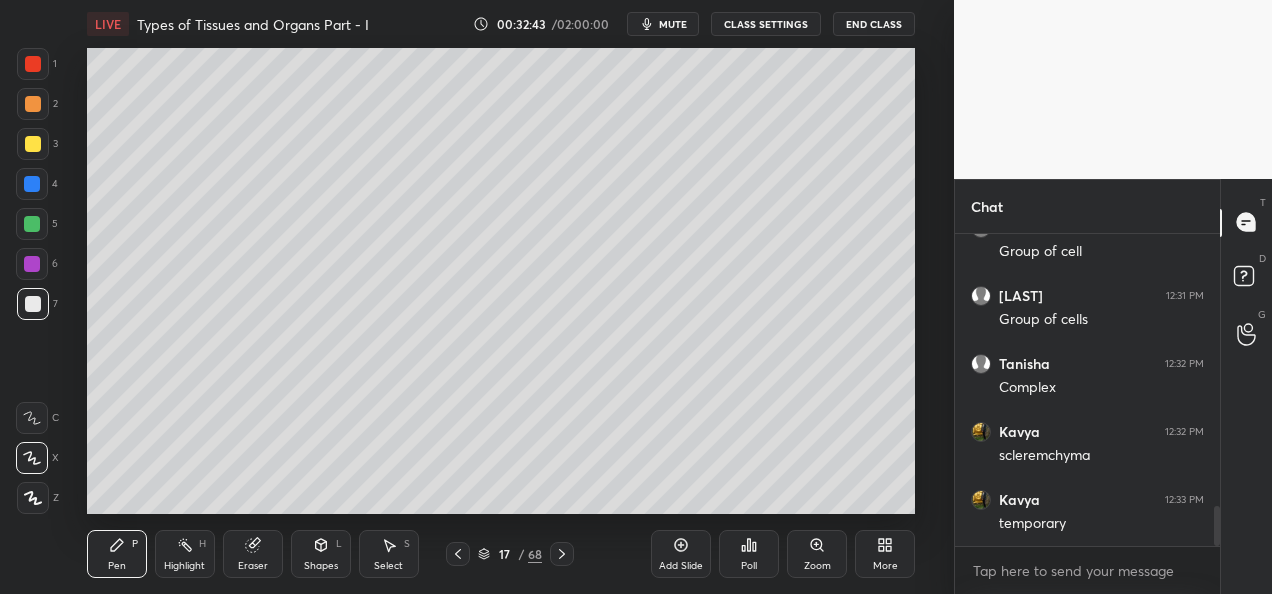 click at bounding box center [33, 144] 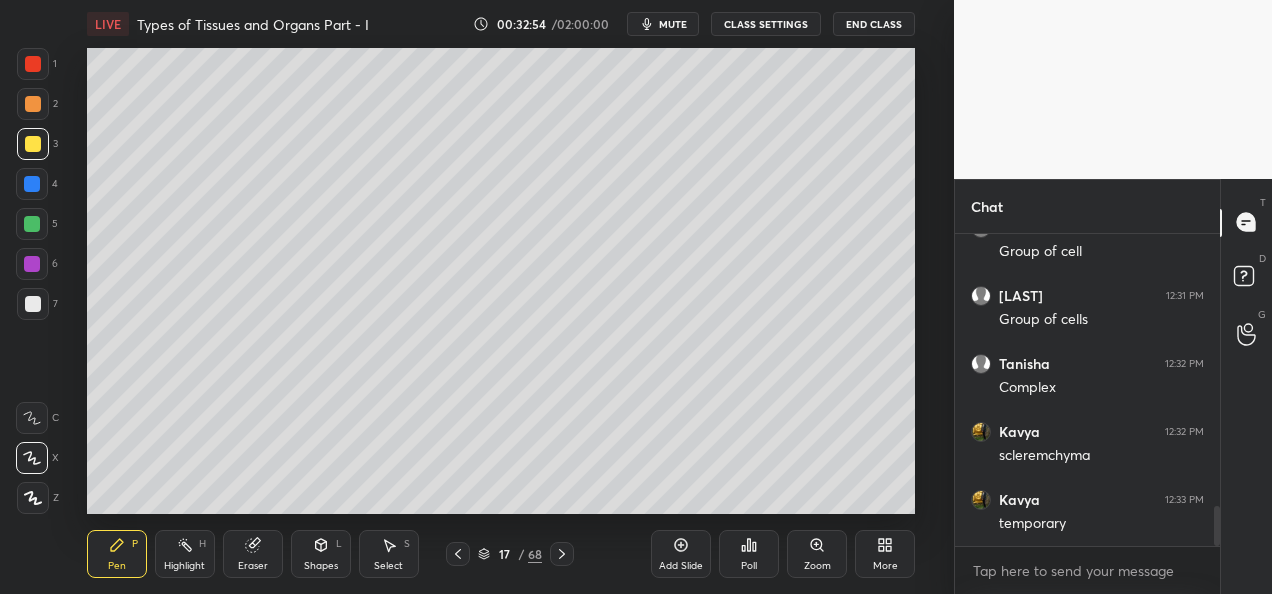 click at bounding box center (33, 304) 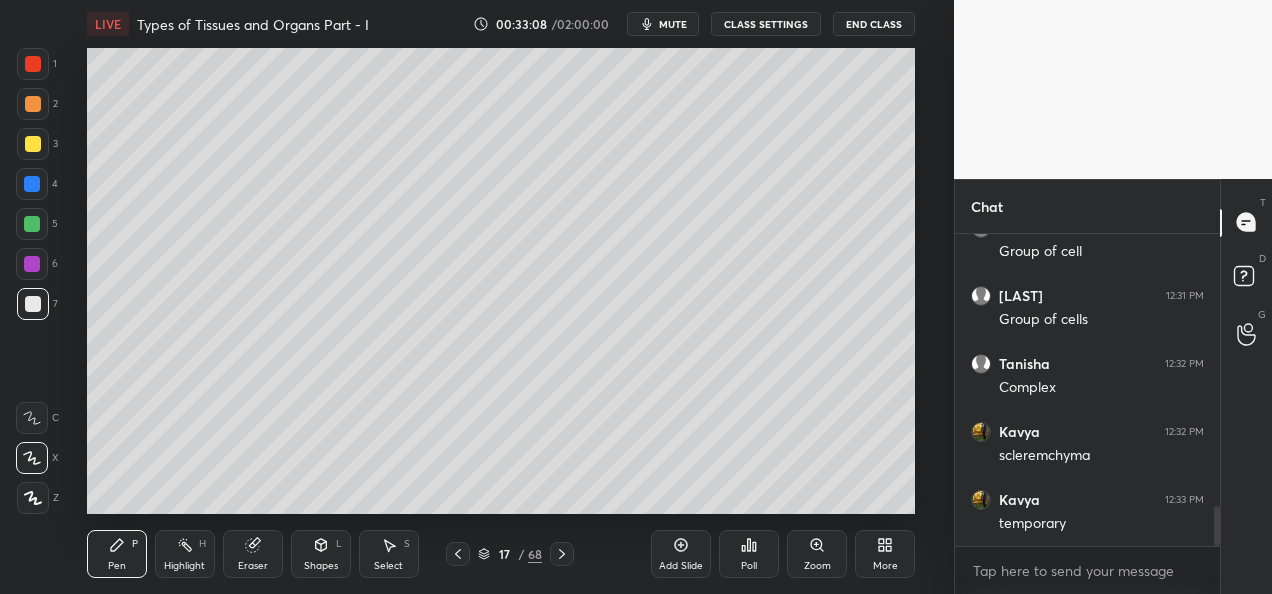 click at bounding box center [33, 104] 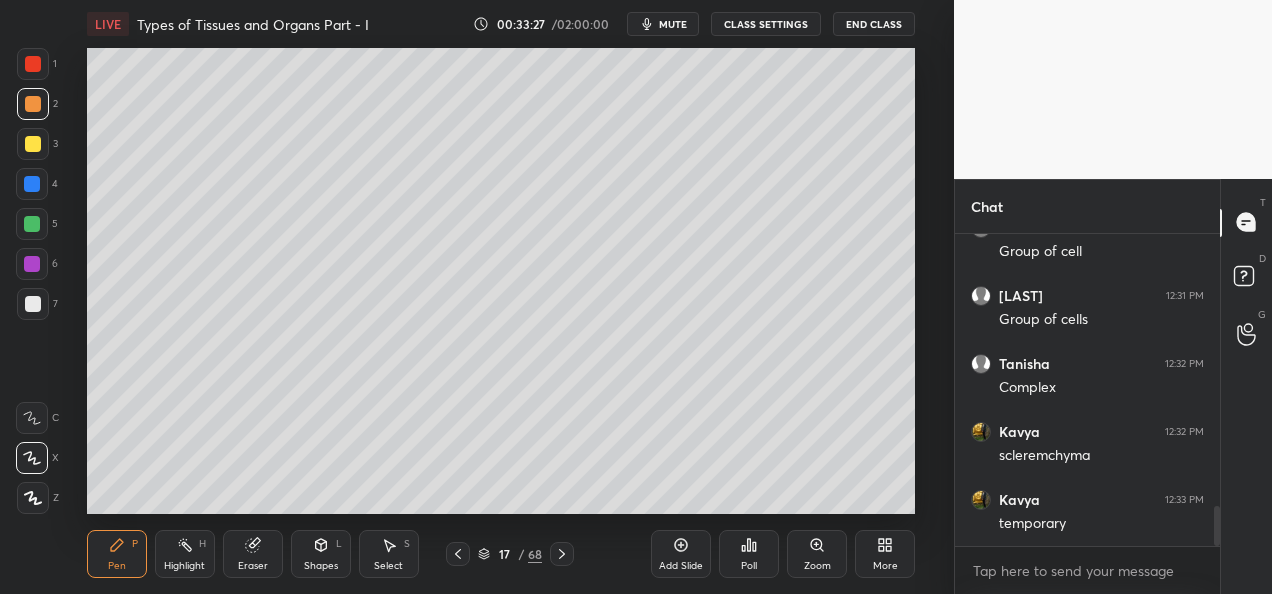 click at bounding box center [33, 304] 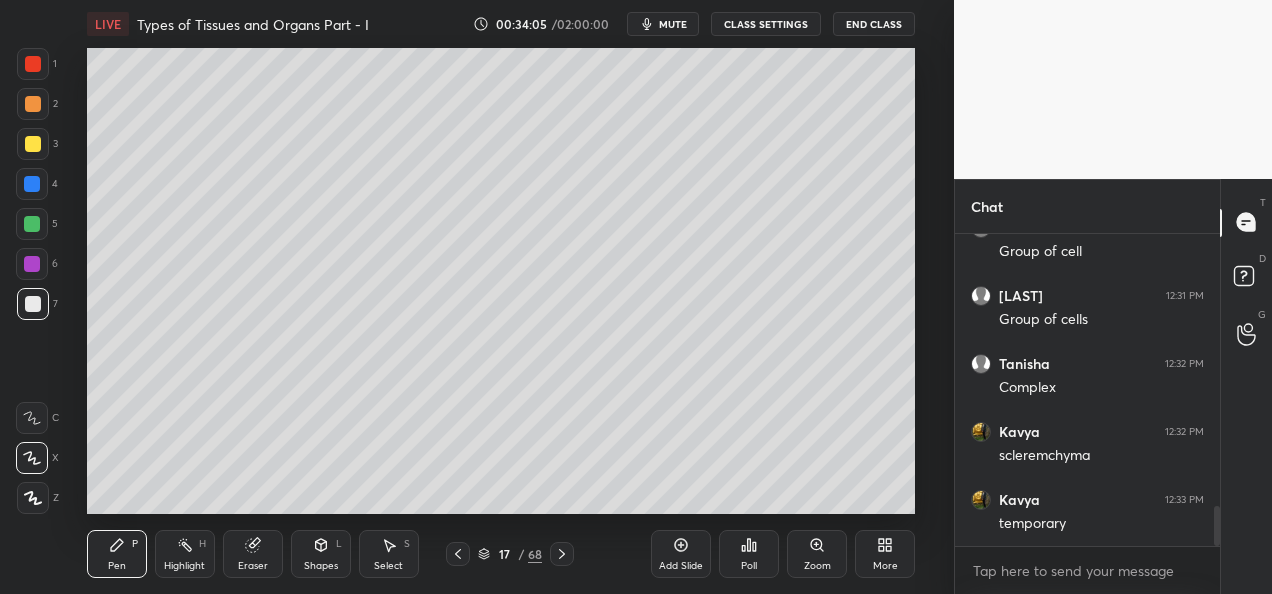 click at bounding box center (32, 264) 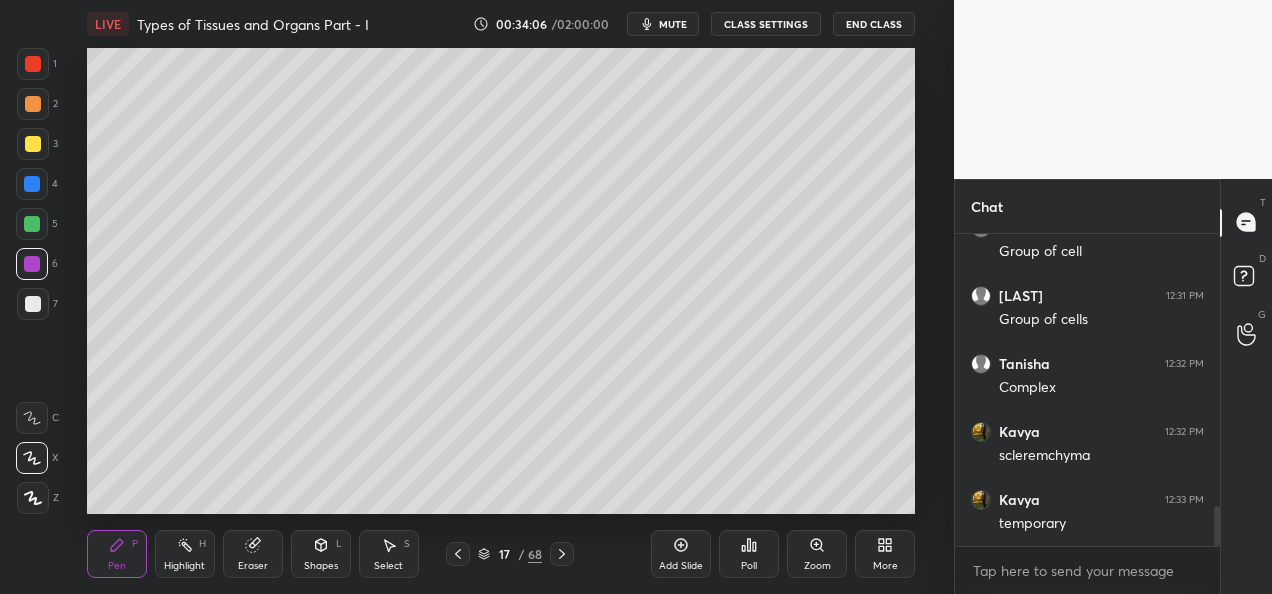 click at bounding box center [32, 224] 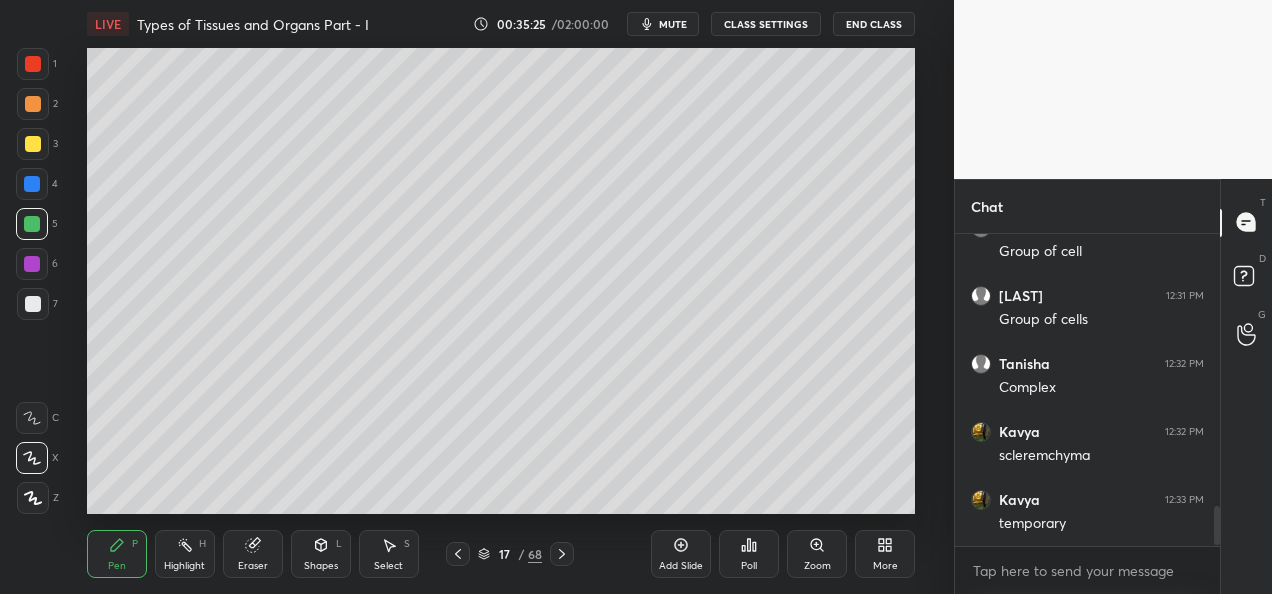 scroll, scrollTop: 2218, scrollLeft: 0, axis: vertical 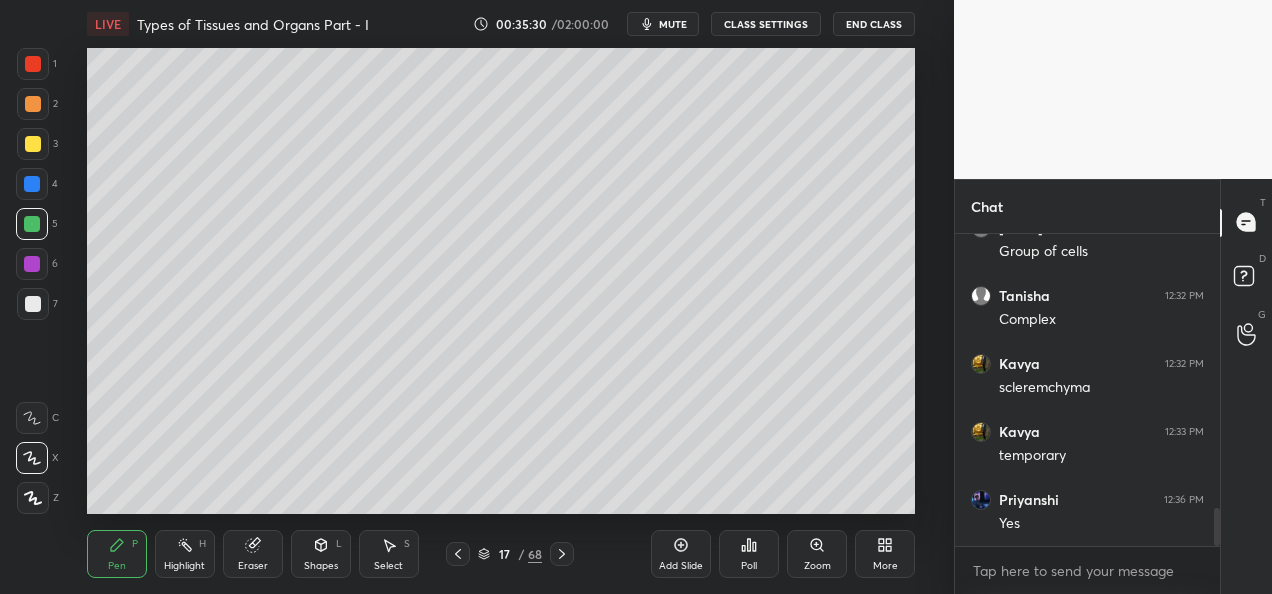 click on "Add Slide" at bounding box center [681, 566] 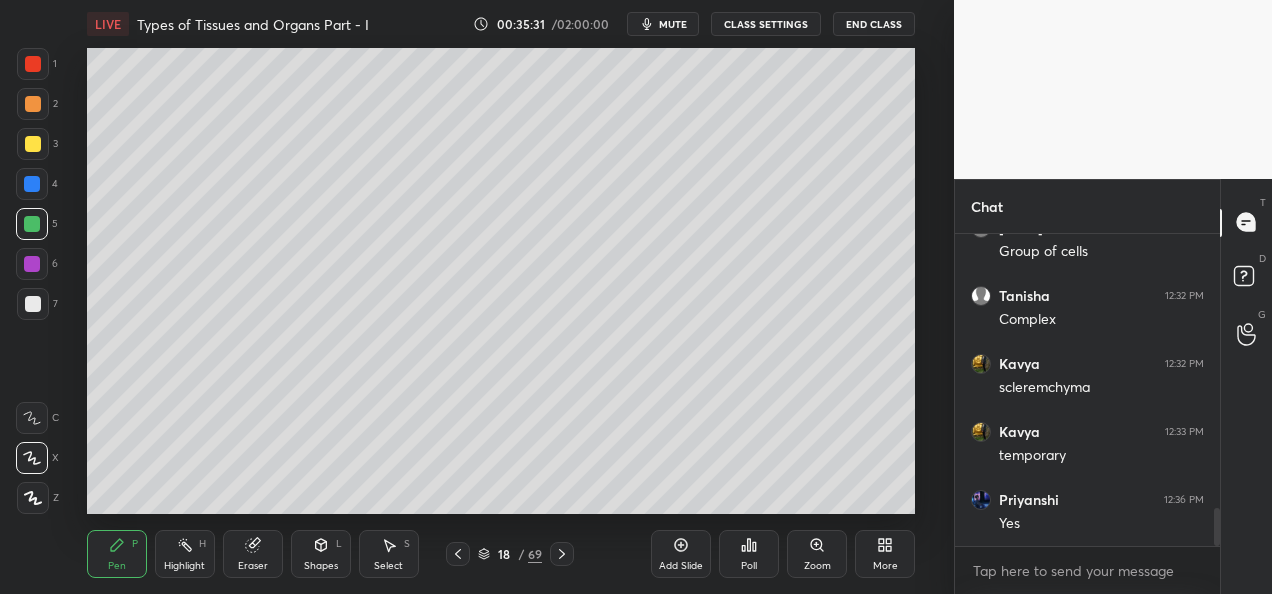 click at bounding box center (33, 144) 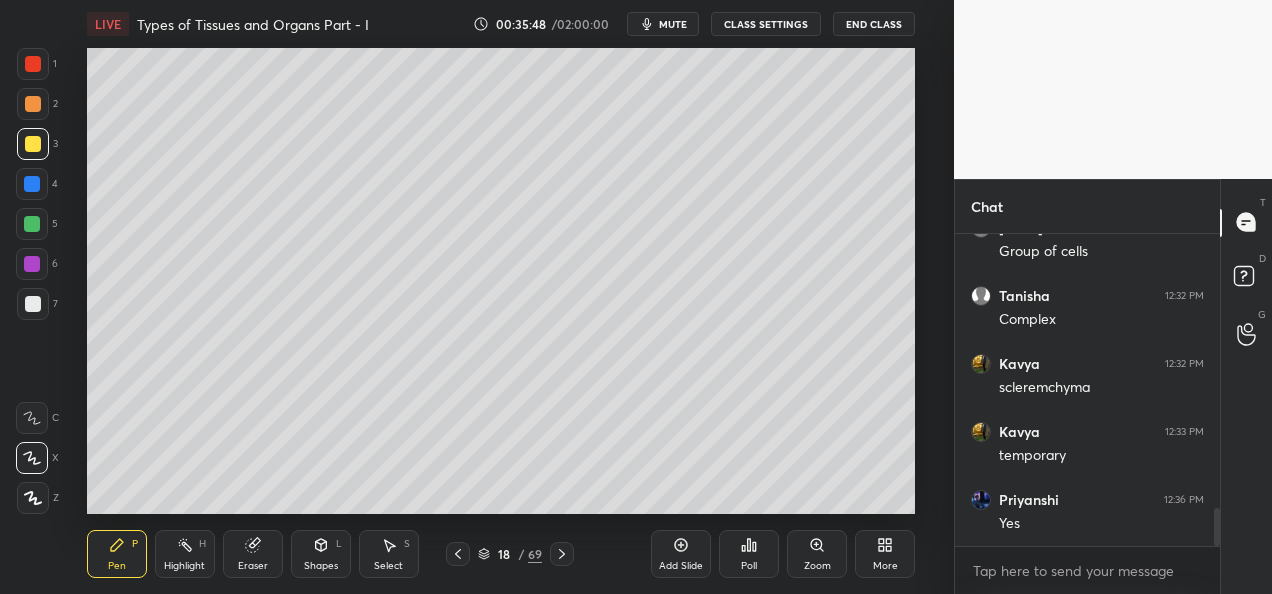 click at bounding box center [32, 184] 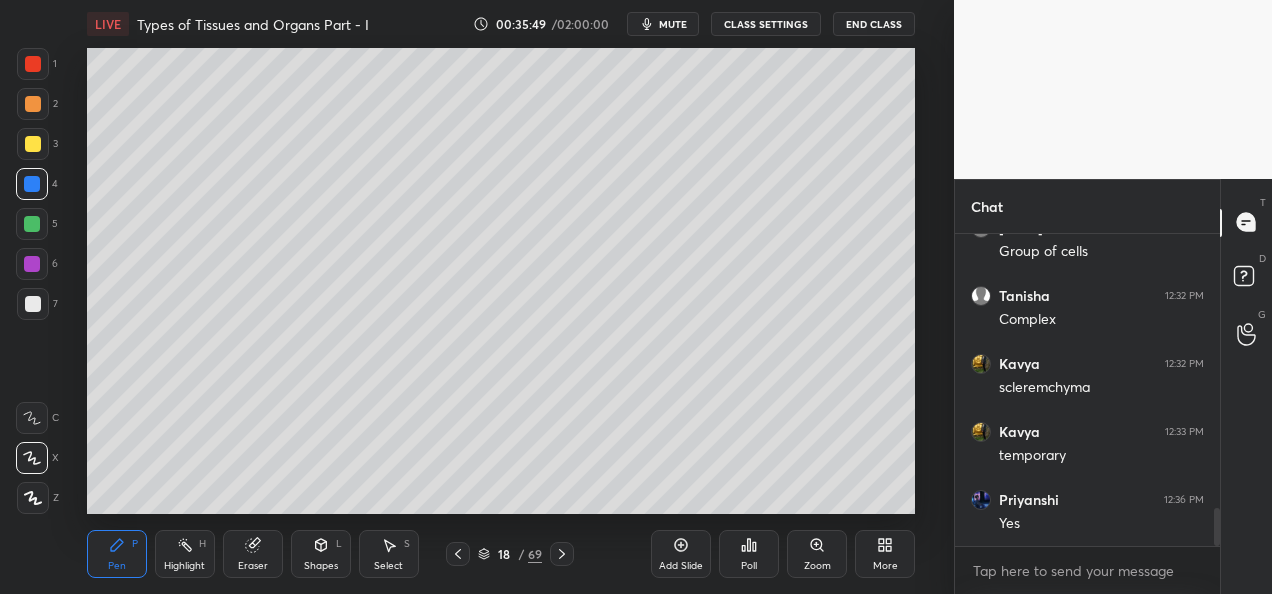 click at bounding box center (32, 224) 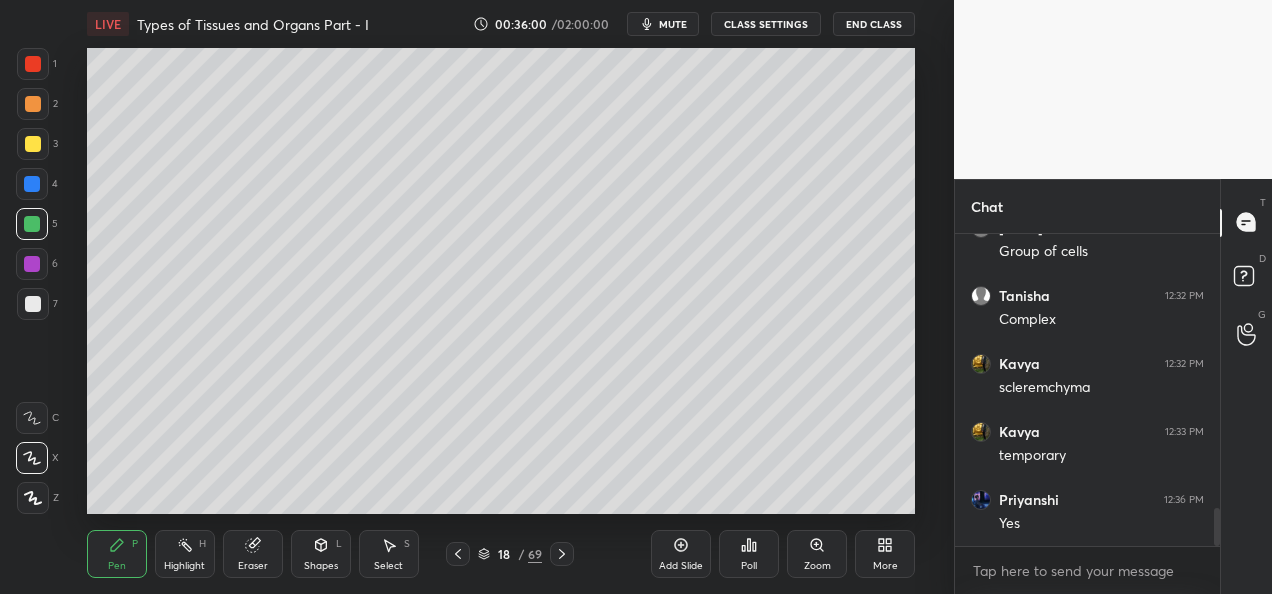 click at bounding box center (33, 144) 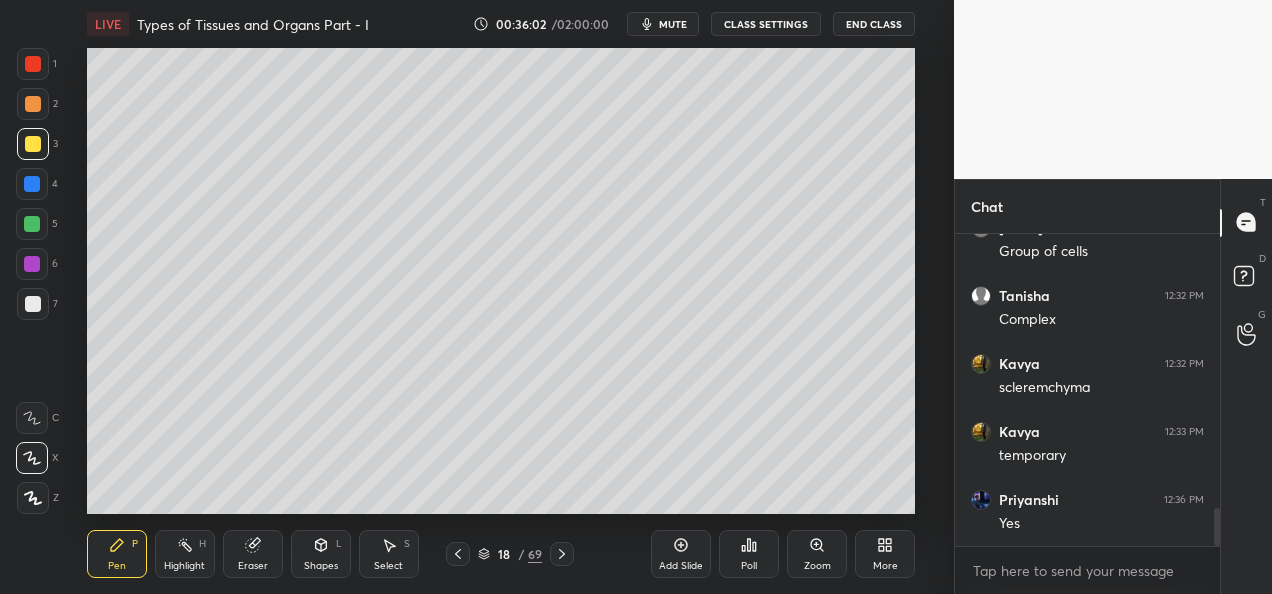 scroll, scrollTop: 2238, scrollLeft: 0, axis: vertical 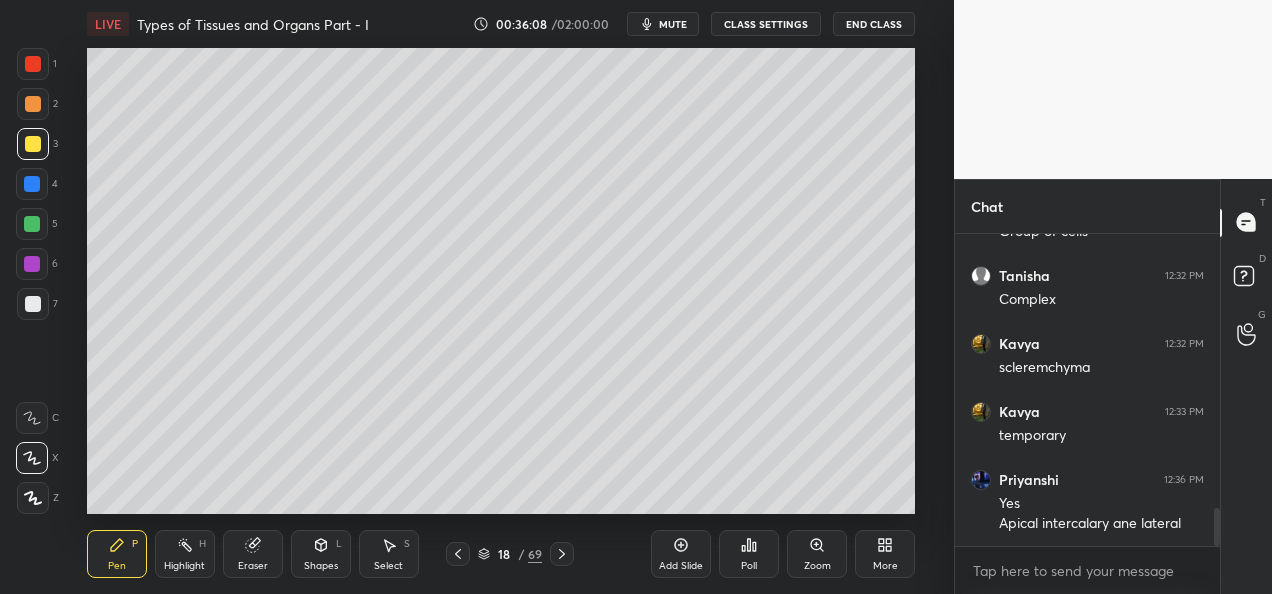 click at bounding box center [32, 224] 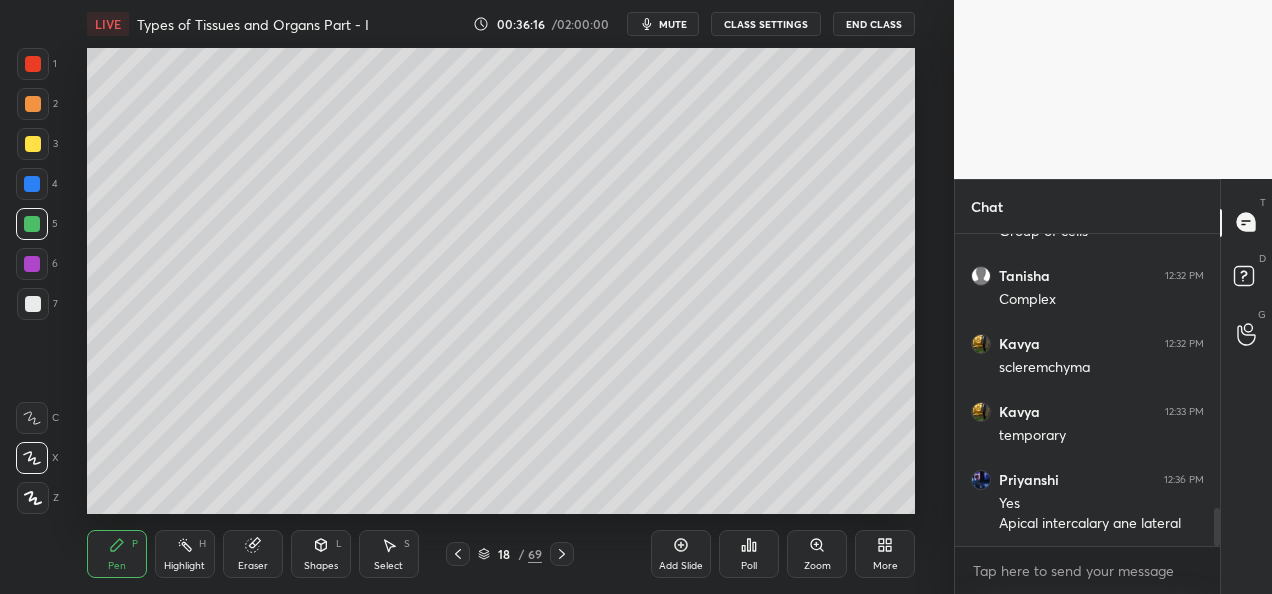 scroll, scrollTop: 2306, scrollLeft: 0, axis: vertical 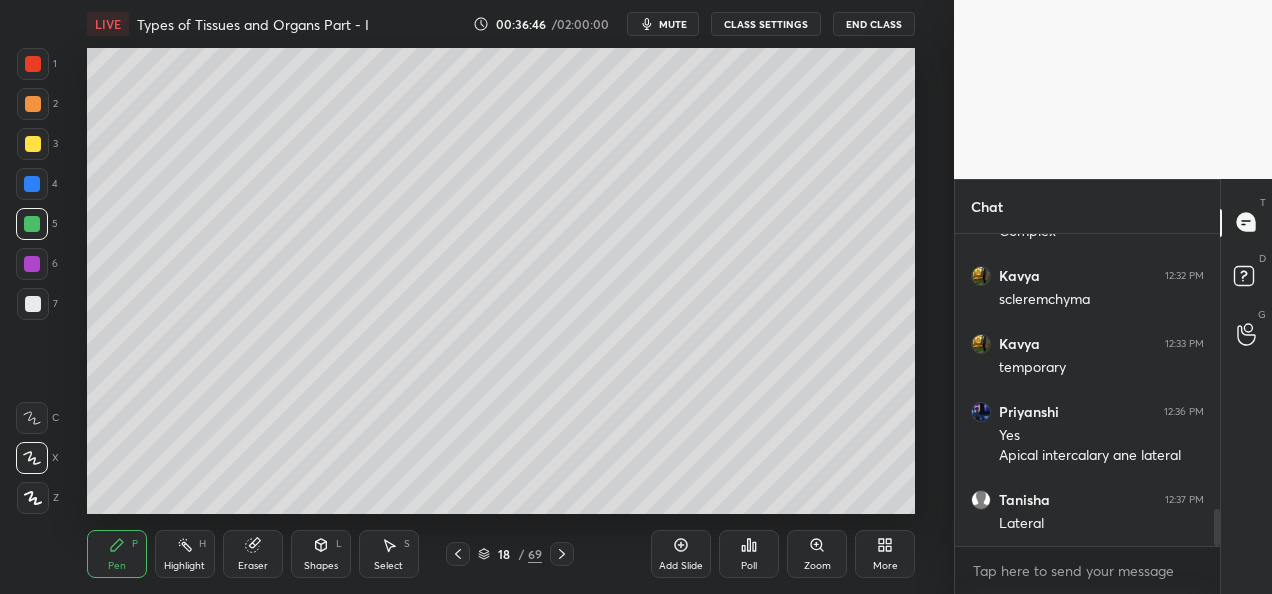 click at bounding box center [33, 144] 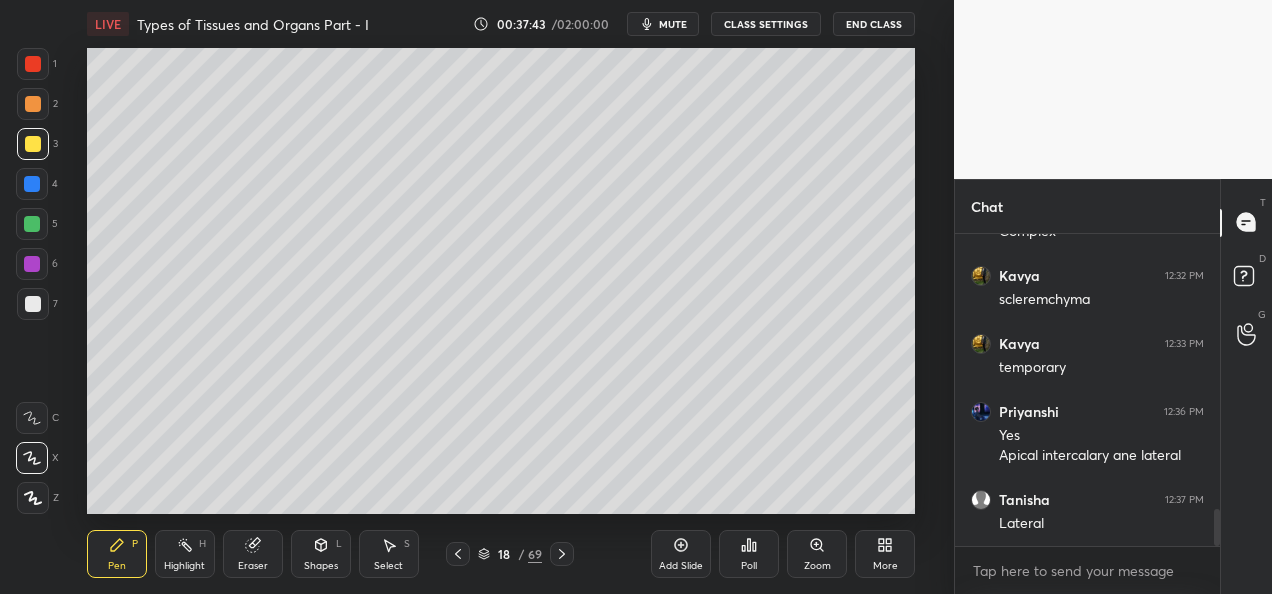 click at bounding box center [32, 224] 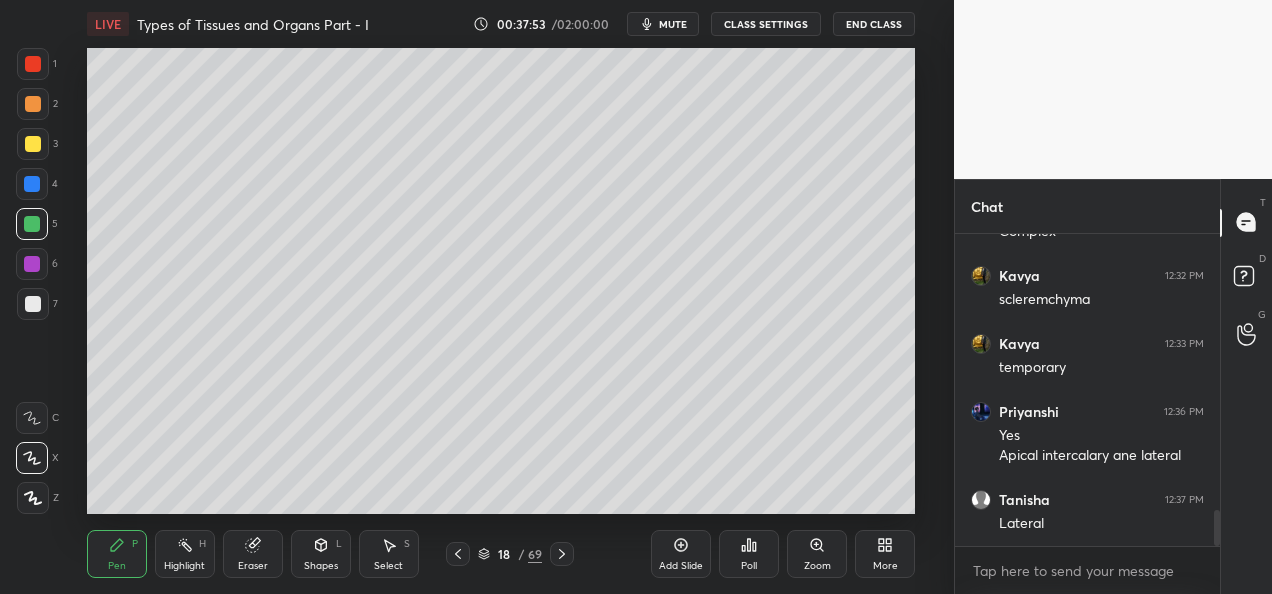 scroll, scrollTop: 2374, scrollLeft: 0, axis: vertical 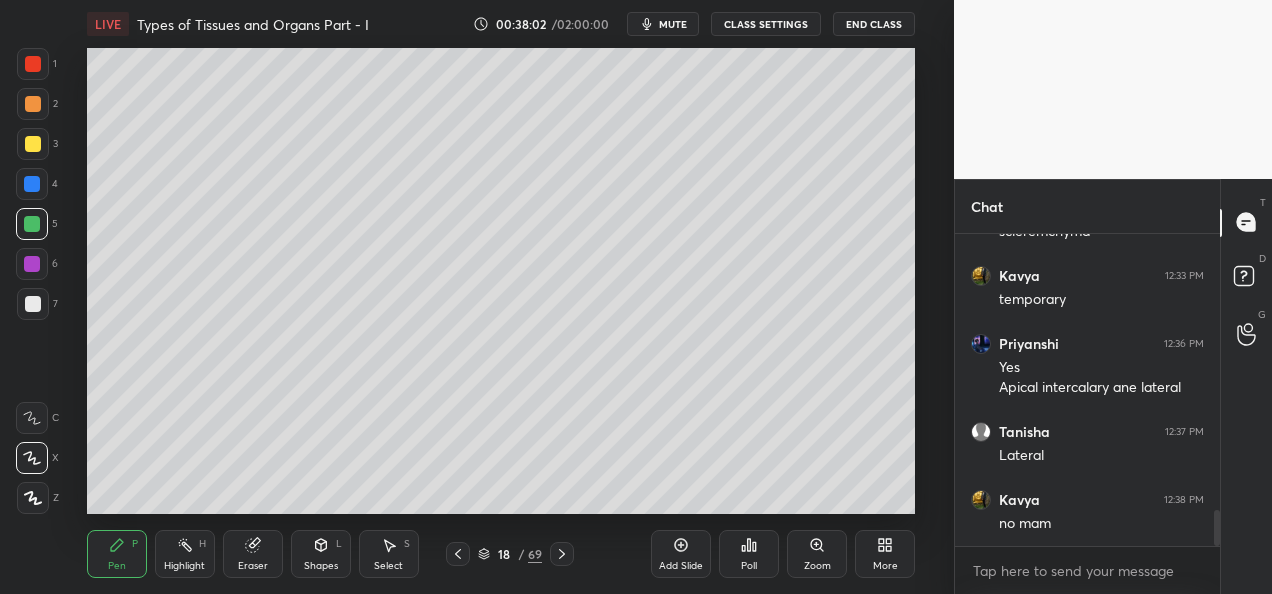 click at bounding box center [33, 144] 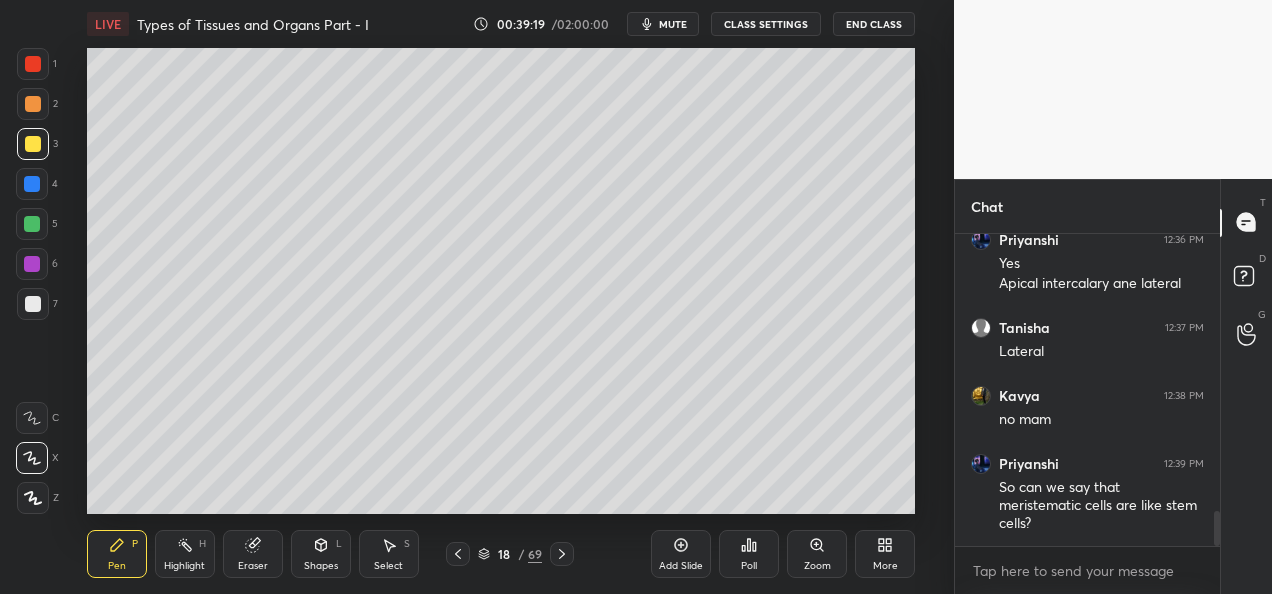 scroll, scrollTop: 2550, scrollLeft: 0, axis: vertical 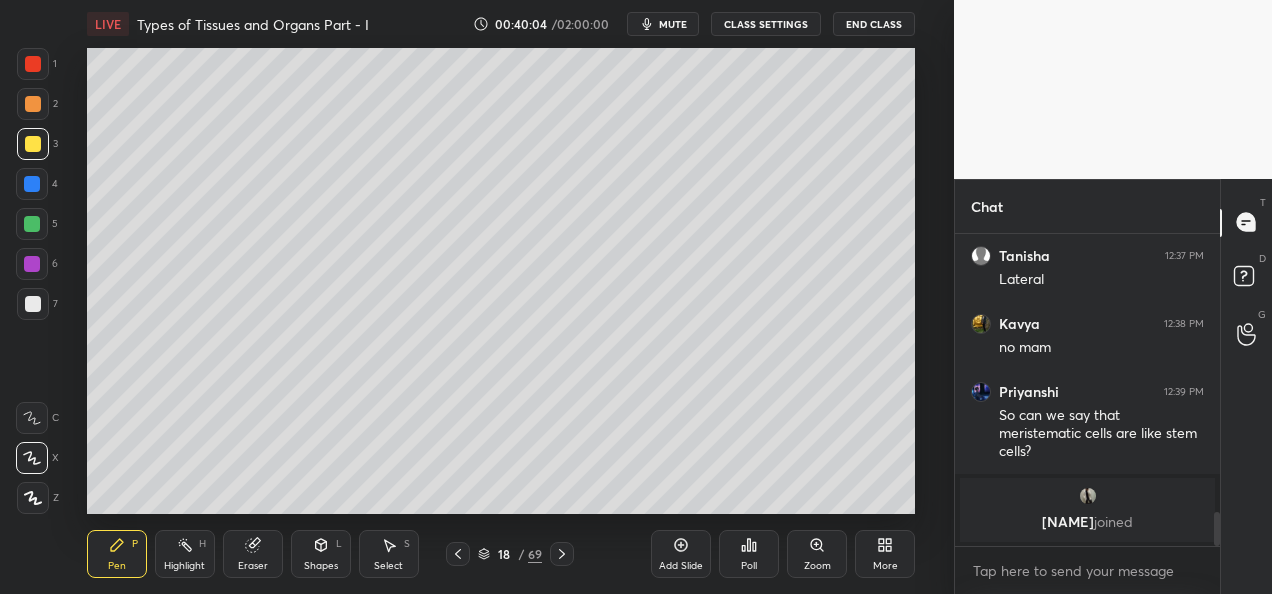 click on "Shapes" at bounding box center [321, 566] 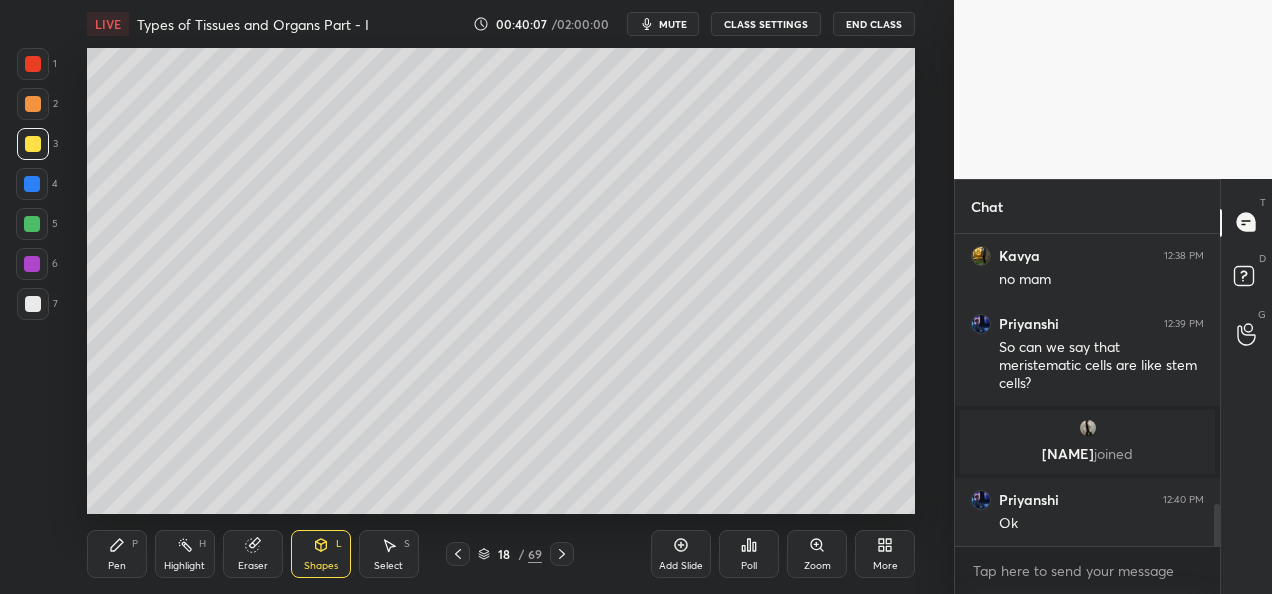 click on "Eraser" at bounding box center (253, 554) 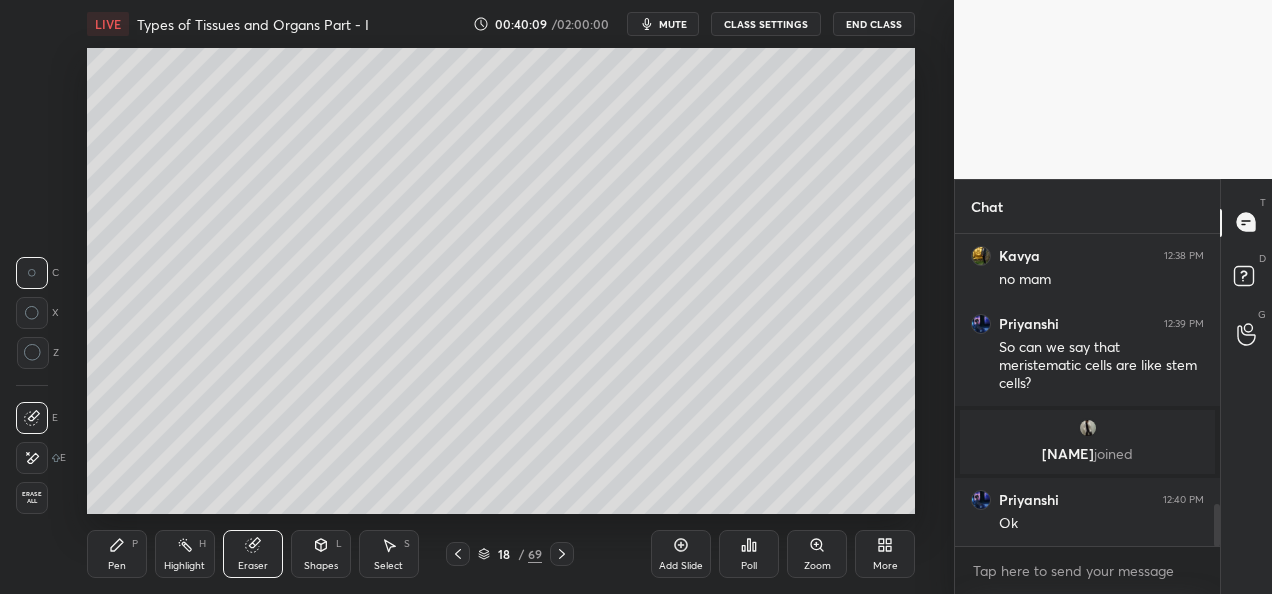 click 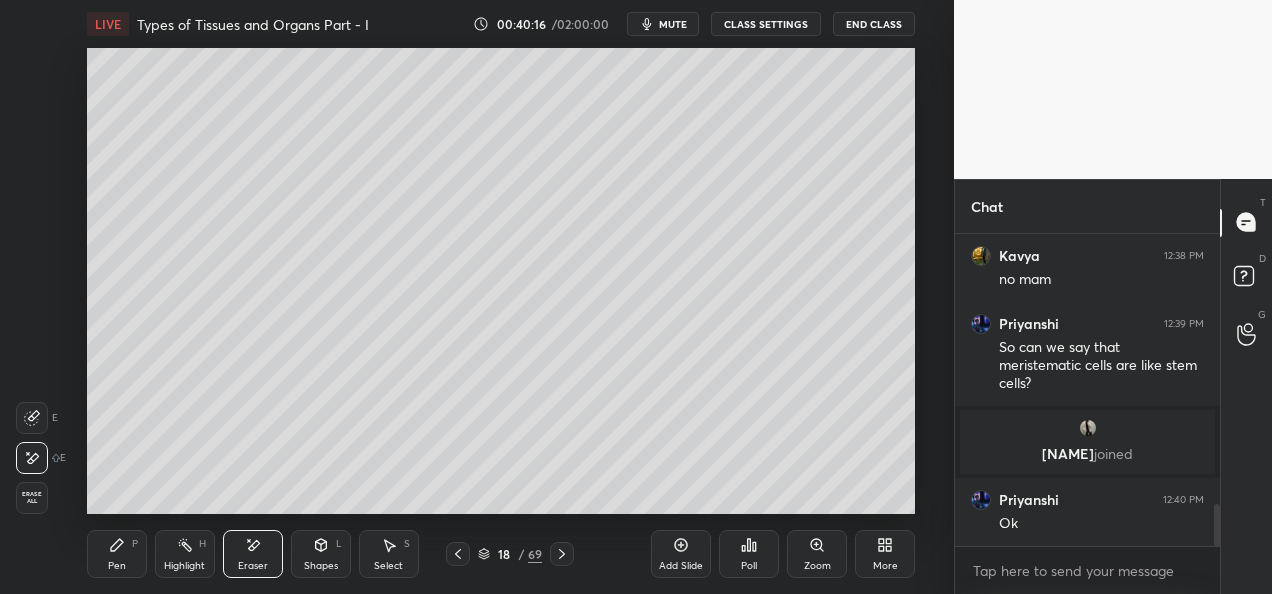 click on "Pen P" at bounding box center (117, 554) 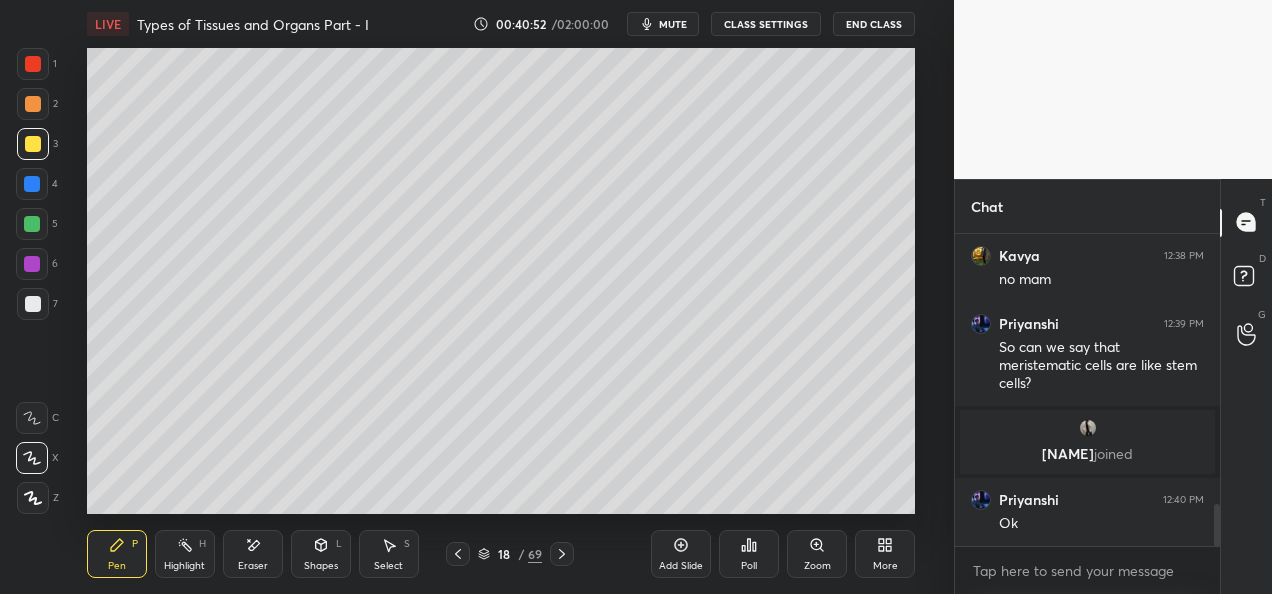 scroll, scrollTop: 2072, scrollLeft: 0, axis: vertical 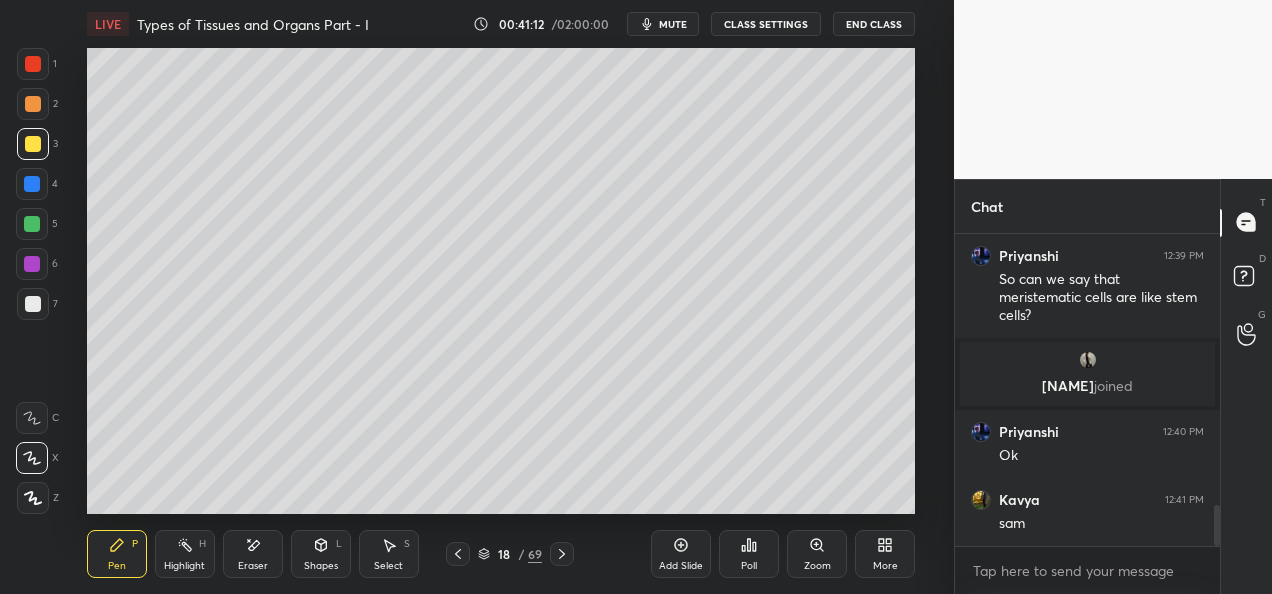 click on "Setting up your live class Poll for   secs No correct answer Start poll" at bounding box center (501, 281) 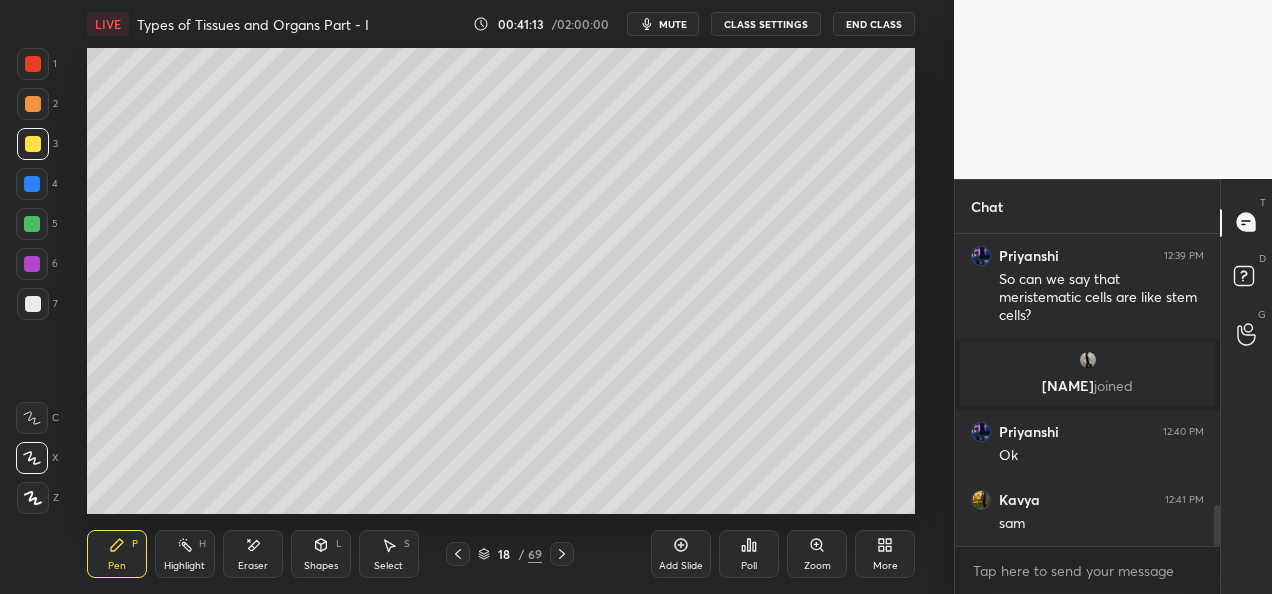 click on "Setting up your live class Poll for   secs No correct answer Start poll" at bounding box center (501, 281) 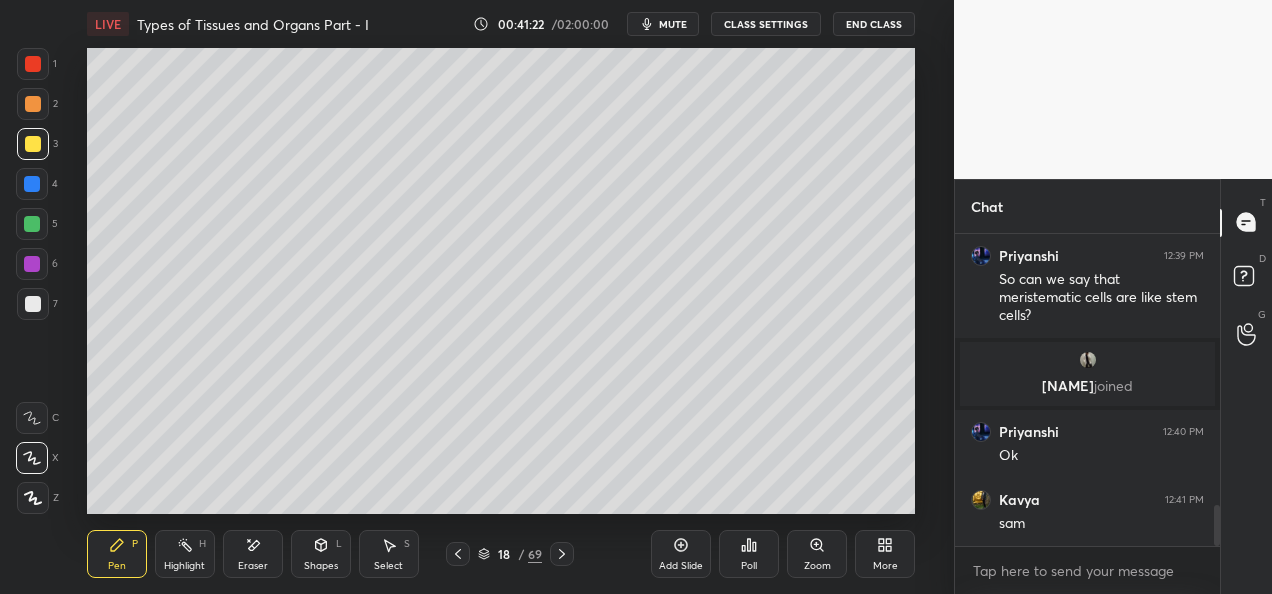 click at bounding box center (32, 224) 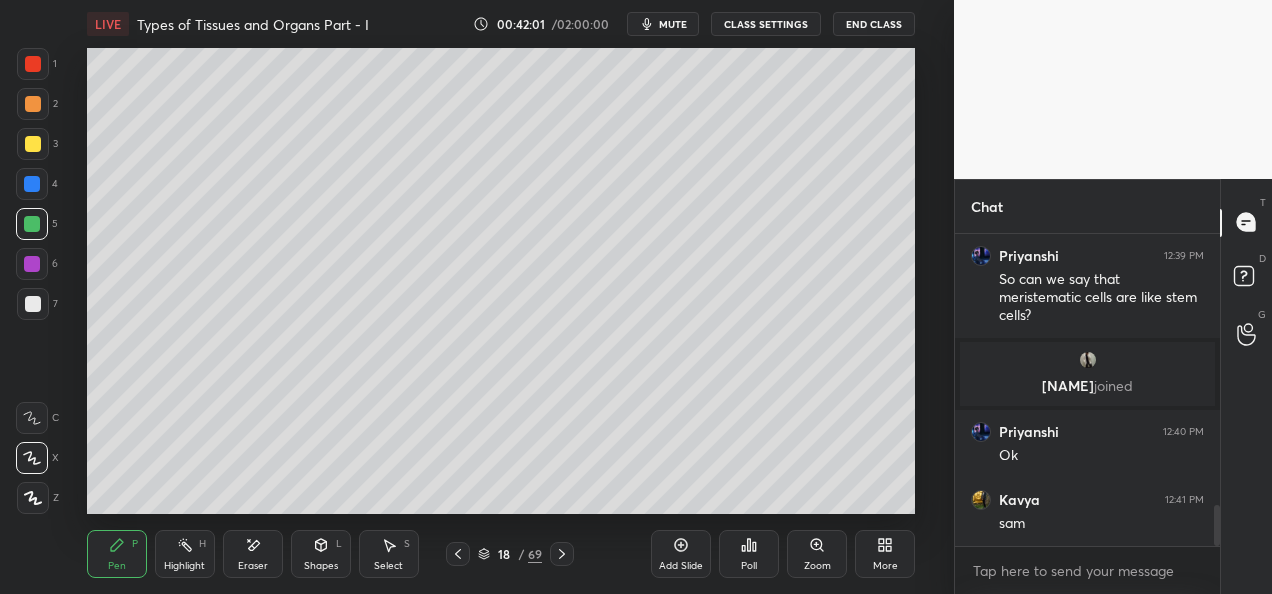 click at bounding box center [33, 144] 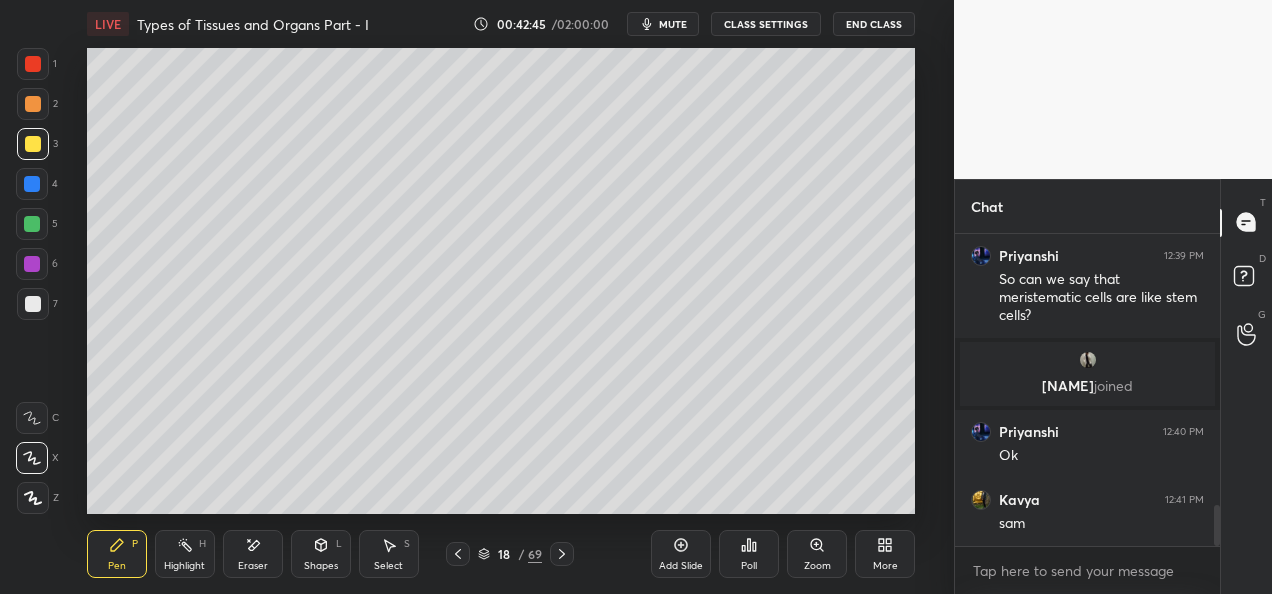 click on "Setting up your live class Poll for   secs No correct answer Start poll" at bounding box center [501, 281] 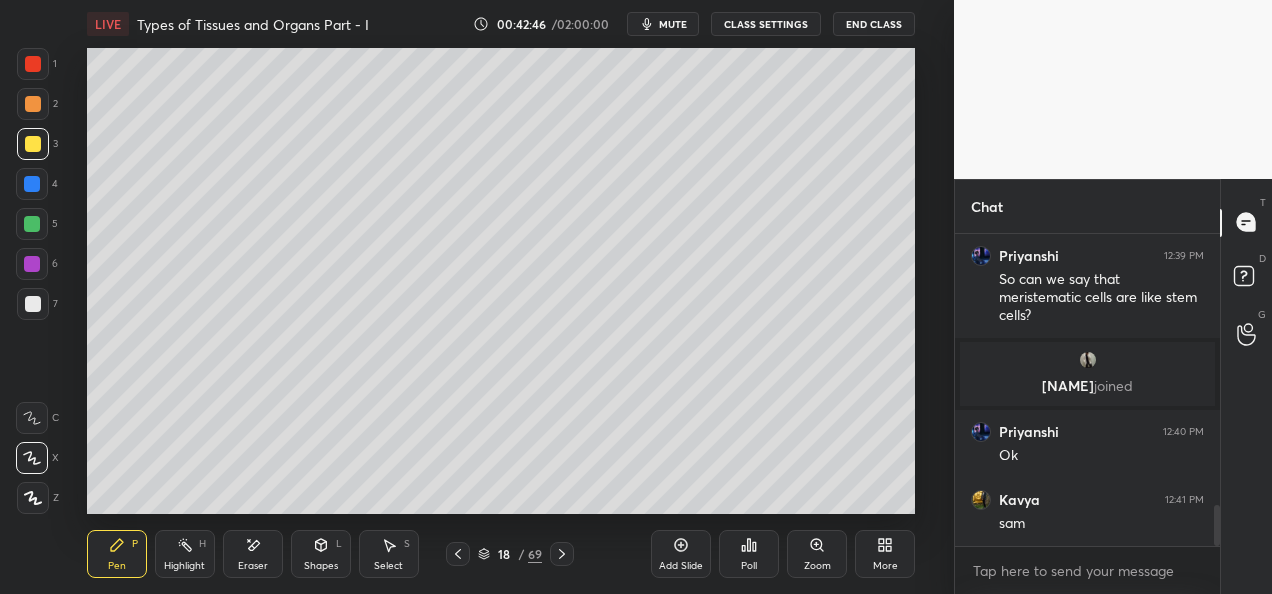 click on "Add Slide Poll Zoom More" at bounding box center (783, 554) 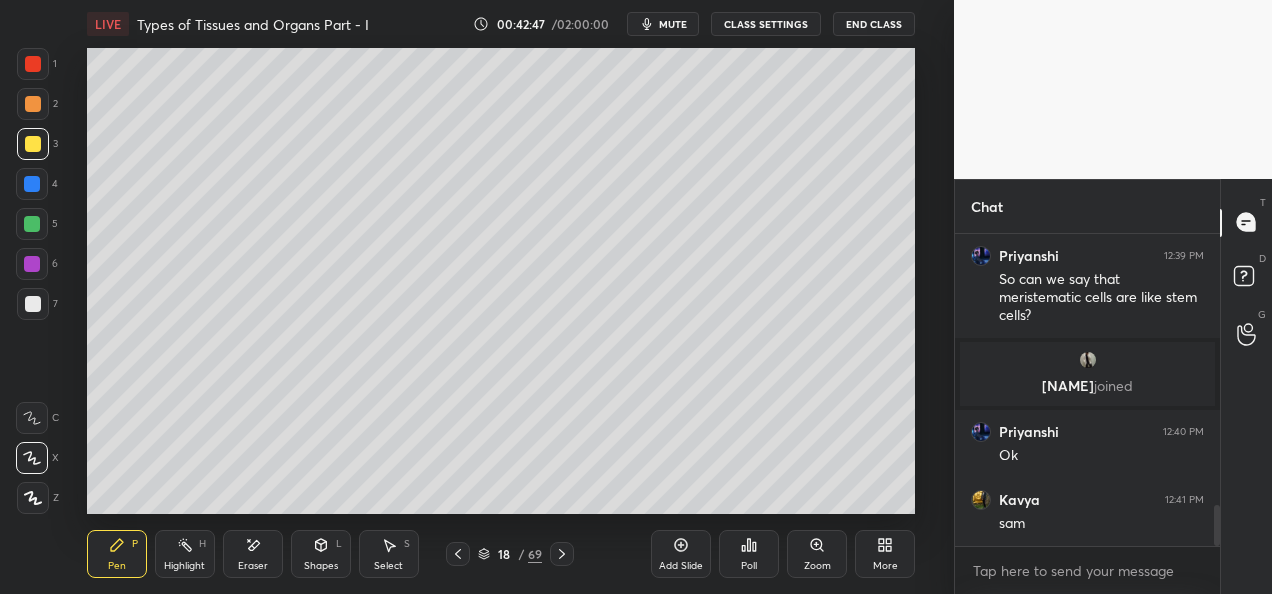 click on "Add Slide Poll Zoom More" at bounding box center (783, 554) 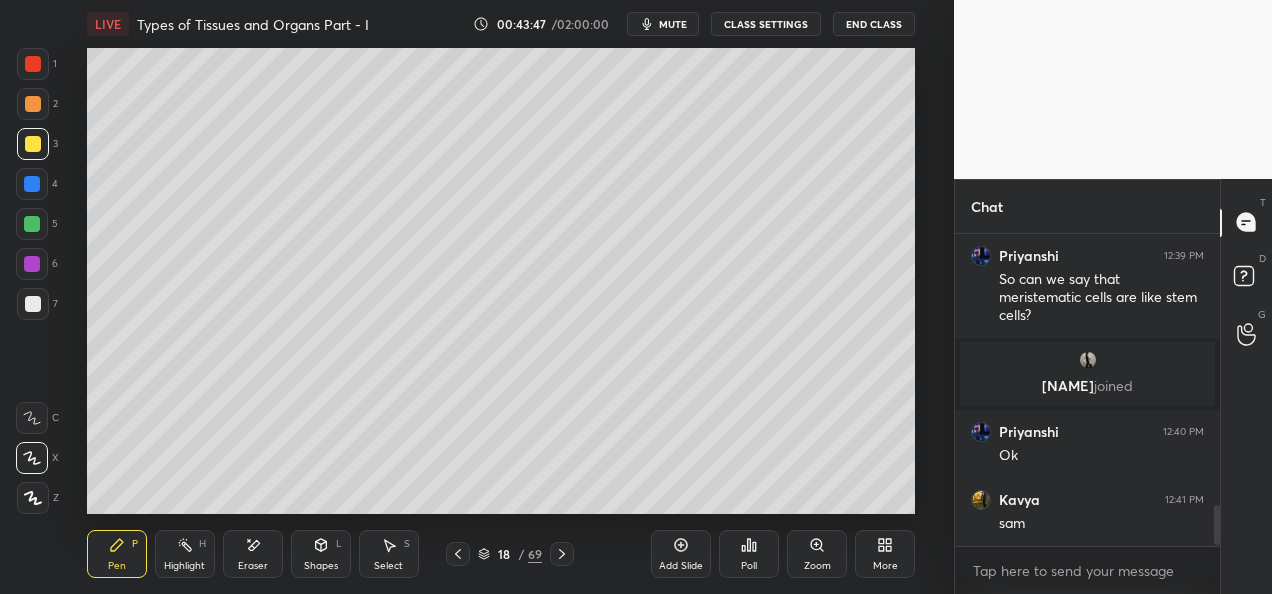 scroll, scrollTop: 2140, scrollLeft: 0, axis: vertical 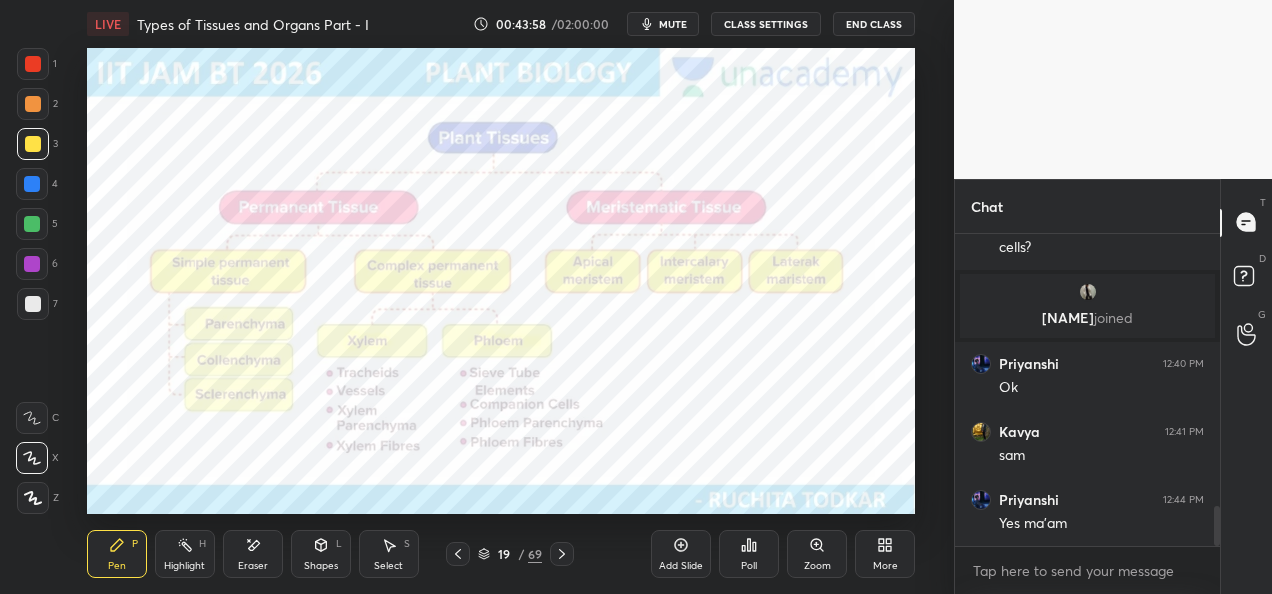 click at bounding box center (32, 184) 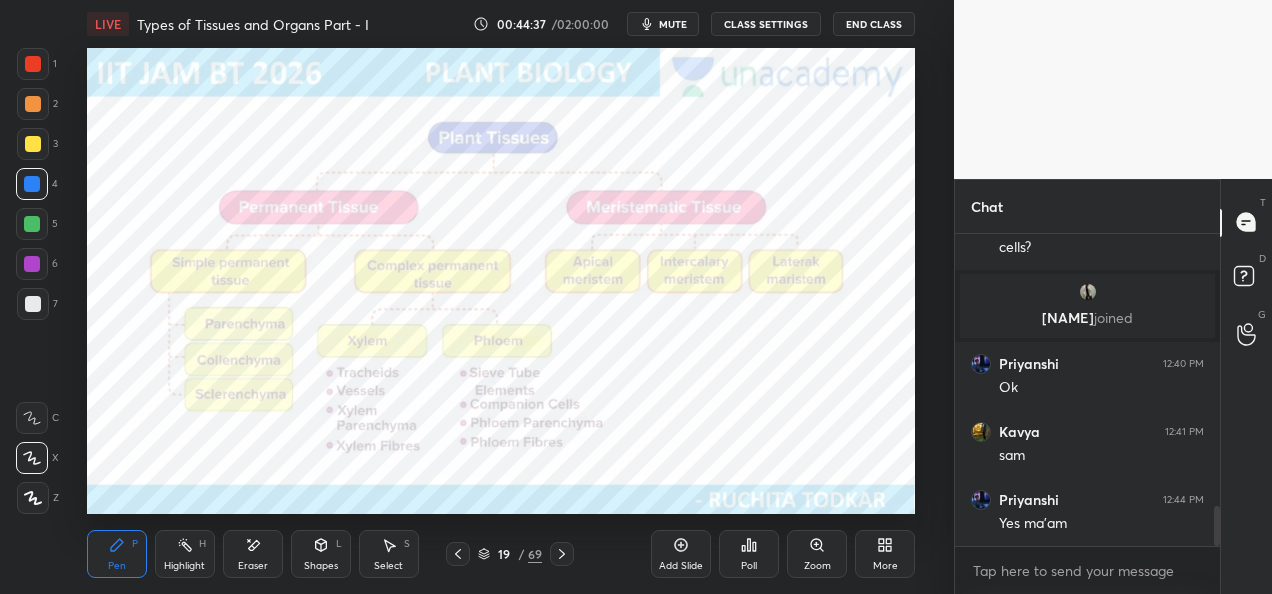 click at bounding box center (32, 224) 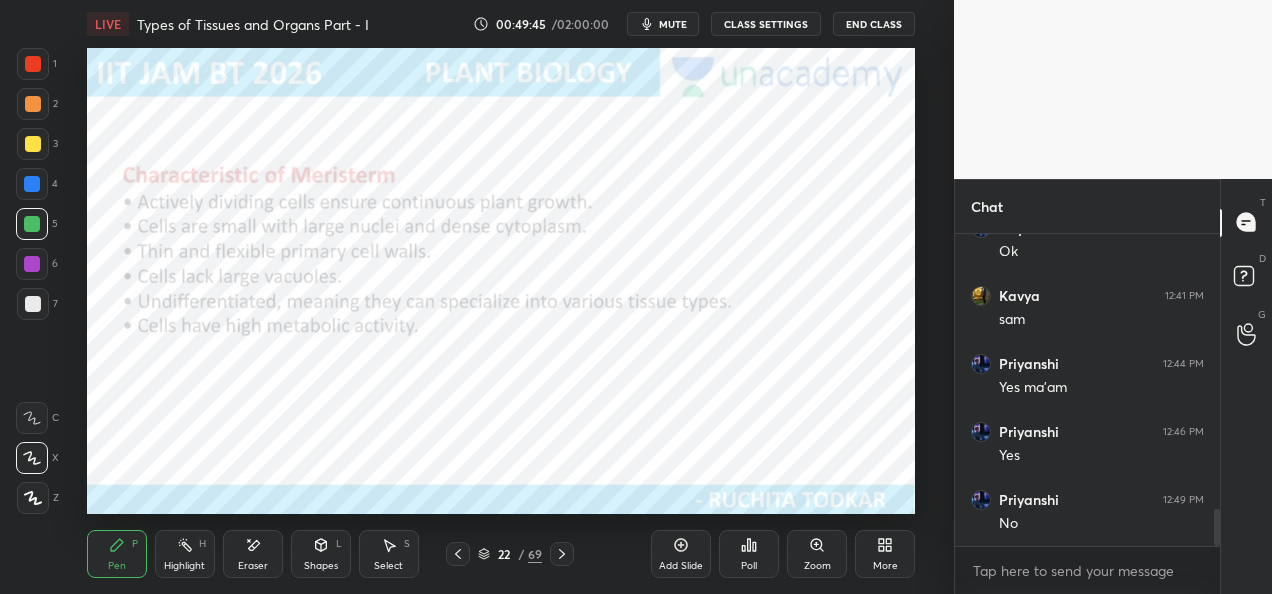 scroll, scrollTop: 2344, scrollLeft: 0, axis: vertical 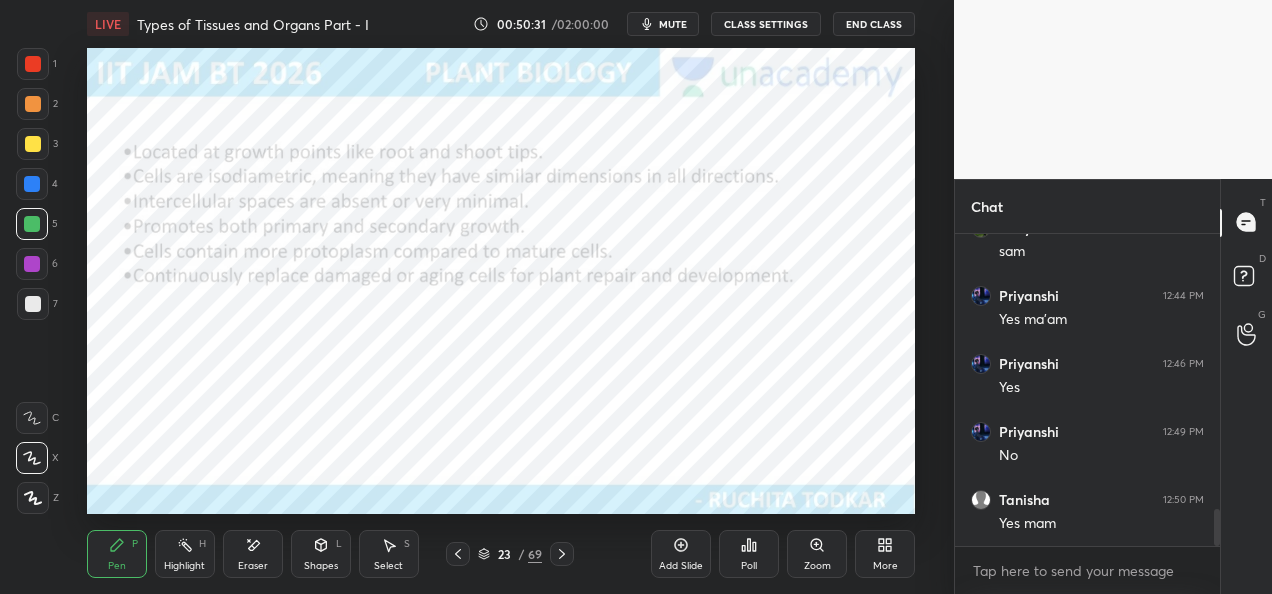 click at bounding box center [33, 144] 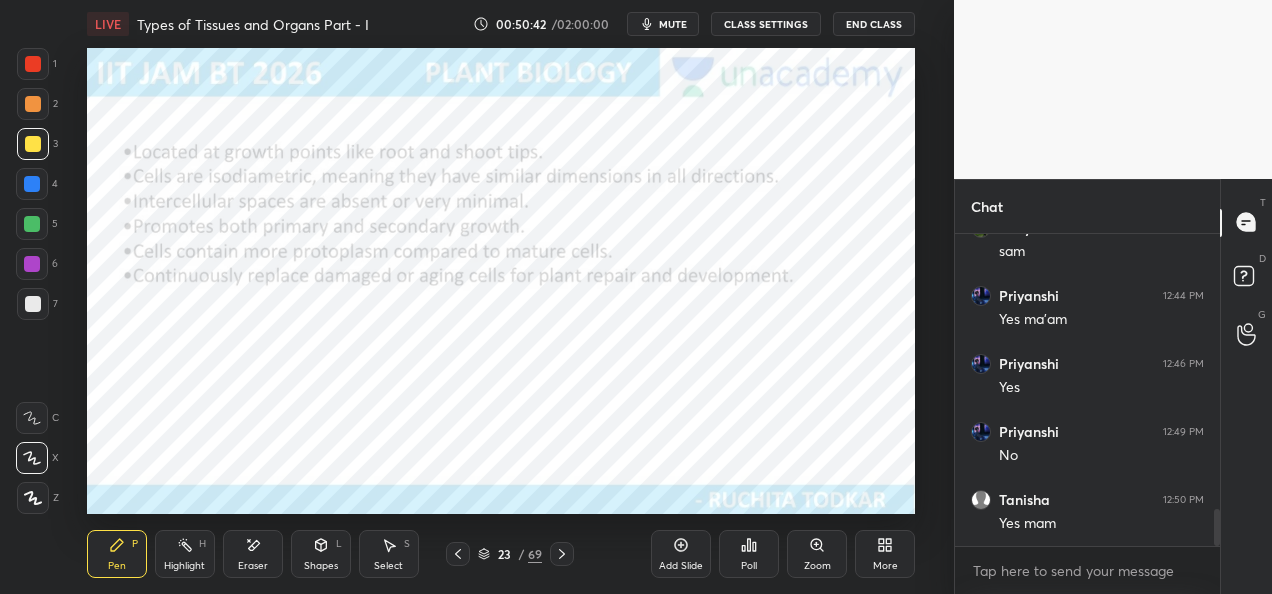 click at bounding box center (33, 104) 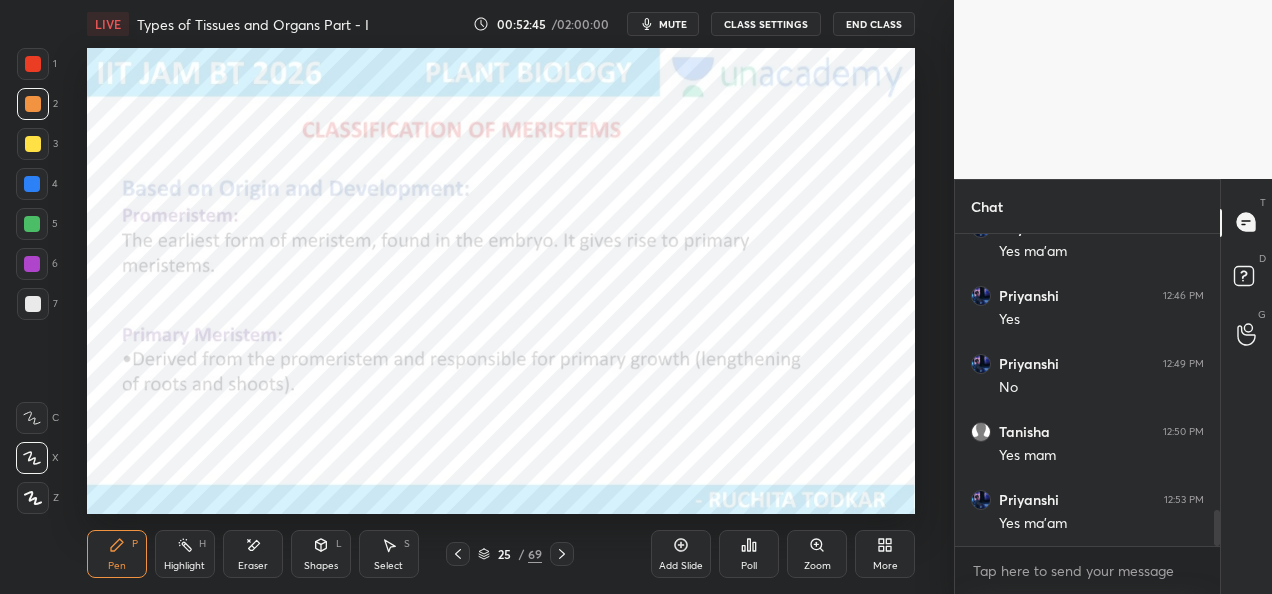 scroll, scrollTop: 2480, scrollLeft: 0, axis: vertical 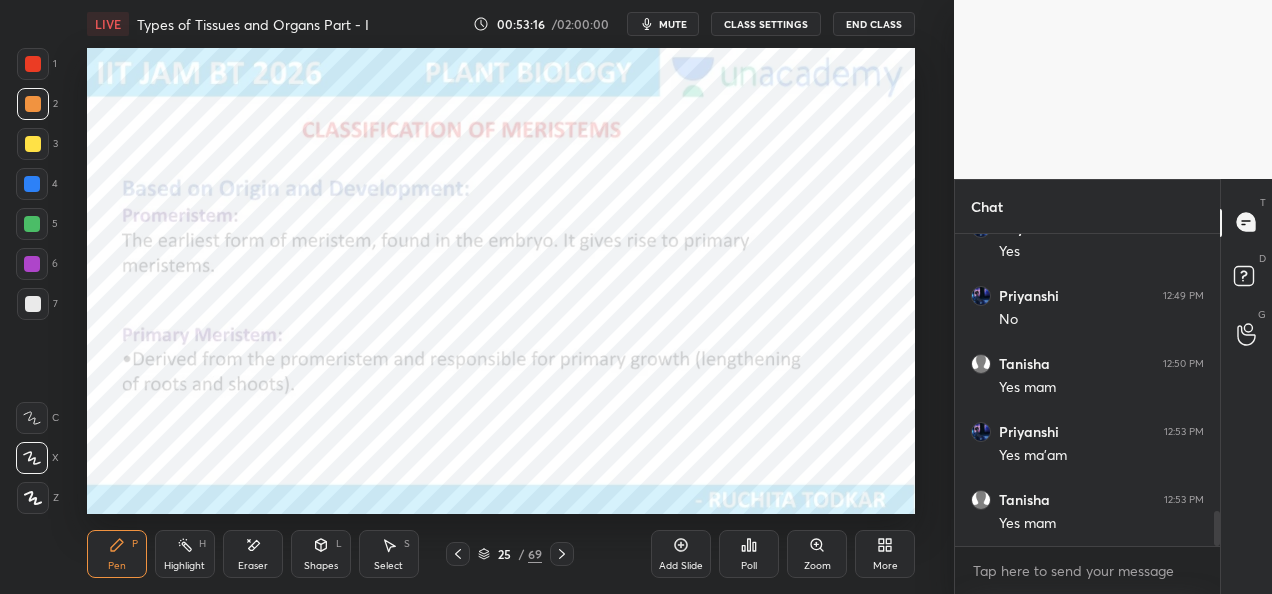 click at bounding box center (32, 224) 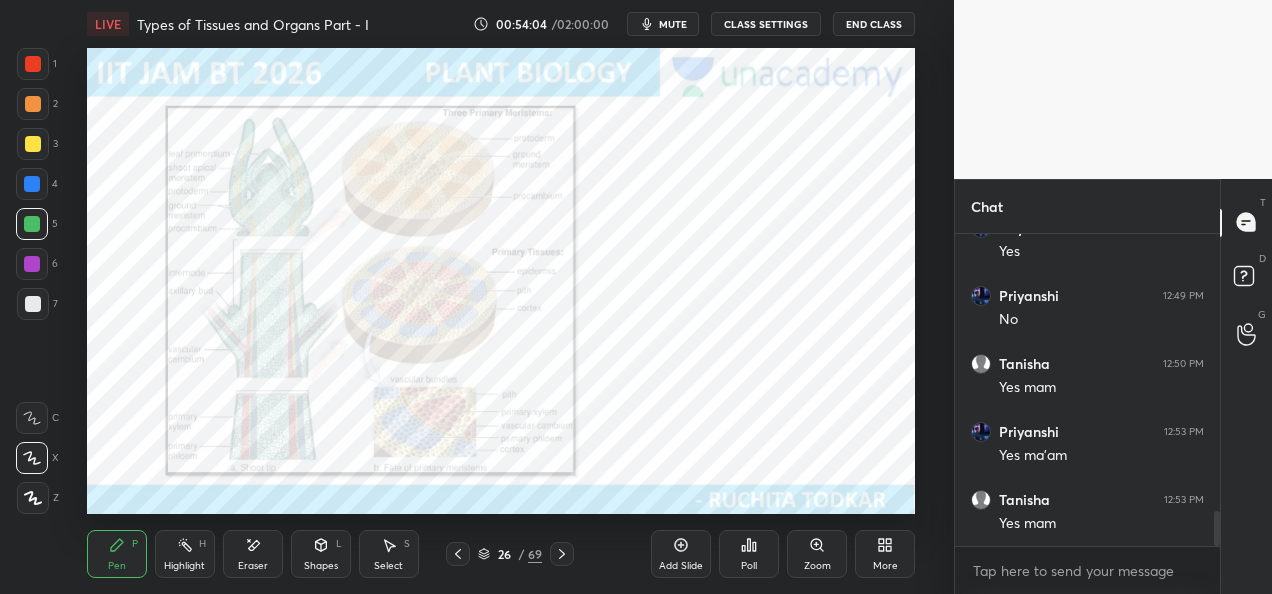 click 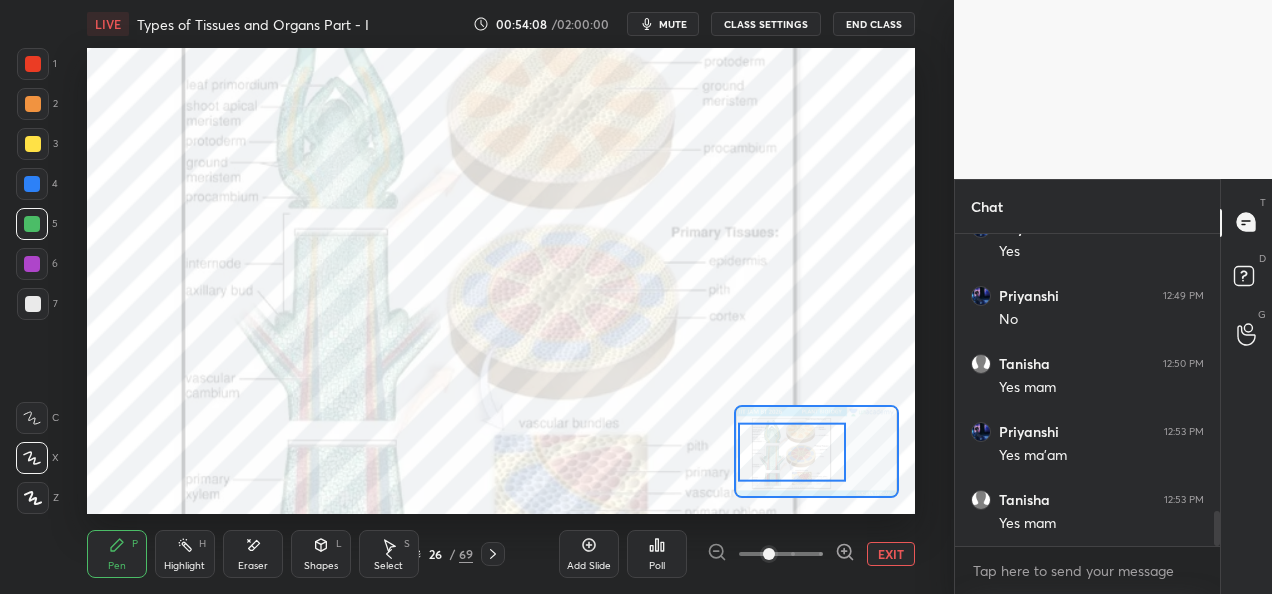 click at bounding box center (792, 451) 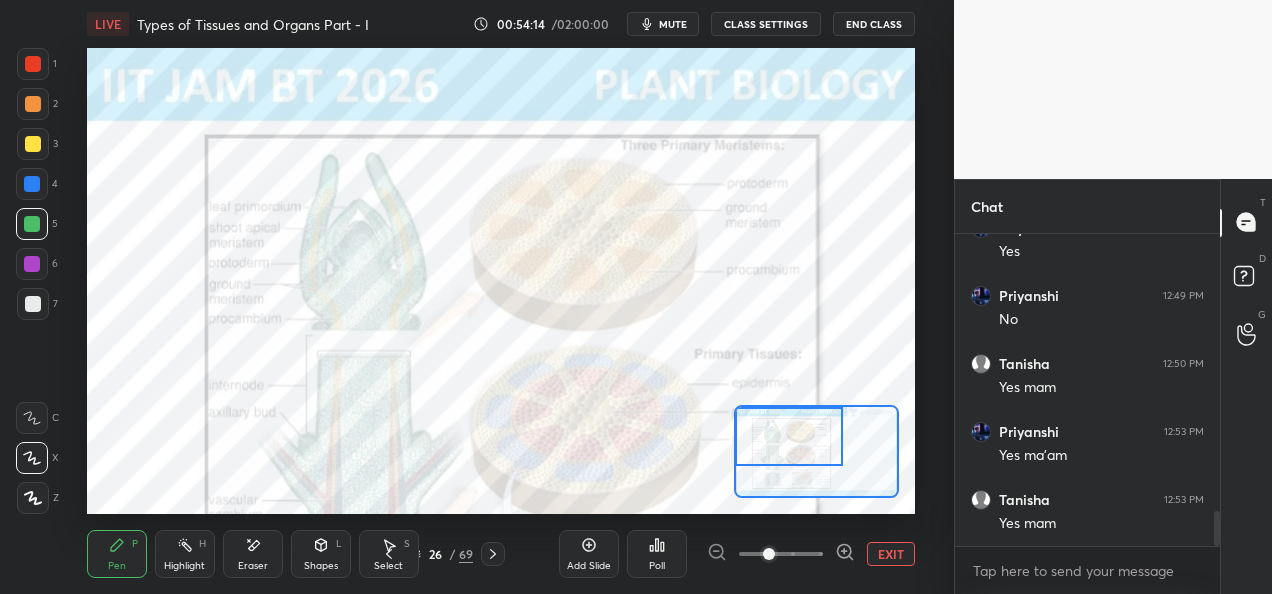 click at bounding box center [33, 144] 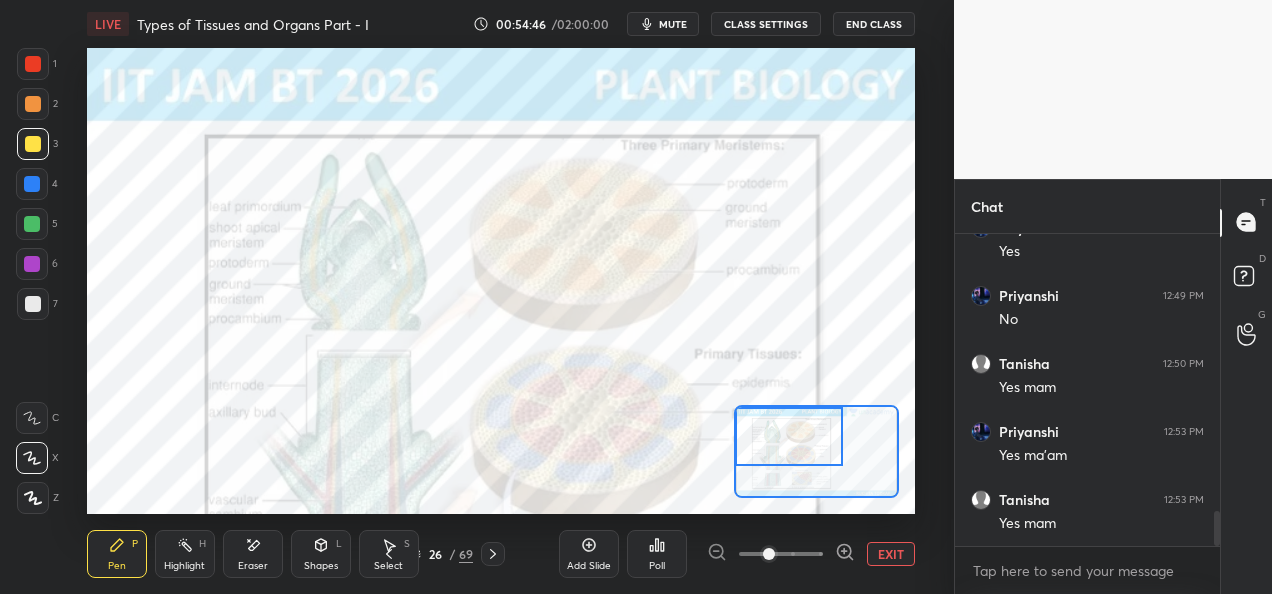 click at bounding box center (33, 64) 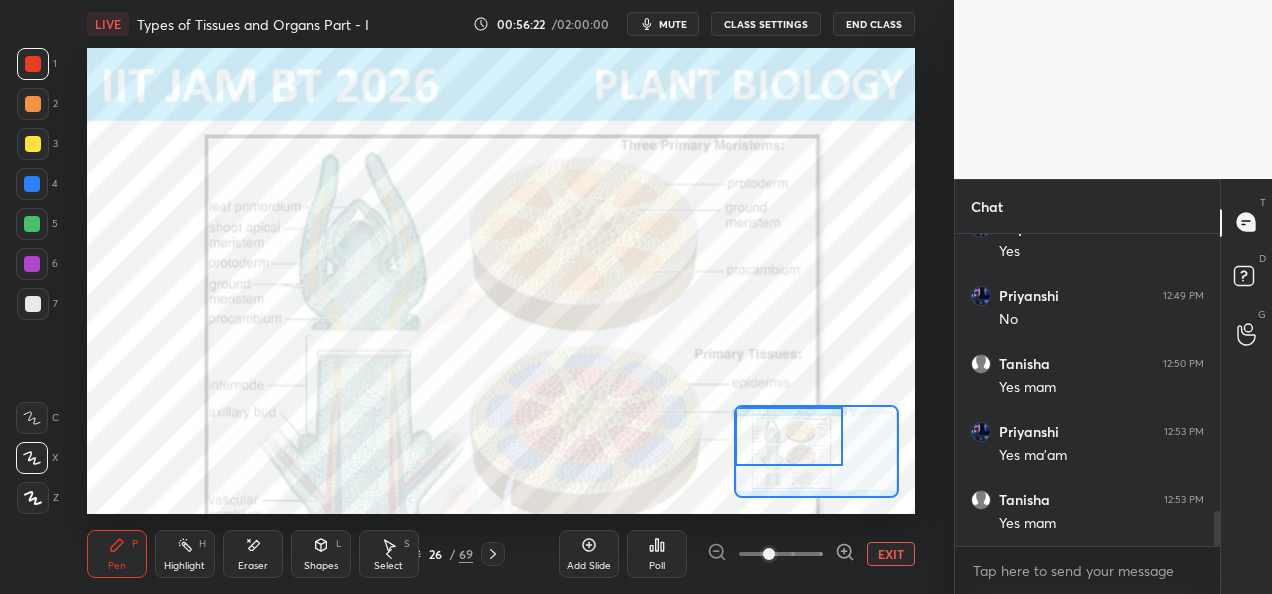 click at bounding box center [789, 436] 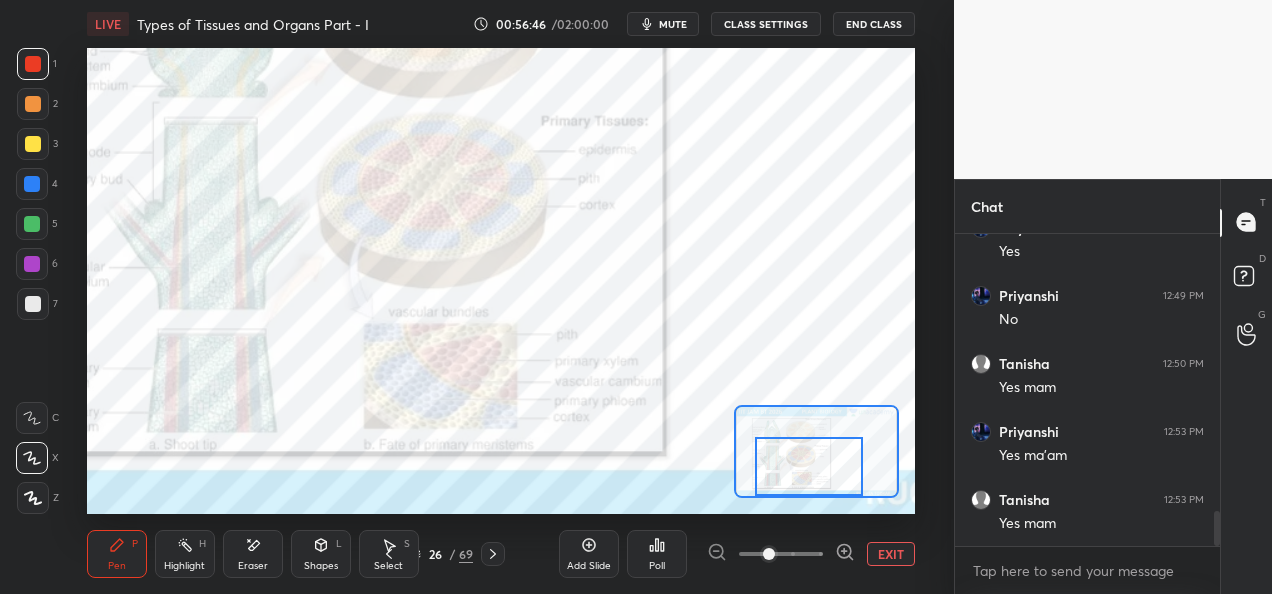 click on "EXIT" at bounding box center [891, 554] 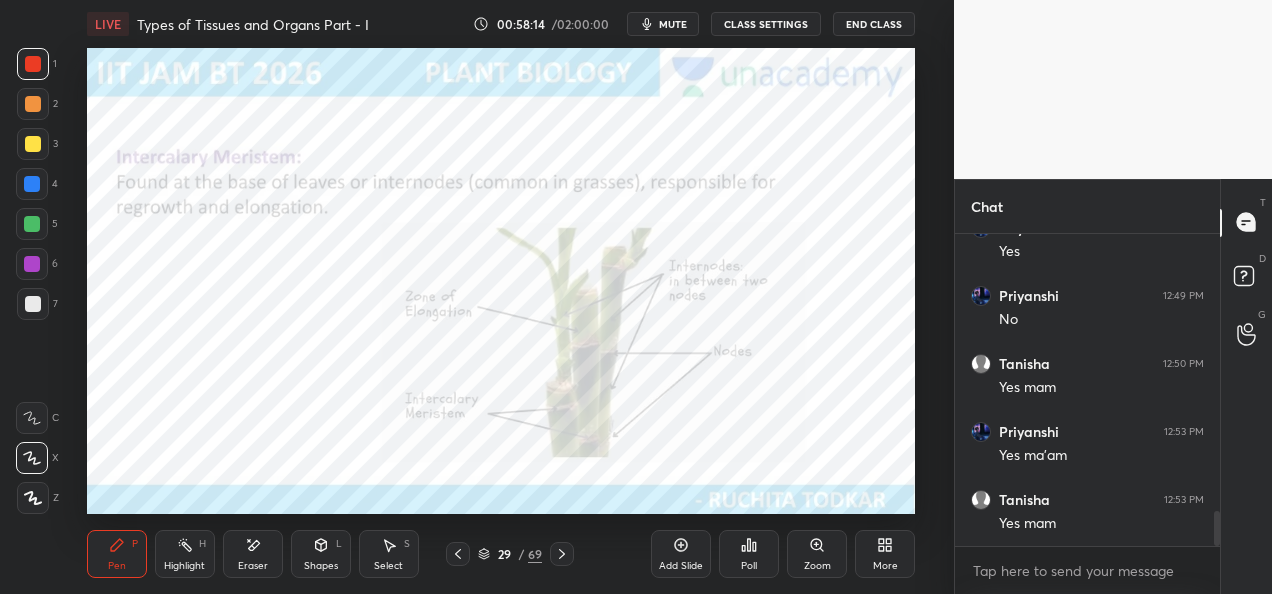 click on "Zoom" at bounding box center [817, 554] 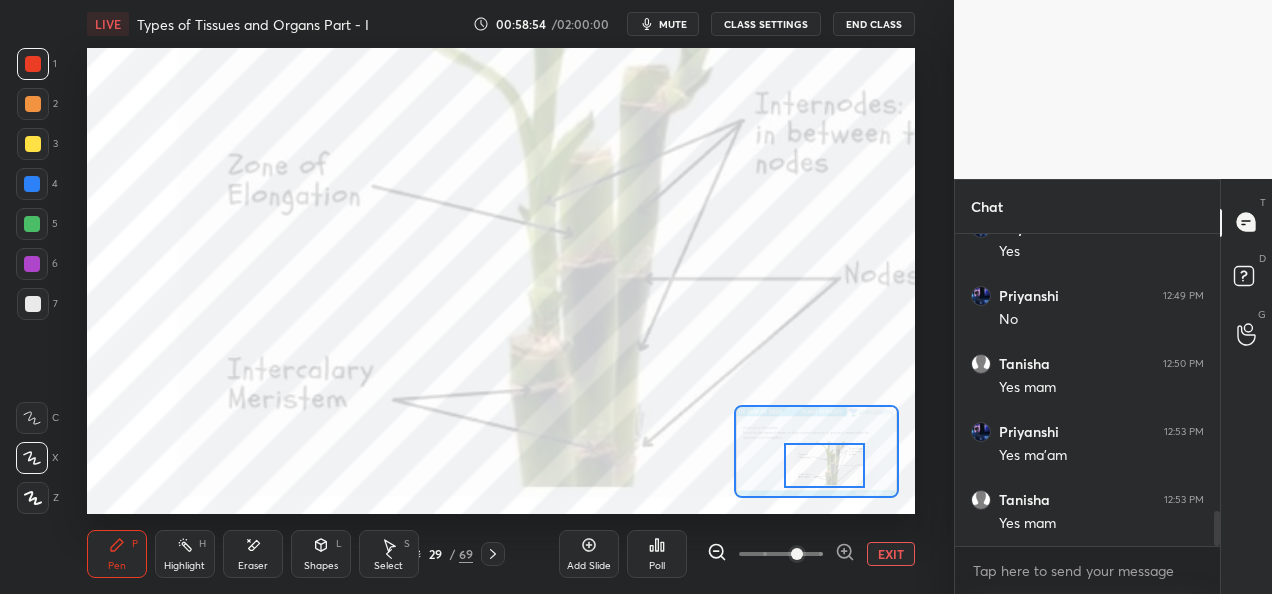 click on "EXIT" at bounding box center [891, 554] 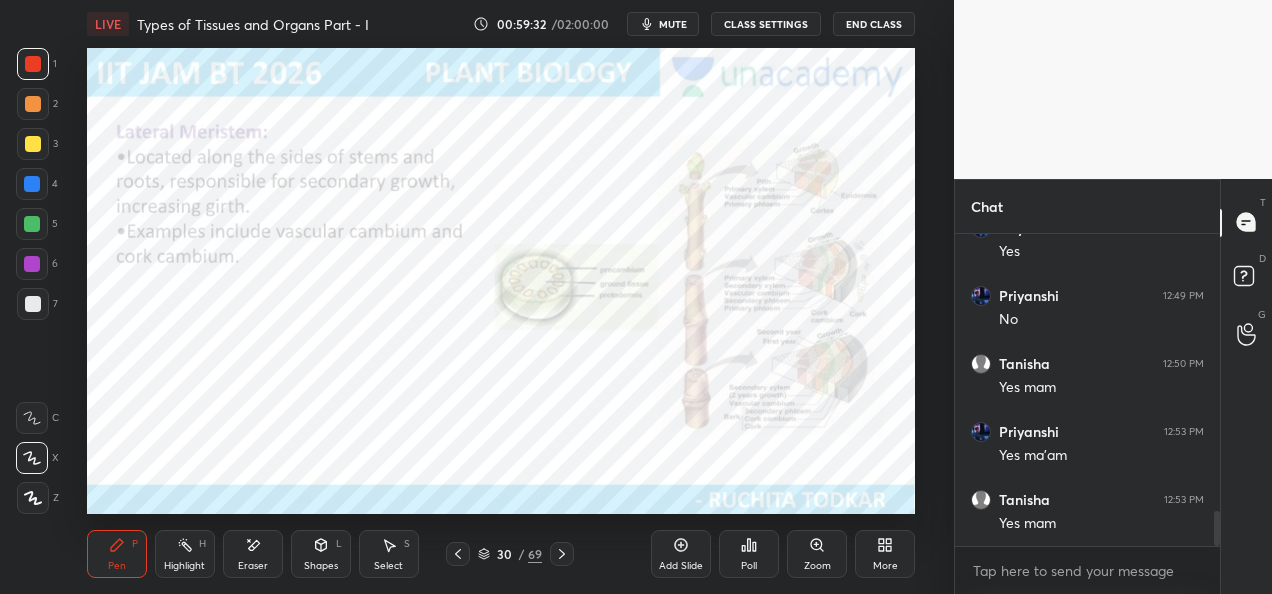click on "Zoom" at bounding box center (817, 566) 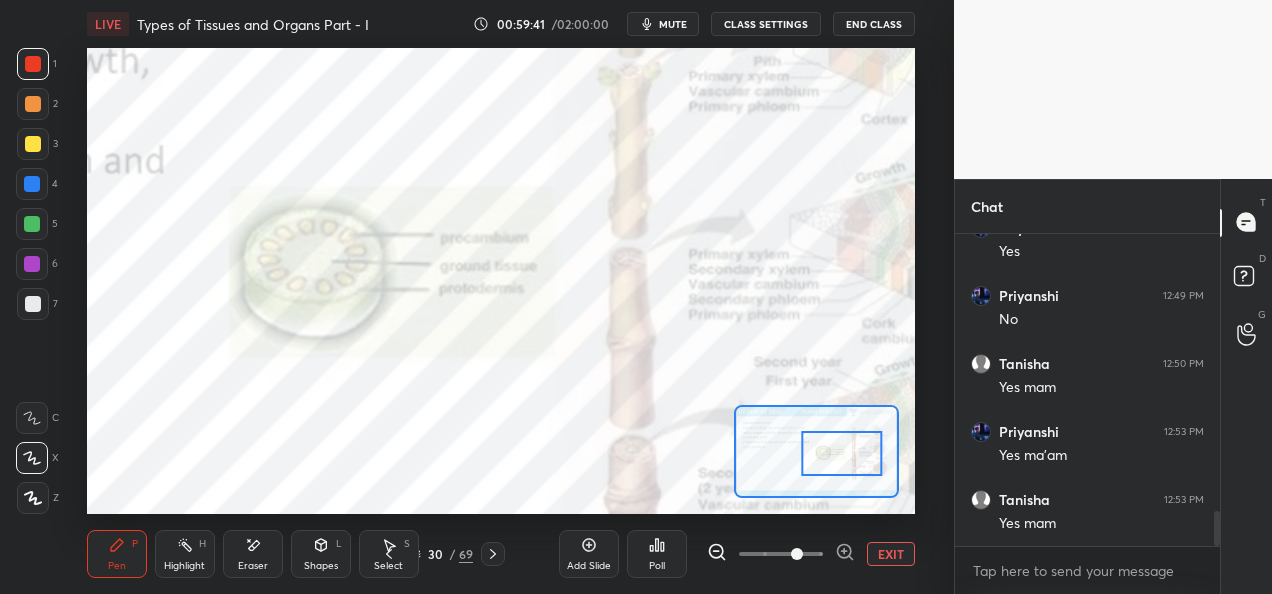 click at bounding box center (841, 453) 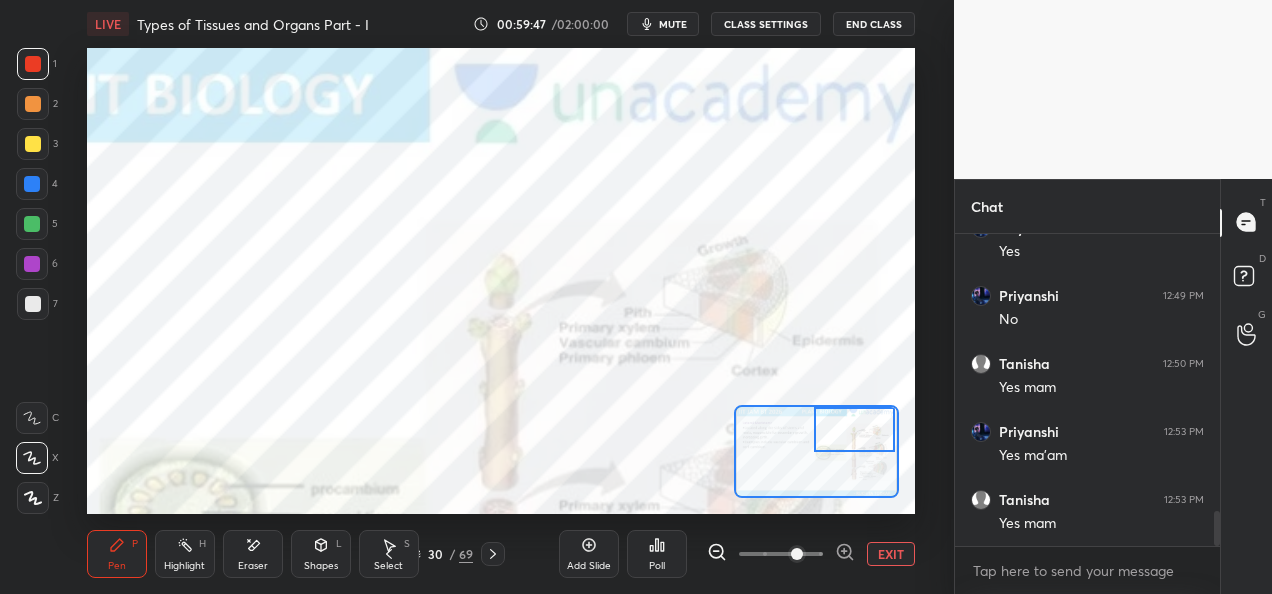 click at bounding box center (32, 224) 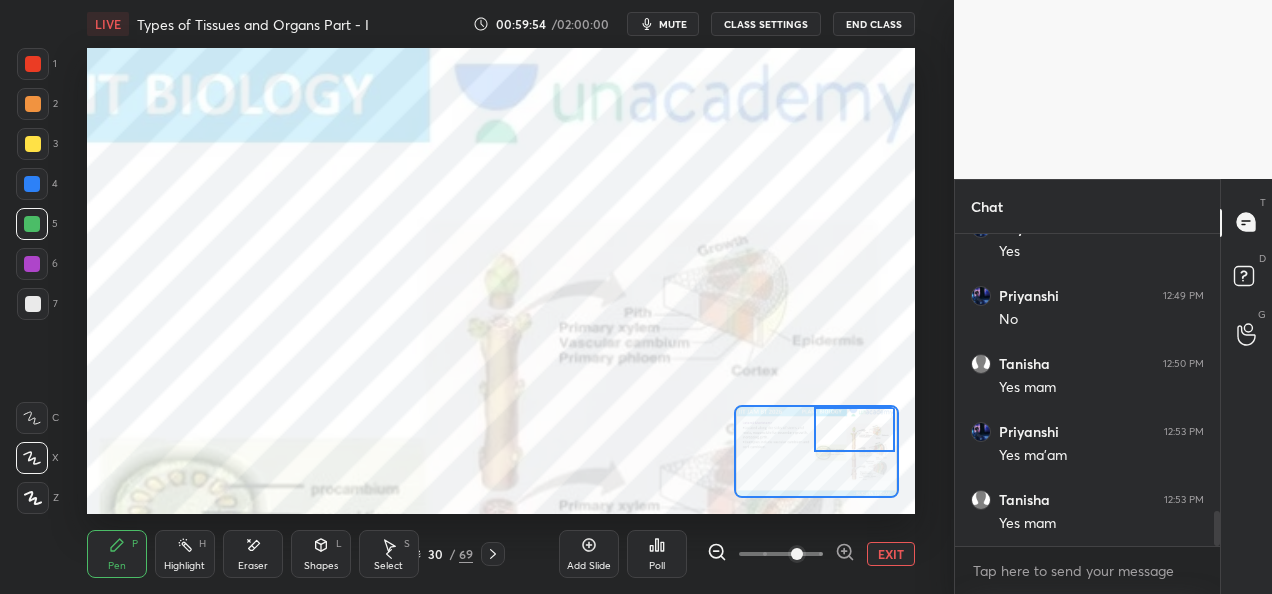 scroll, scrollTop: 2548, scrollLeft: 0, axis: vertical 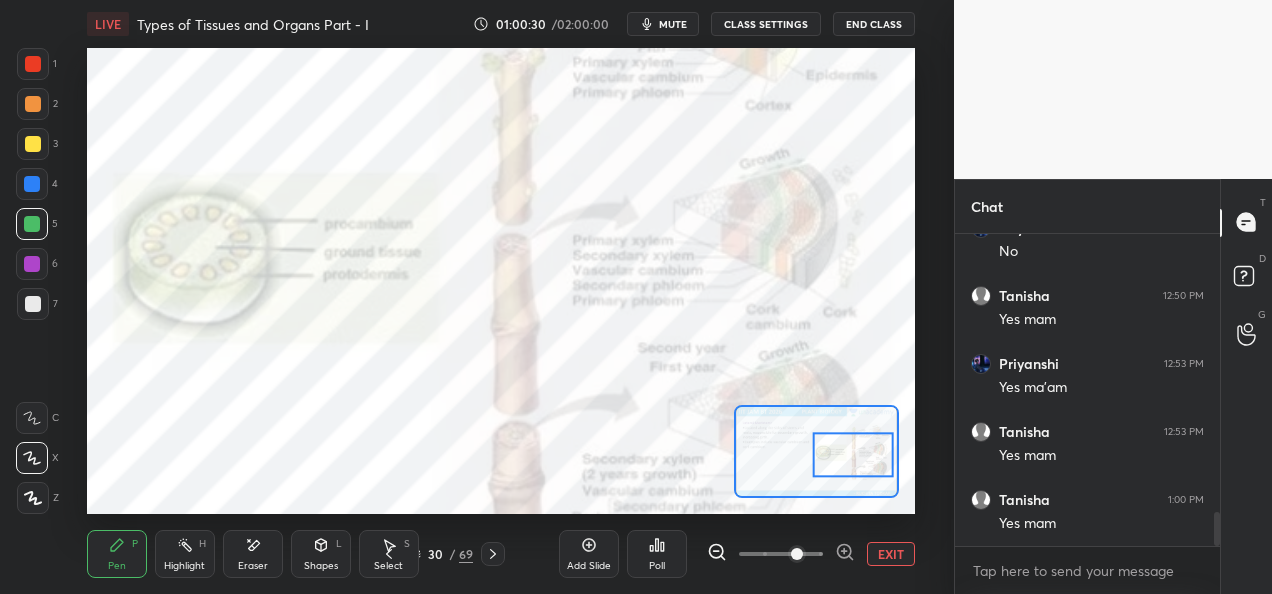 click at bounding box center (853, 454) 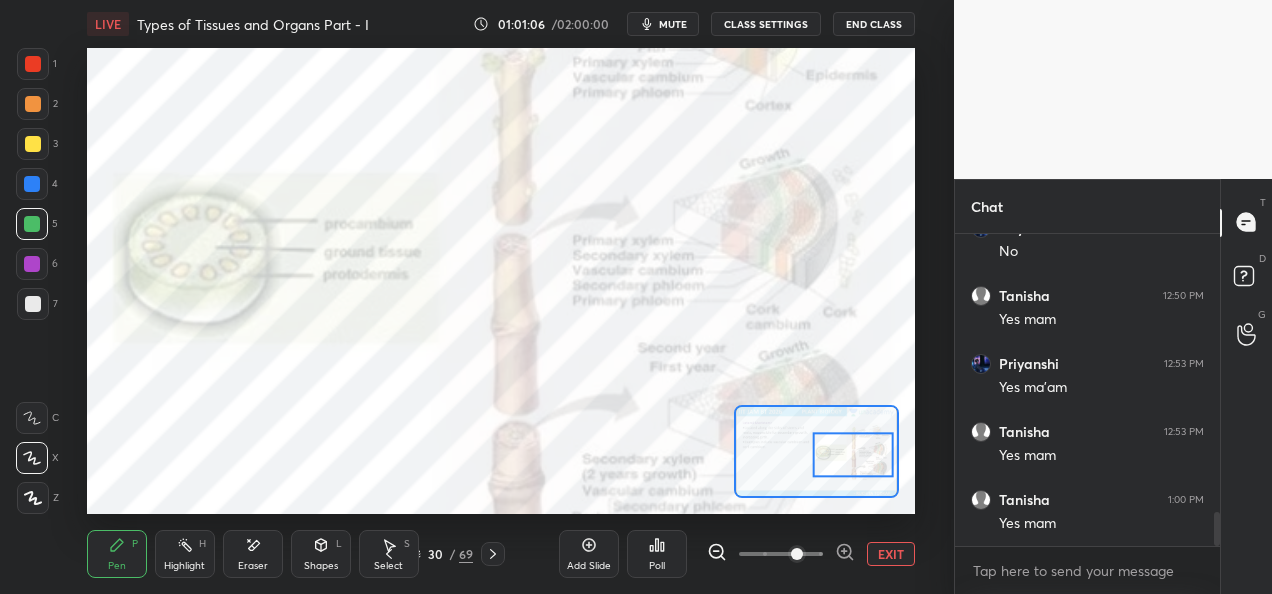 click at bounding box center [853, 454] 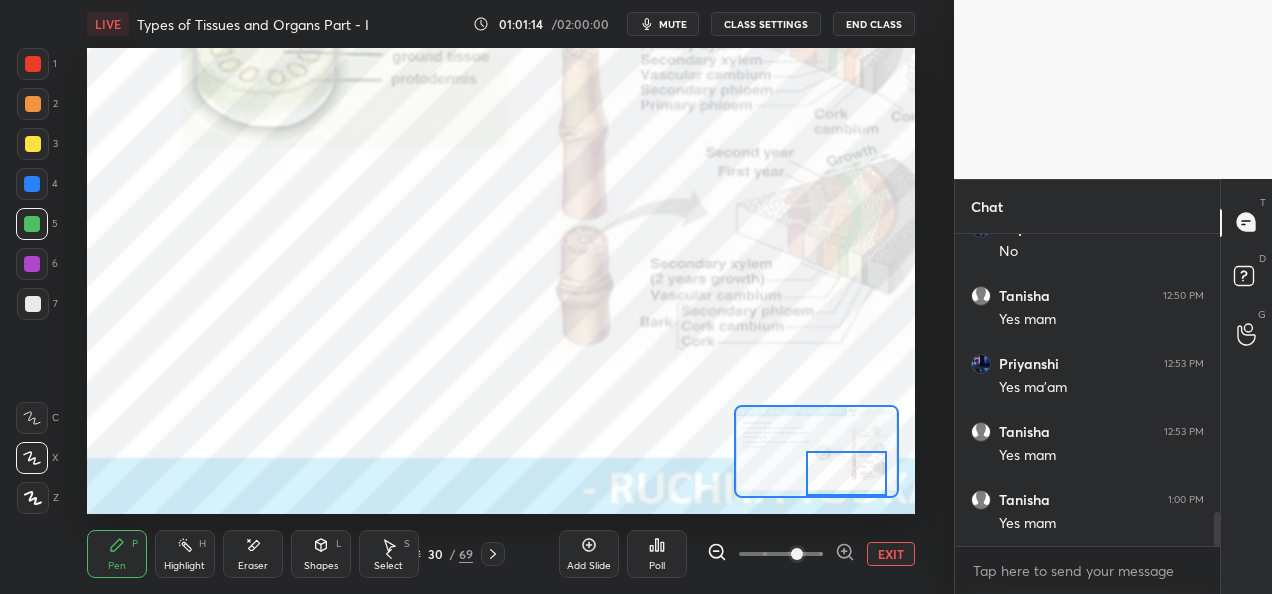 click on "EXIT" at bounding box center (891, 554) 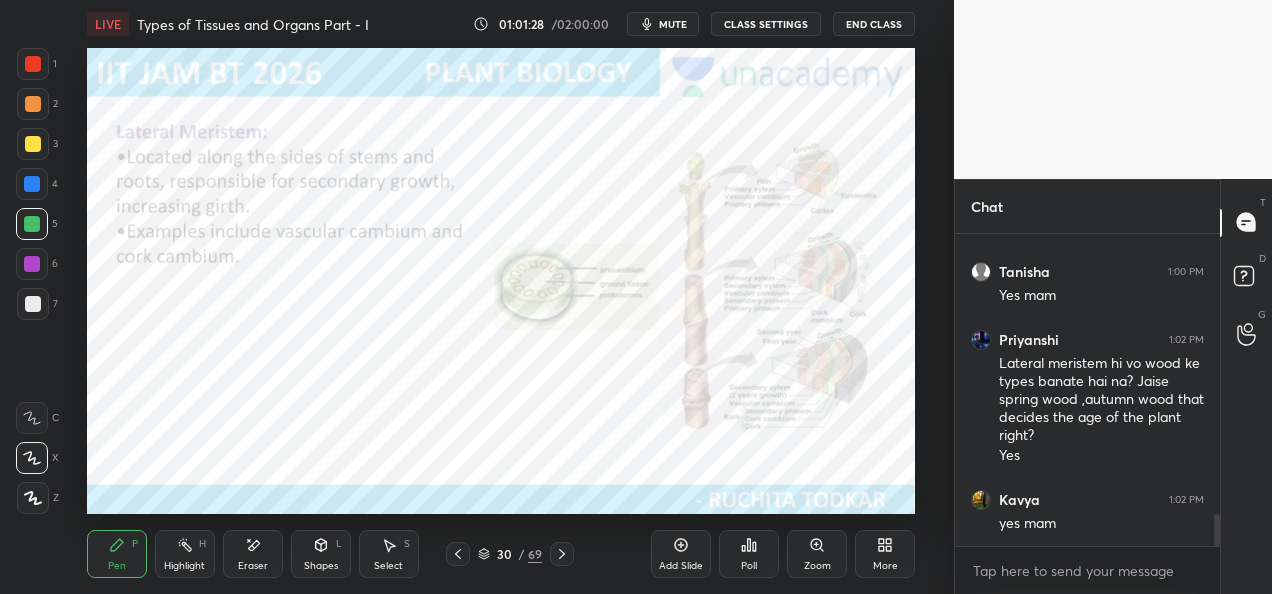 scroll, scrollTop: 2844, scrollLeft: 0, axis: vertical 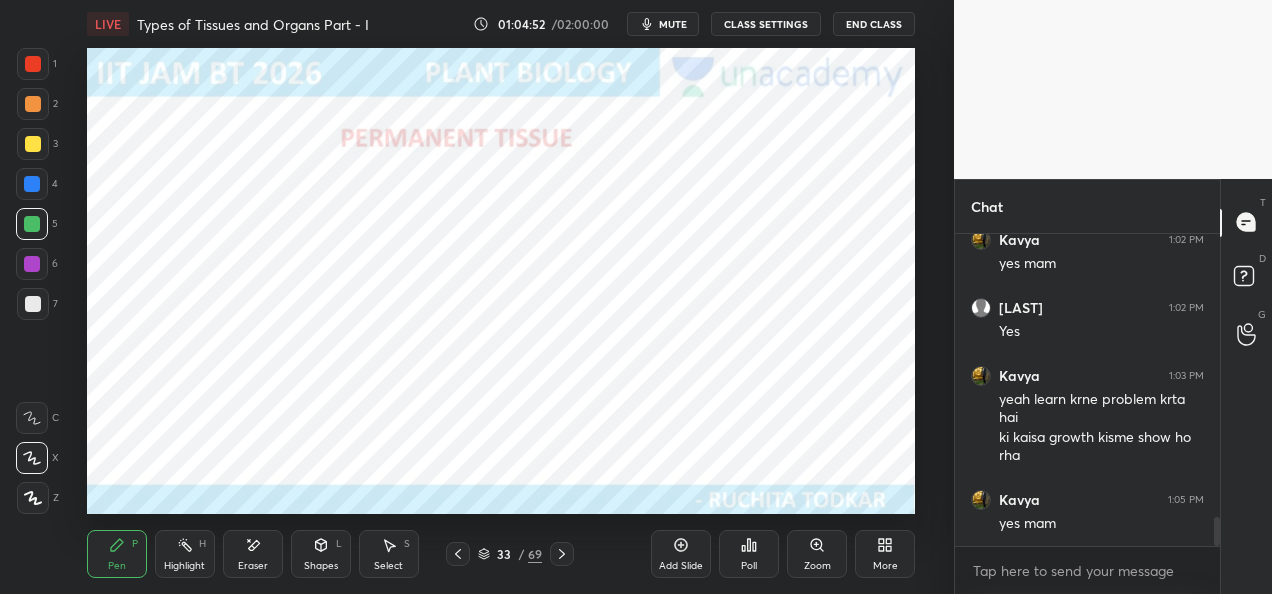 click at bounding box center [33, 104] 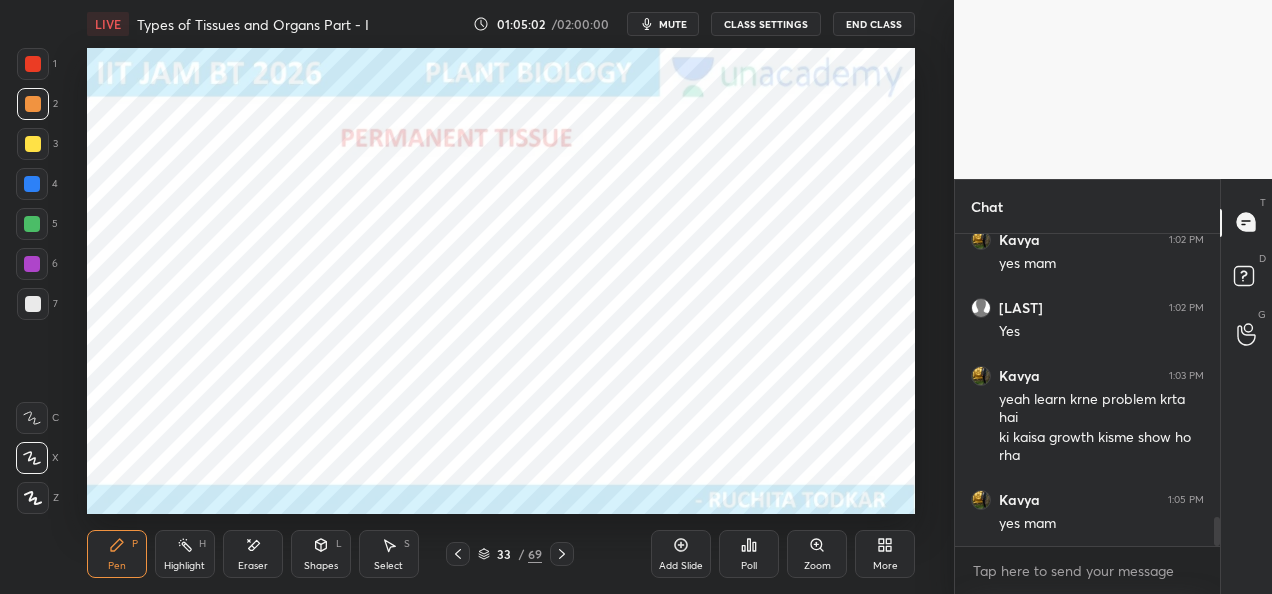 click at bounding box center [32, 224] 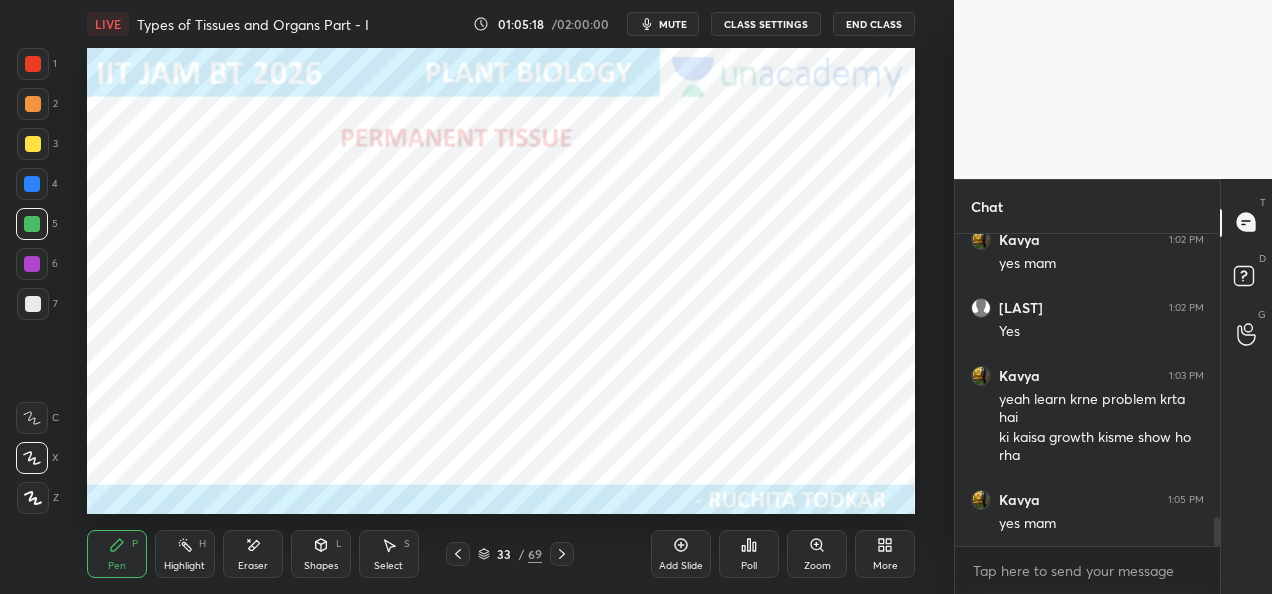 click at bounding box center [32, 264] 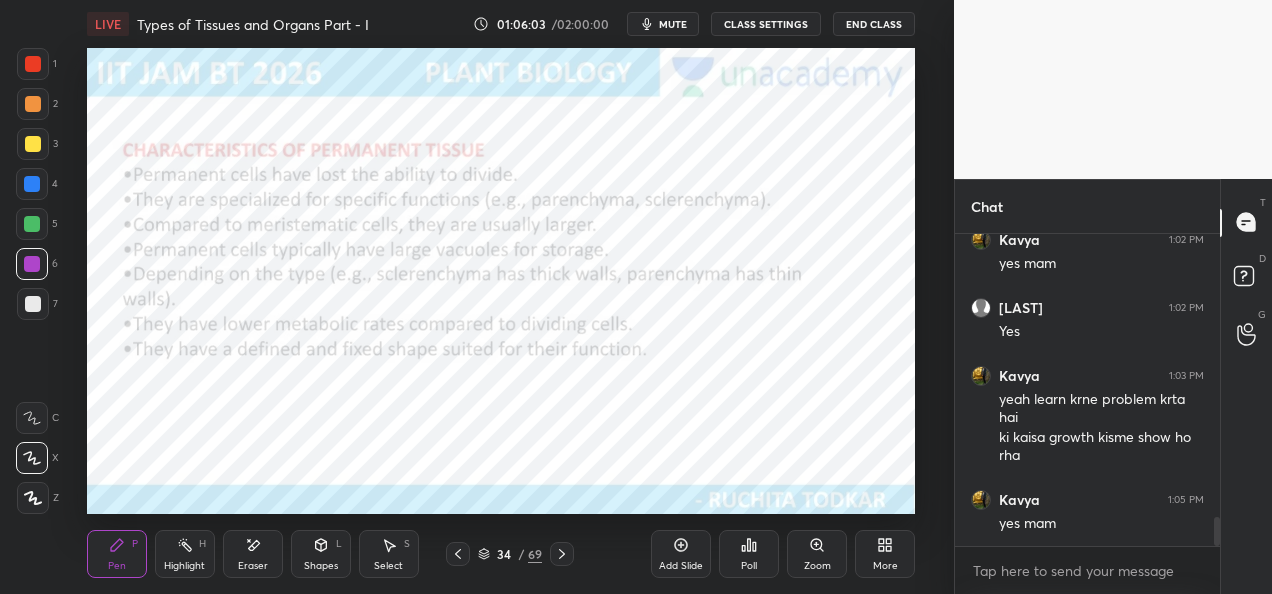 click on "2" at bounding box center [37, 108] 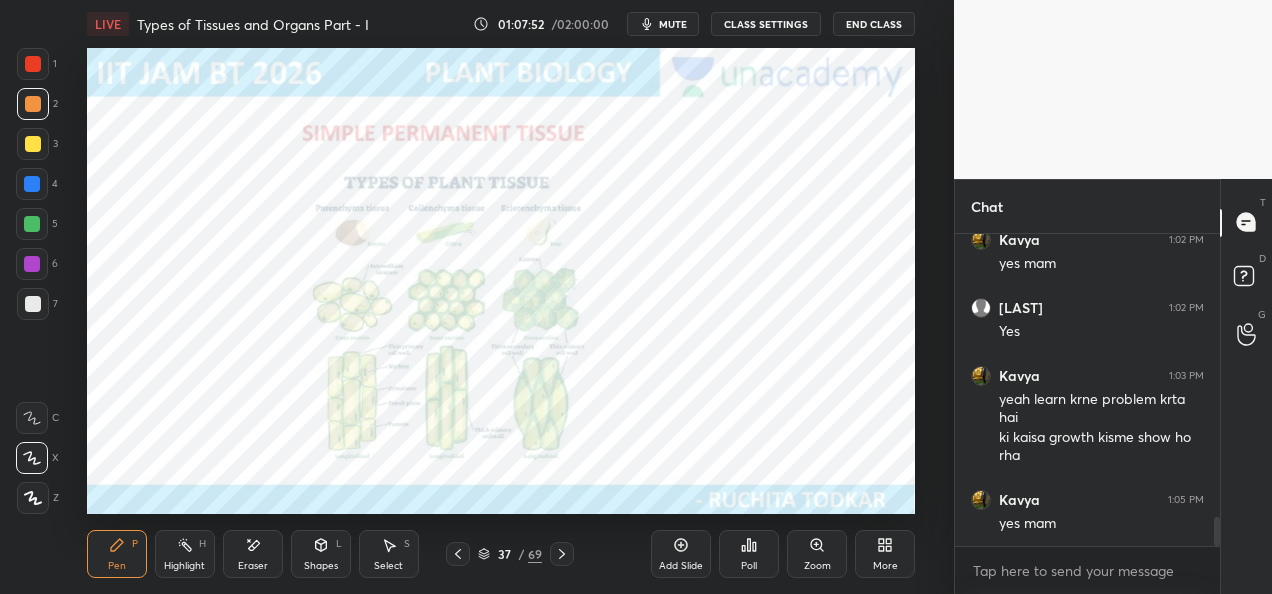 click on "CLASS SETTINGS" at bounding box center [766, 24] 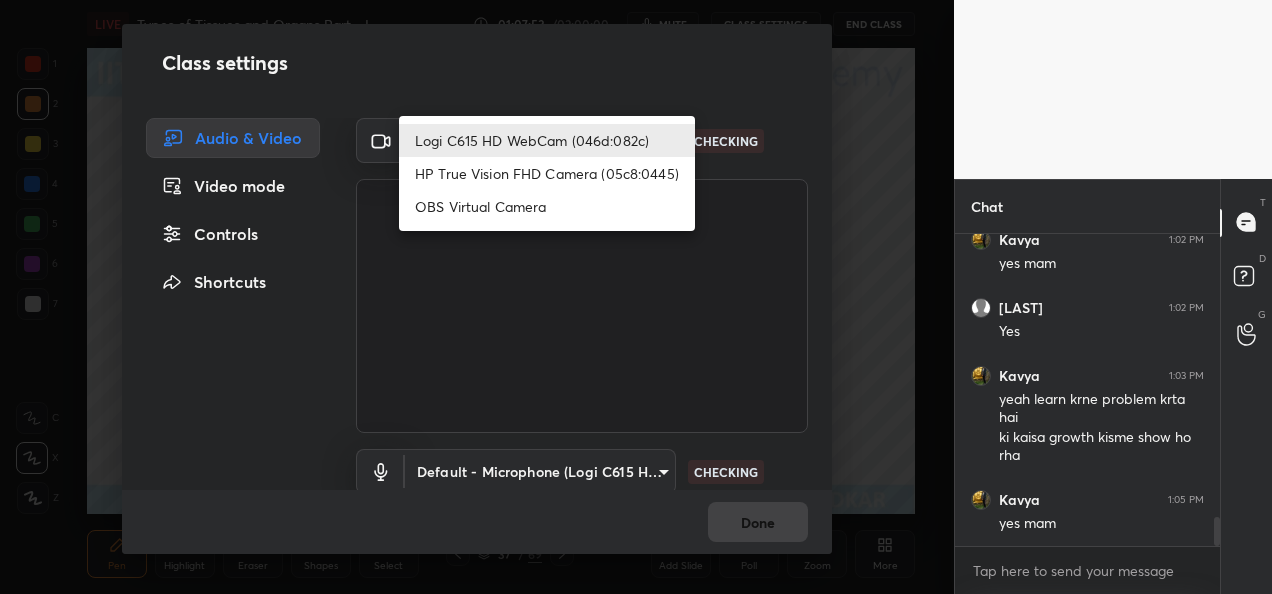 click on "1 2 3 4 5 6 7 C X Z E E Erase all   H H LIVE Types of Tissues and Organs Part - I 01:07:53 /  02:00:00 mute CLASS SETTINGS End Class Setting up your live class Poll for   secs No correct answer Start poll Back Types of Tissues and Organs Part - I • L22 of Detailed Course on Plant Biology for IIT JAM | GAT-B | CUET PG 2026/27 [FIRST] [LAST] Pen P Highlight H Eraser Shapes L Select S 37 / 69 Add Slide Poll Zoom More Chat [USER] 1:02 PM Lateral meristem hi vo wood ke types banate hai na? Jaise spring wood ,autumn wood that decides the age of the plant right? Yes [USER] 1:02 PM yes mam [USER] 1:02 PM Yes [USER] 1:03 PM yeah learn krne problem krta hai ki kaisa growth kisme show ho rha [USER] 1:05 PM yes mam JUMP TO LATEST Enable hand raising Enable raise hand to speak to learners. Once enabled, chat will be turned off temporarily. Enable x   introducing Raise a hand with a doubt Now learners can raise their hand along with a doubt  How it works? Doubts asked by learners will show up here NEW DOUBTS ASKED T D G" at bounding box center [636, 297] 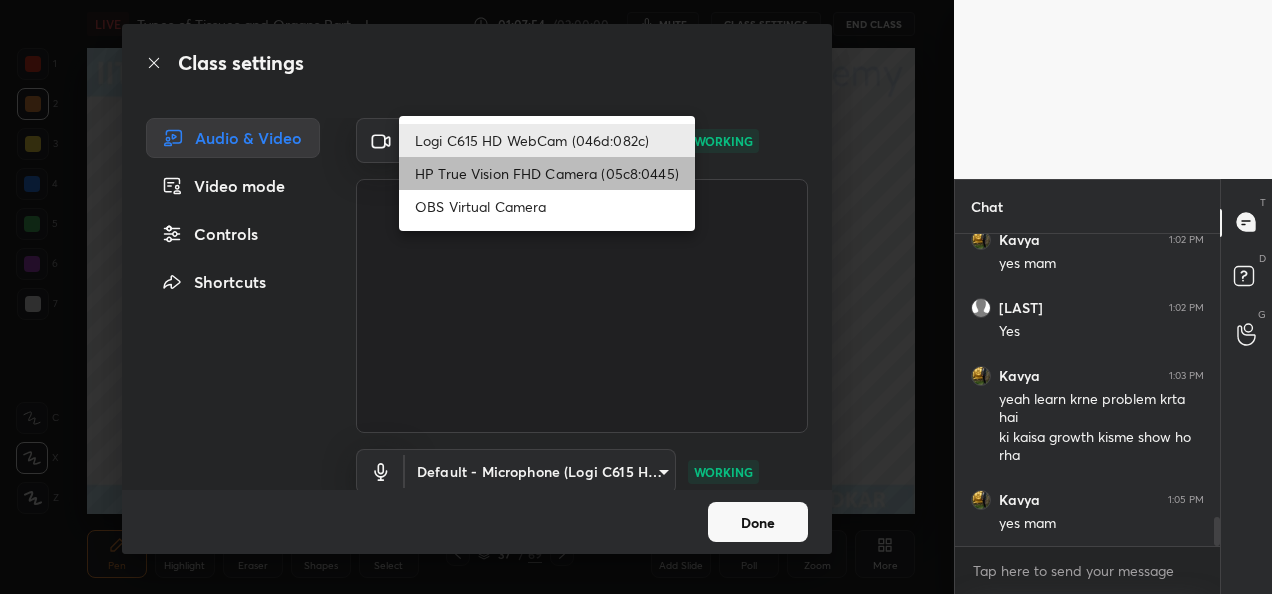 click on "HP True Vision FHD Camera (05c8:0445)" at bounding box center (547, 173) 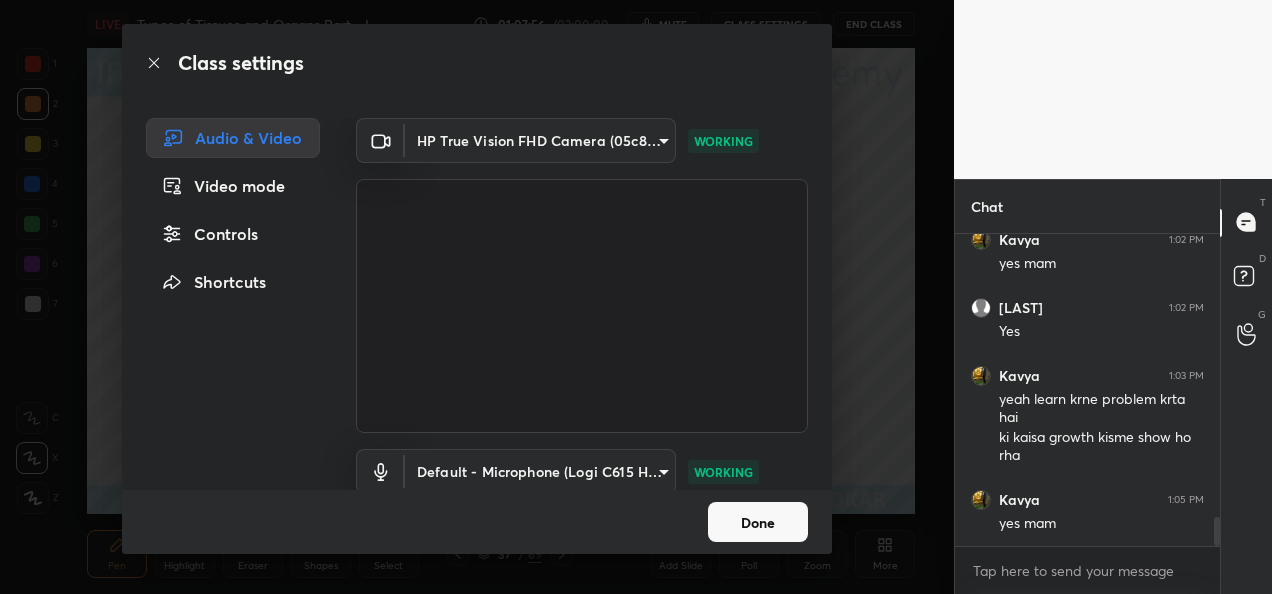click on "Done" at bounding box center [758, 522] 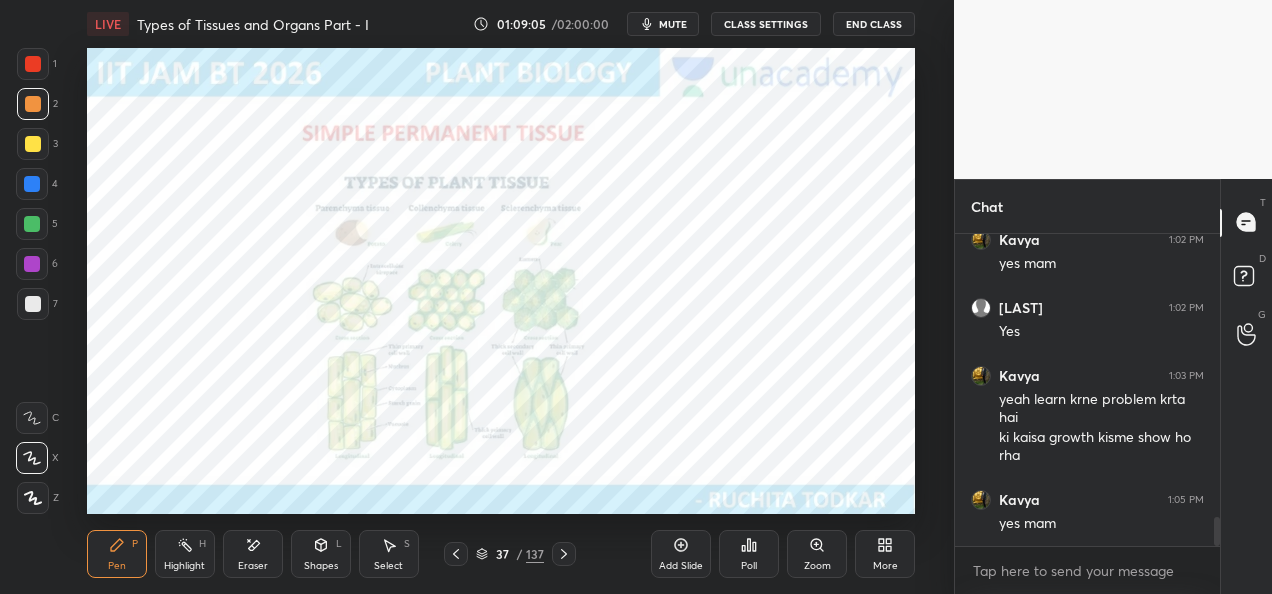 click on "CLASS SETTINGS" at bounding box center (766, 24) 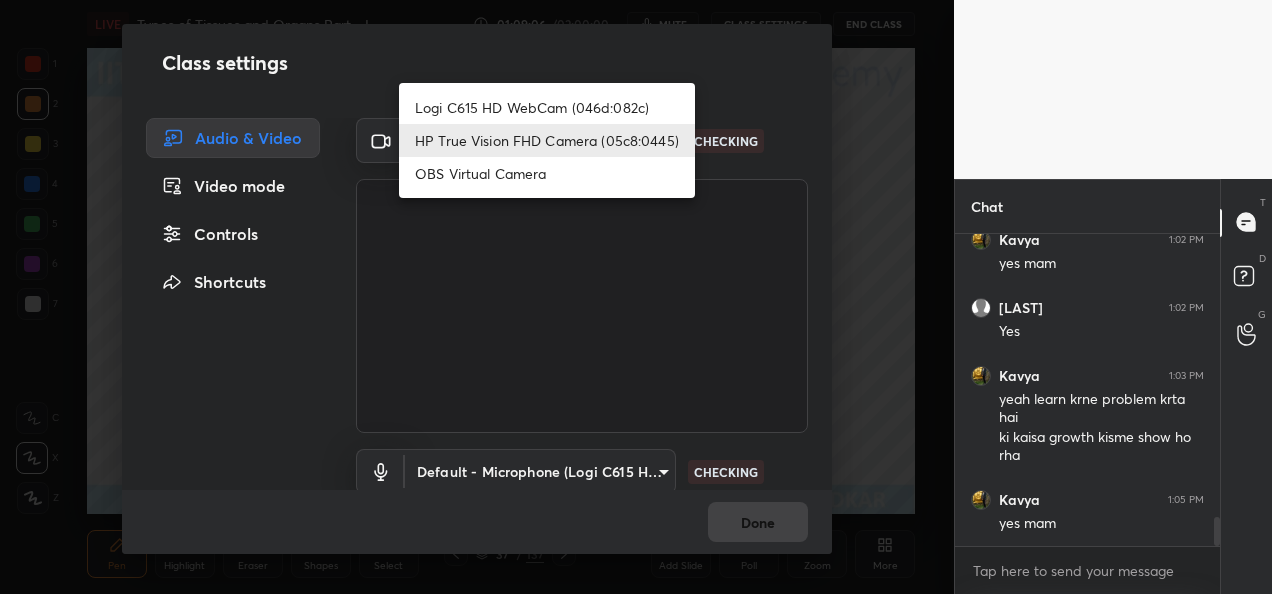 click on "1 2 3 4 5 6 7 C X Z E E Erase all   H H LIVE Types of Tissues and Organs Part - I 01:09:06 /  02:00:00 mute CLASS SETTINGS End Class Setting up your live class Poll for   secs No correct answer Start poll Back Types of Tissues and Organs Part - I • L22 of Detailed Course on Plant Biology for IIT JAM | GAT-B | CUET PG 2026/27 [FIRST] [LAST] Pen P Highlight H Eraser Shapes L Select S 37 / 137 Add Slide Poll Zoom More Chat [USER] 1:02 PM Lateral meristem hi vo wood ke types banate hai na? Jaise spring wood ,autumn wood that decides the age of the plant right? Yes [USER] 1:02 PM yes mam [USER] 1:02 PM Yes [USER] 1:03 PM yeah learn krne problem krta hai ki kaisa growth kisme show ho rha [USER] 1:05 PM yes mam JUMP TO LATEST Enable hand raising Enable raise hand to speak to learners. Once enabled, chat will be turned off temporarily. Enable x   introducing Raise a hand with a doubt Now learners can raise their hand along with a doubt  How it works? Doubts asked by learners will show up here NEW DOUBTS ASKED T D" at bounding box center (636, 297) 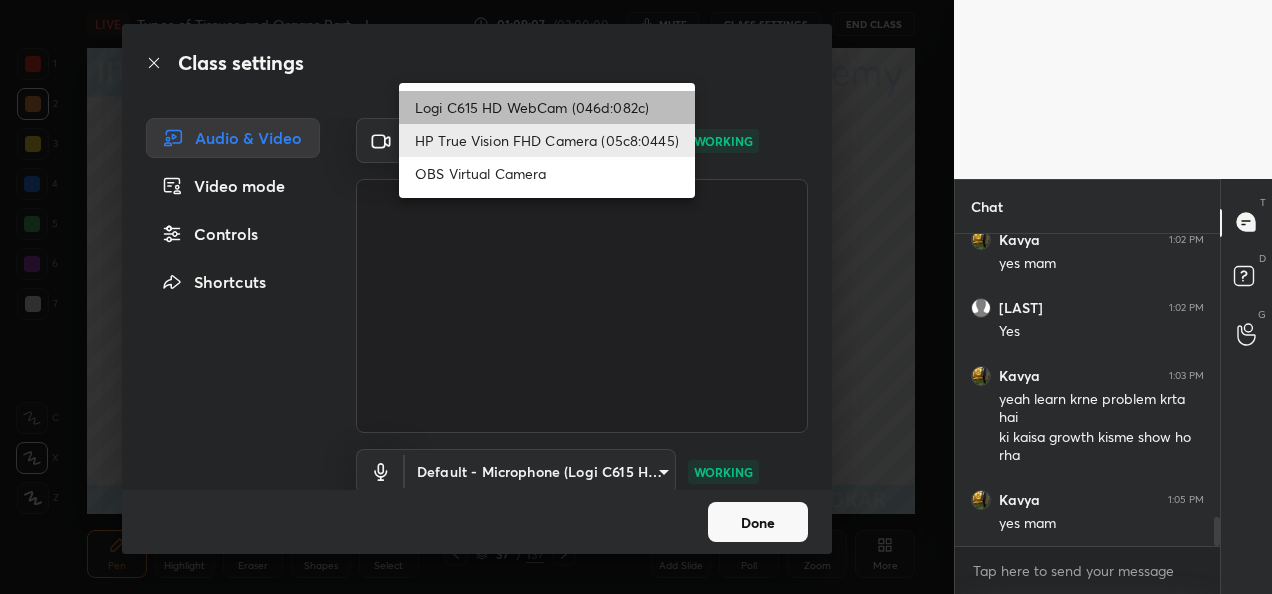 click on "Logi C615 HD WebCam (046d:082c)" at bounding box center (547, 107) 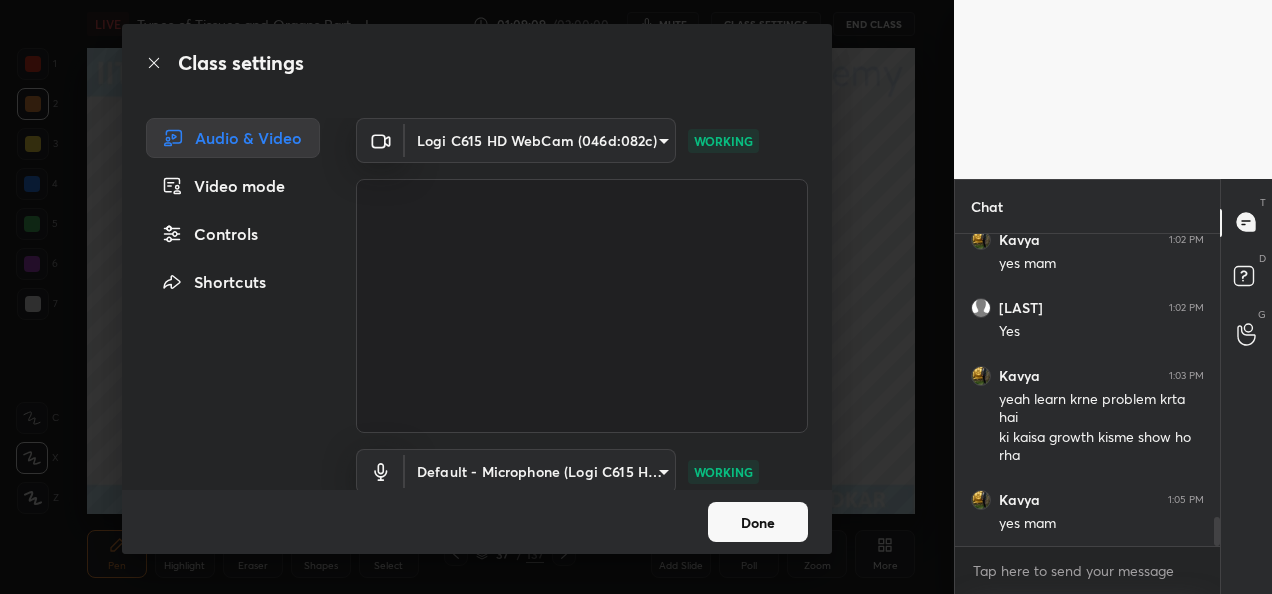 click on "Done" at bounding box center [758, 522] 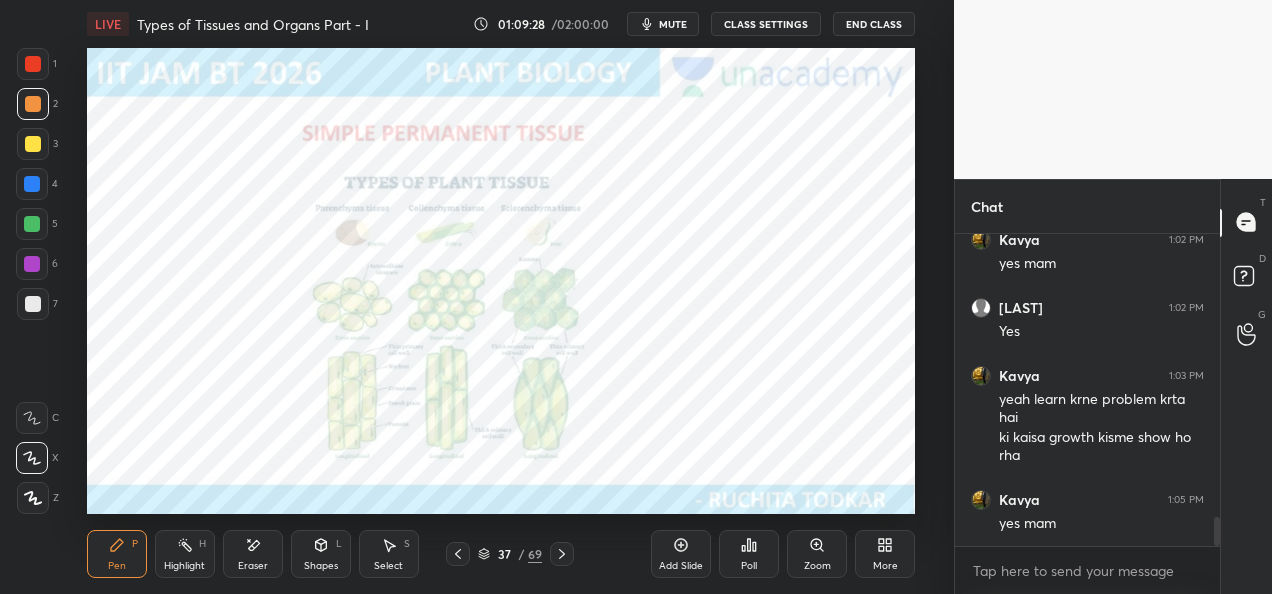 type 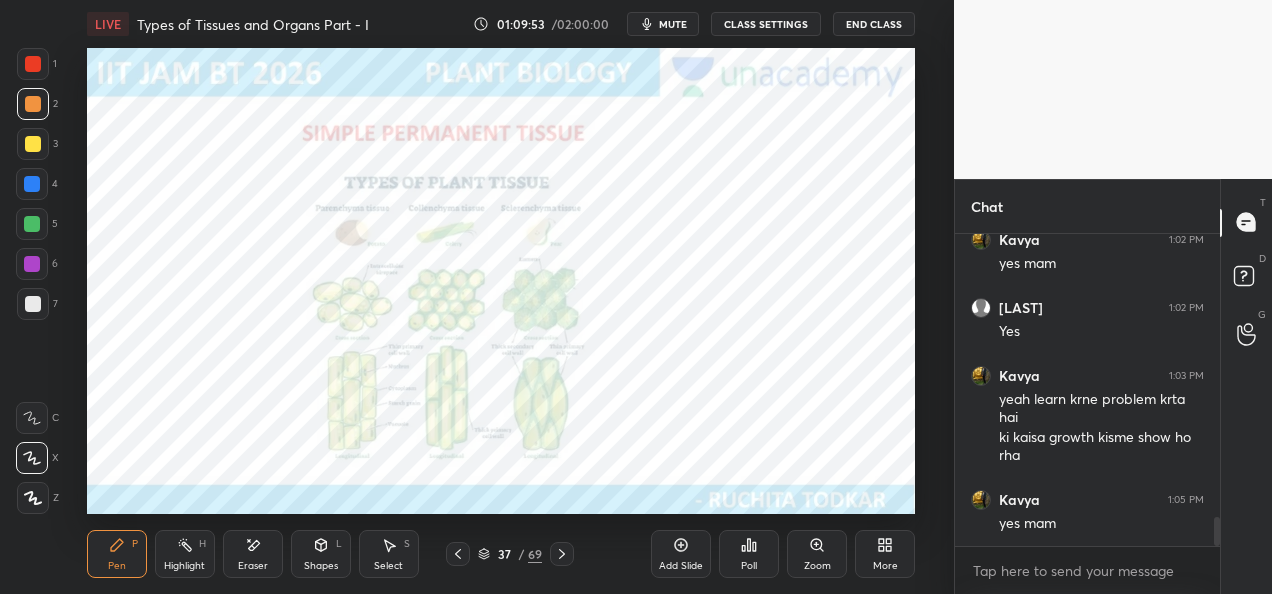 click at bounding box center (33, 144) 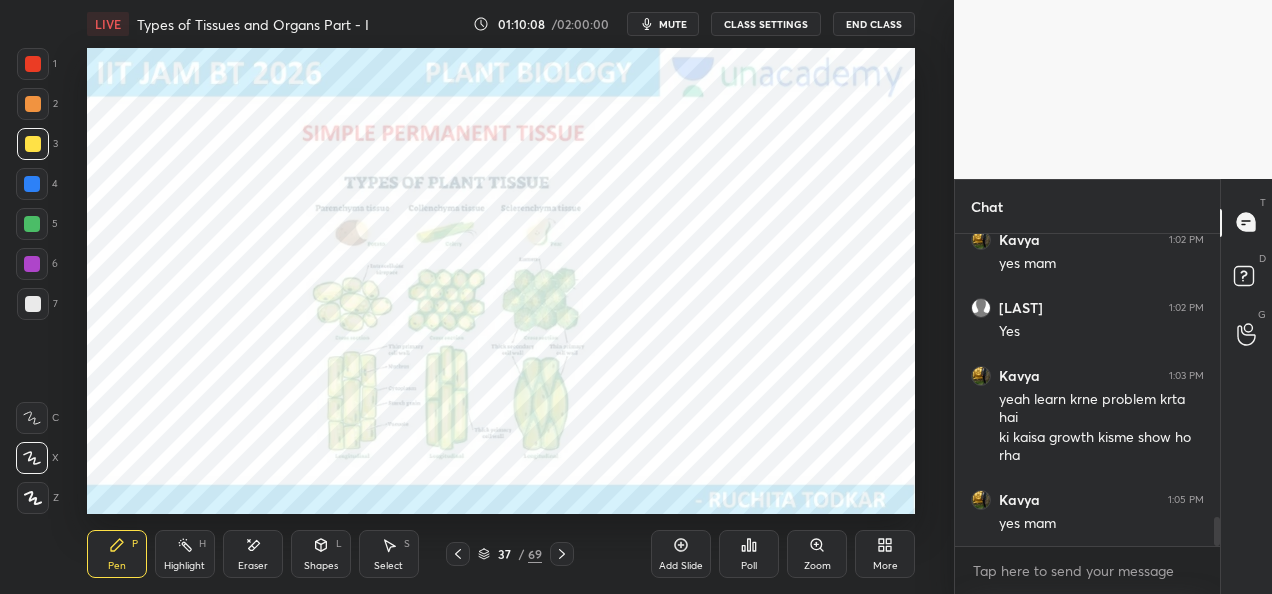 click on "Zoom" at bounding box center [817, 566] 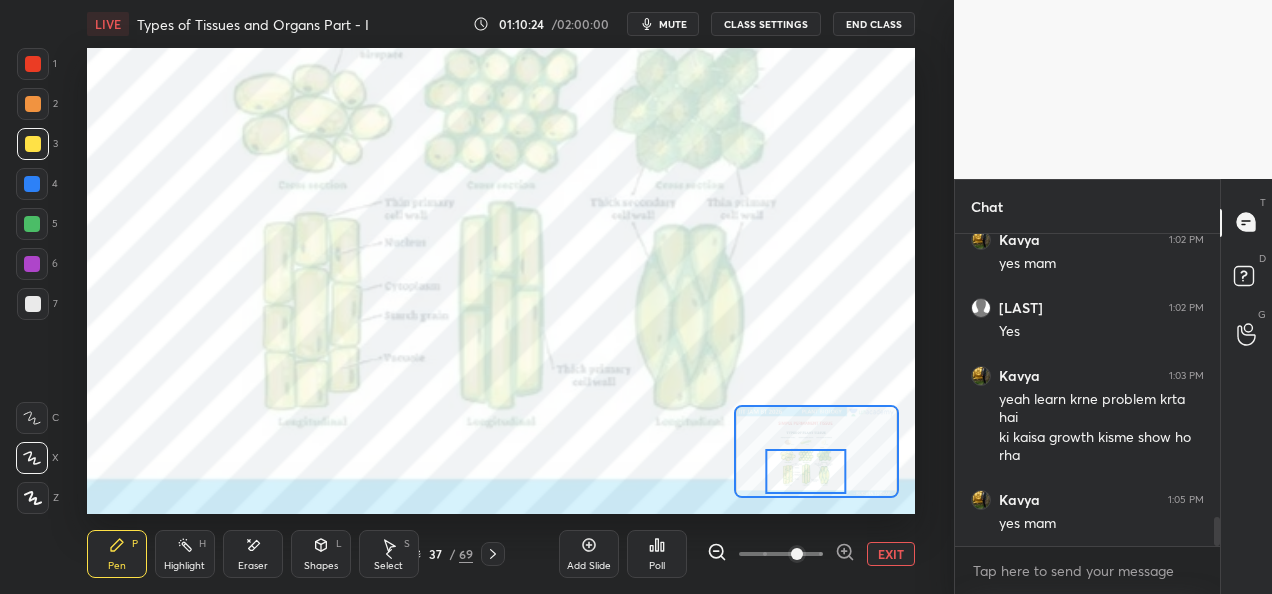 click at bounding box center [805, 471] 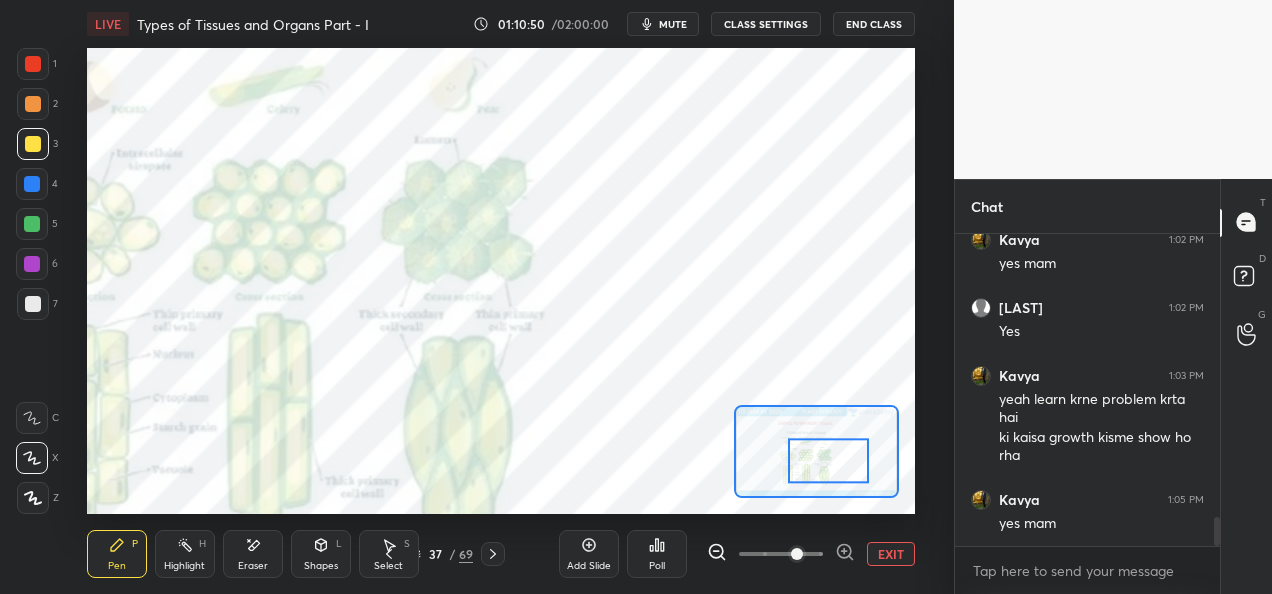 click at bounding box center [828, 460] 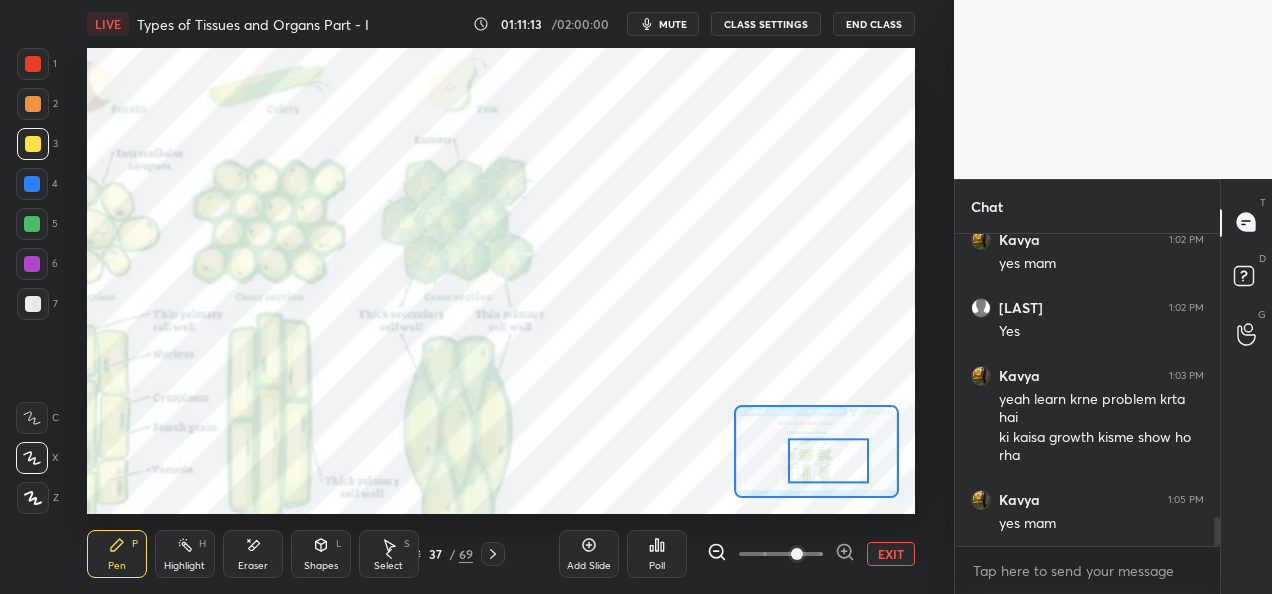 click on "EXIT" at bounding box center (891, 554) 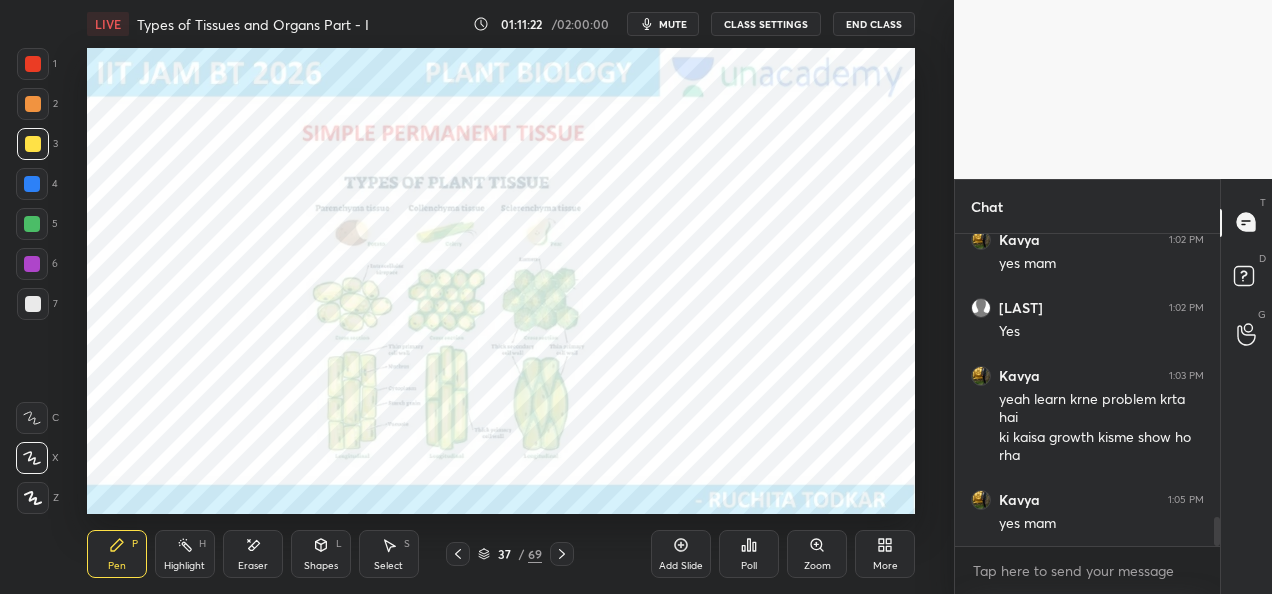 click 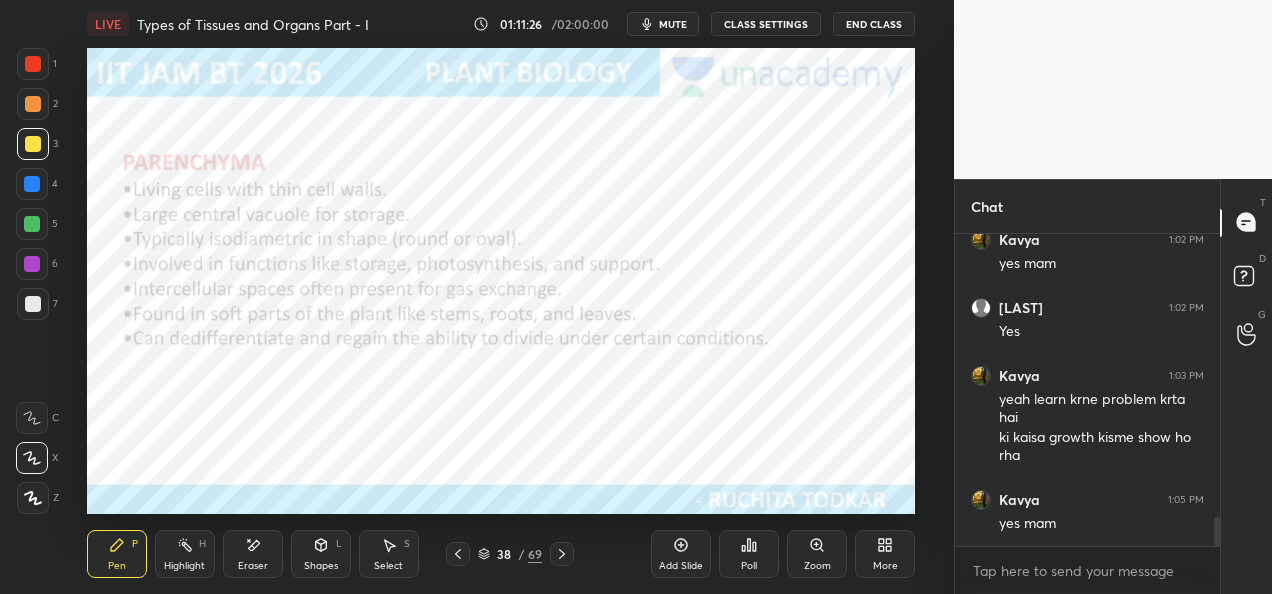 click at bounding box center (33, 104) 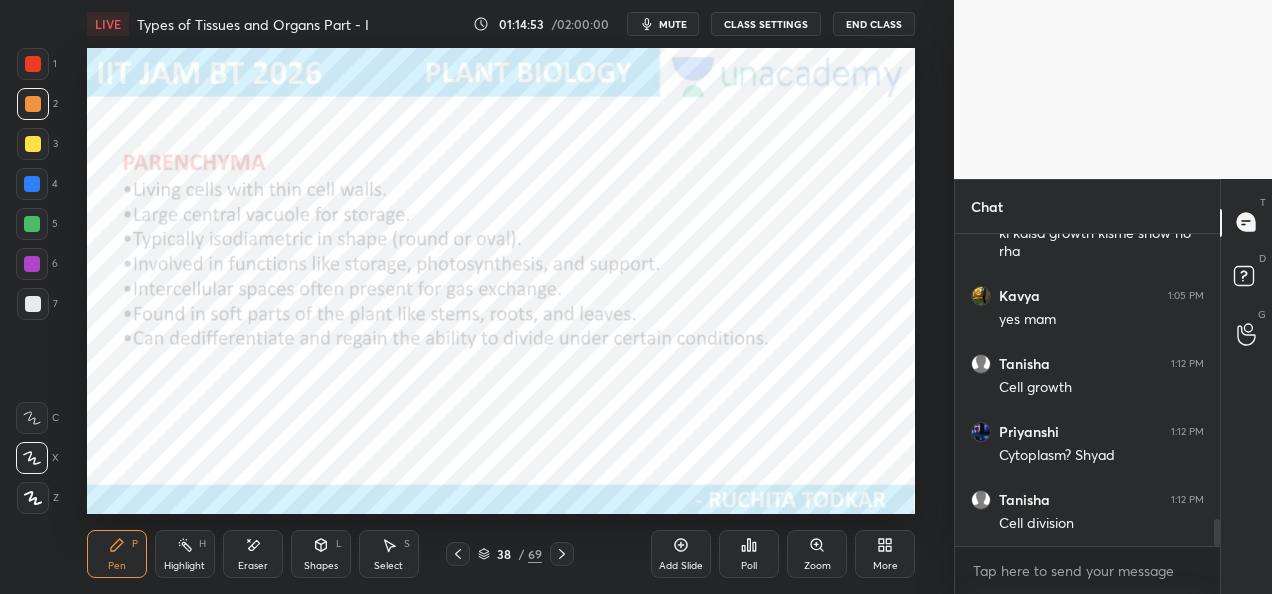scroll, scrollTop: 3308, scrollLeft: 0, axis: vertical 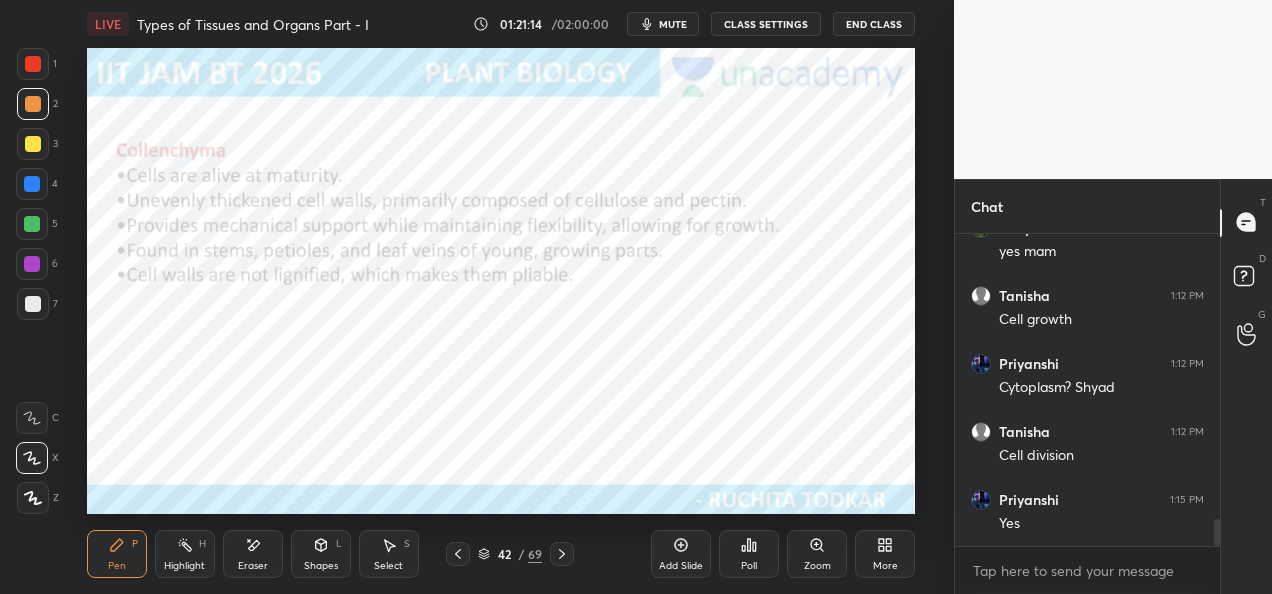 click at bounding box center [32, 184] 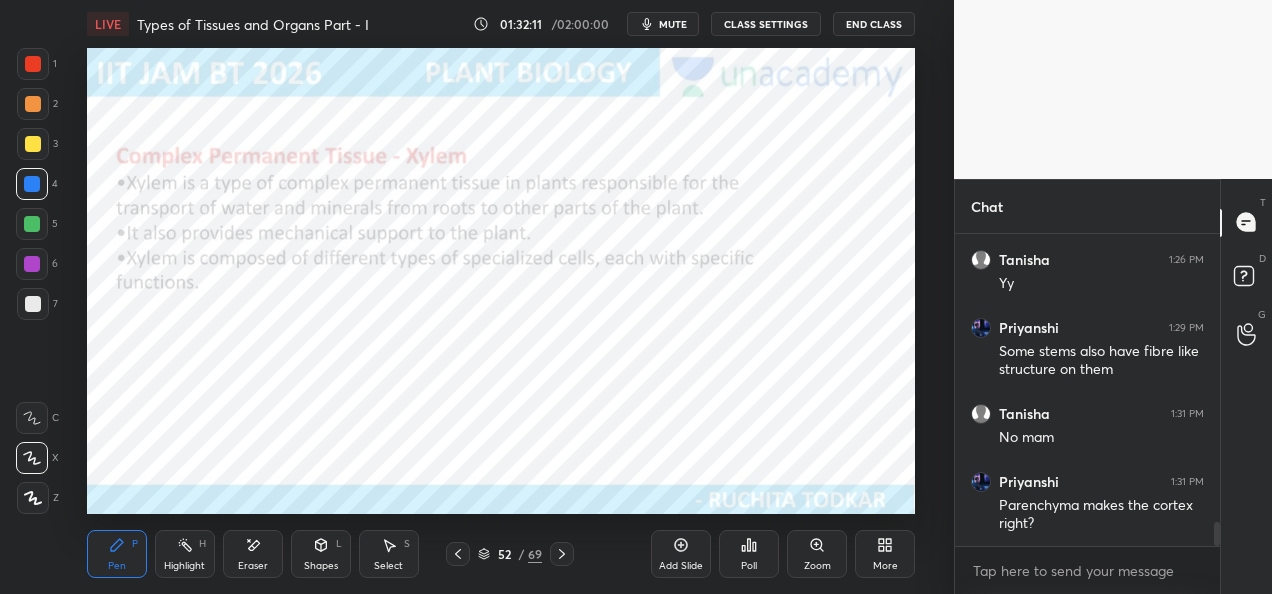 scroll, scrollTop: 3820, scrollLeft: 0, axis: vertical 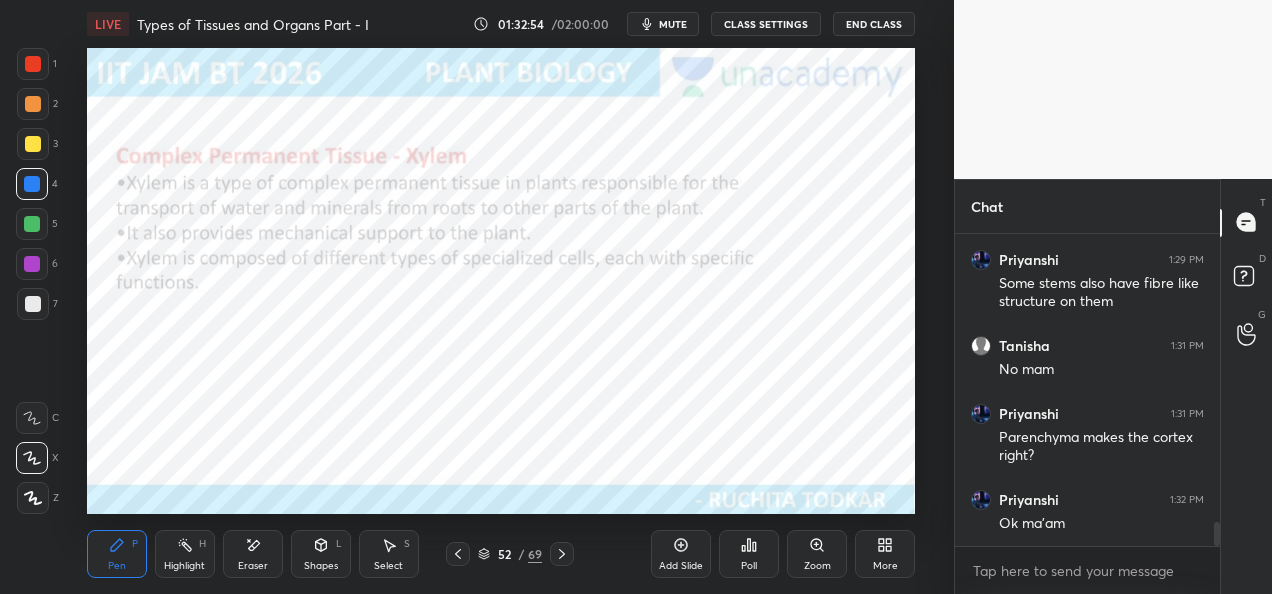 click at bounding box center (33, 144) 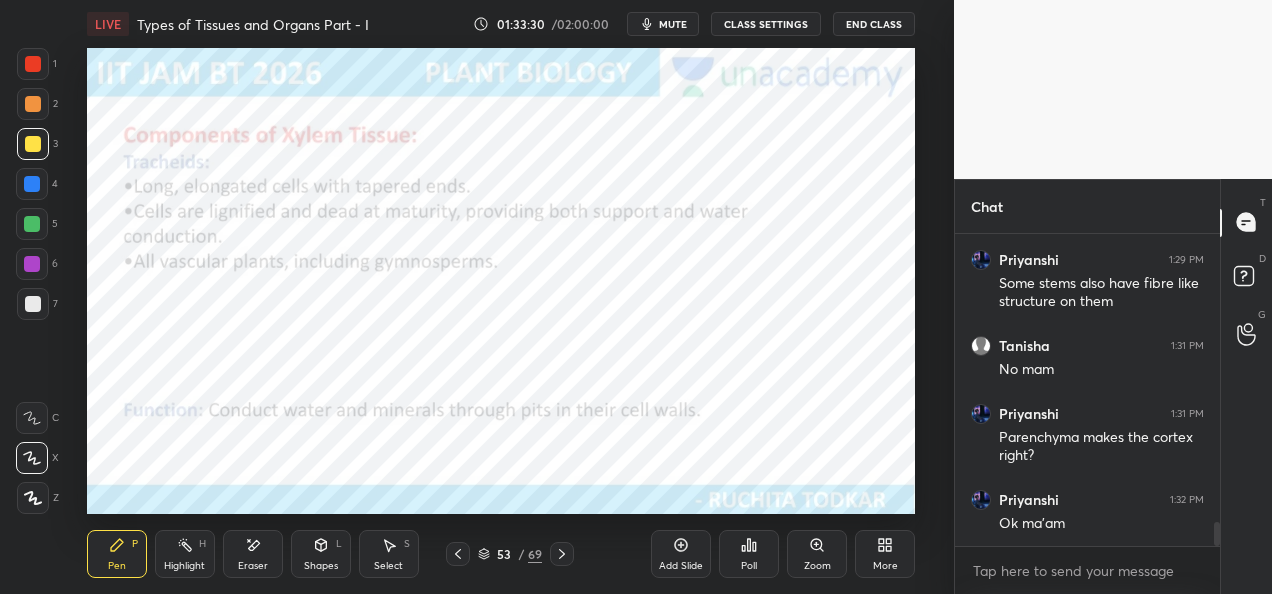 click at bounding box center [33, 104] 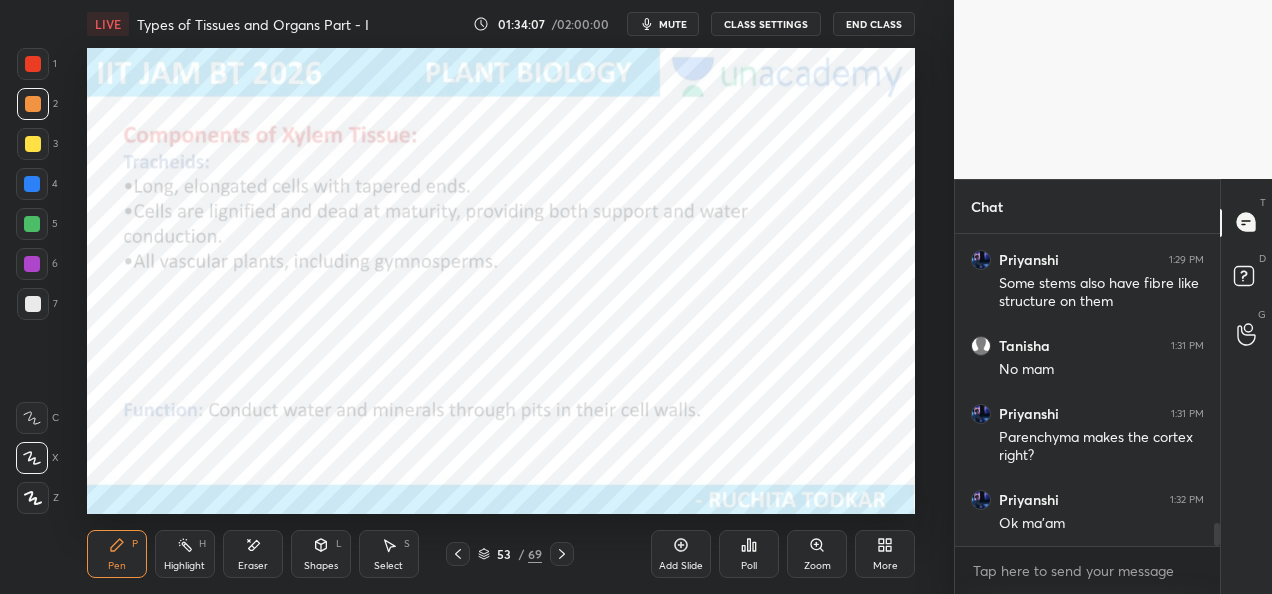 scroll, scrollTop: 3888, scrollLeft: 0, axis: vertical 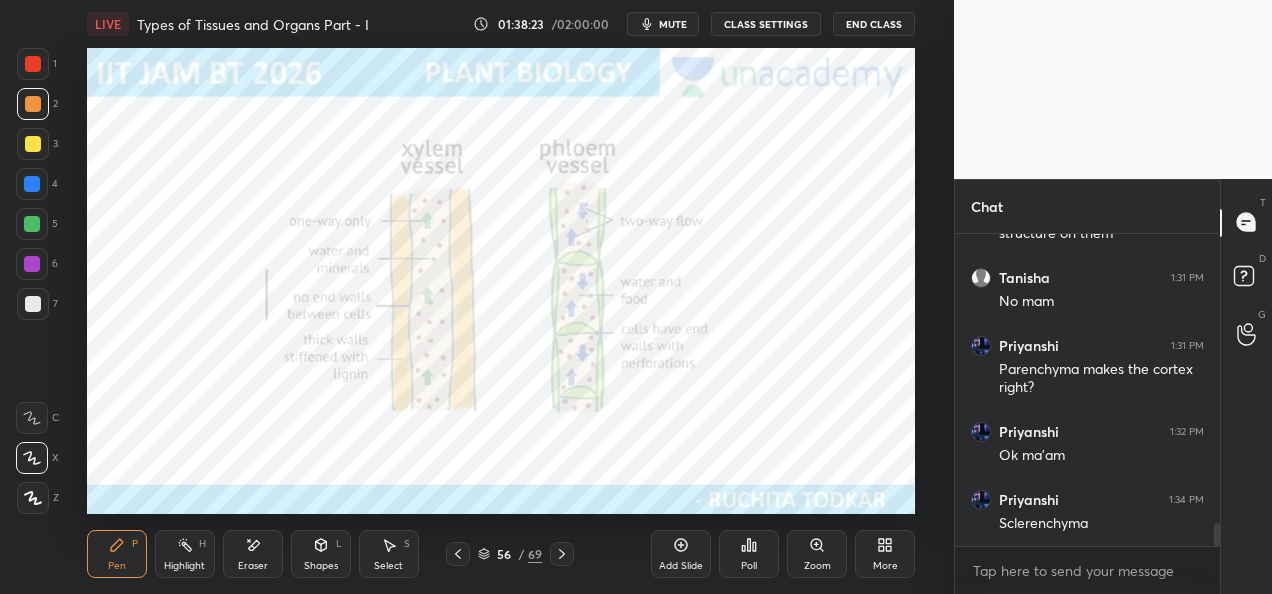 click at bounding box center [32, 224] 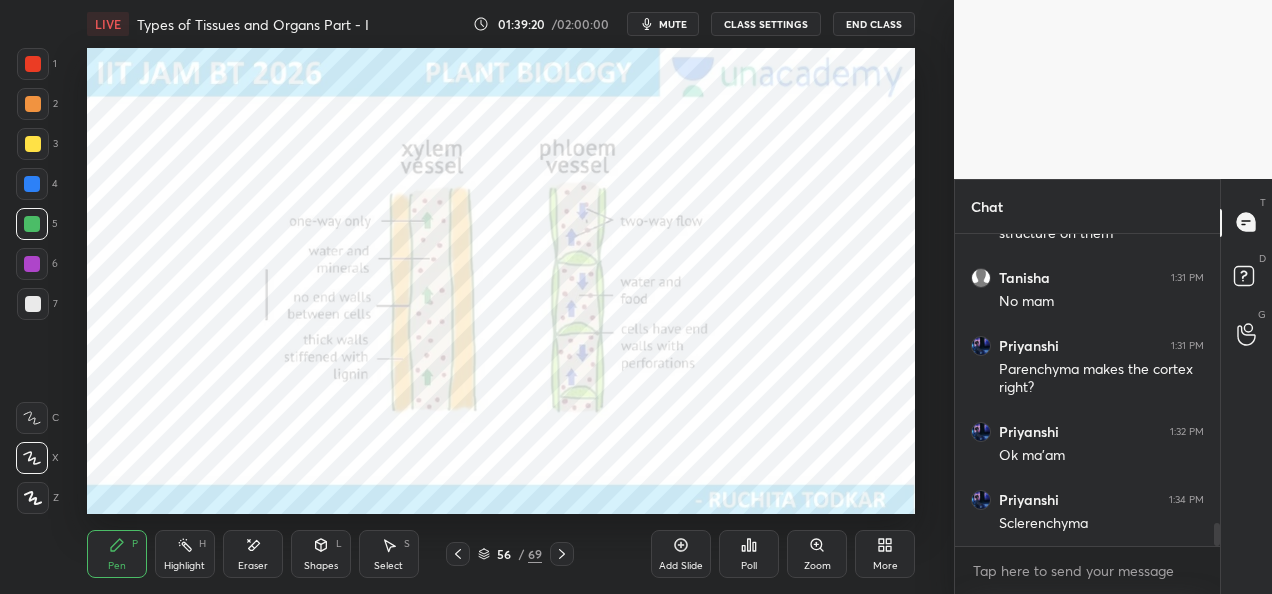 click at bounding box center [33, 104] 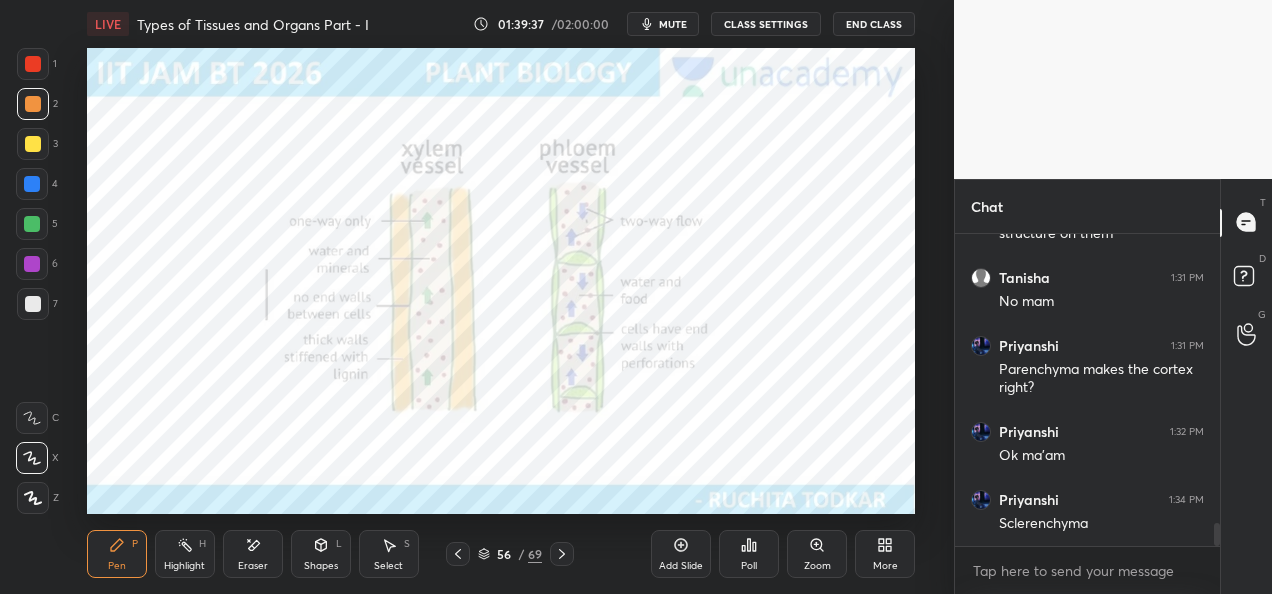click at bounding box center (32, 224) 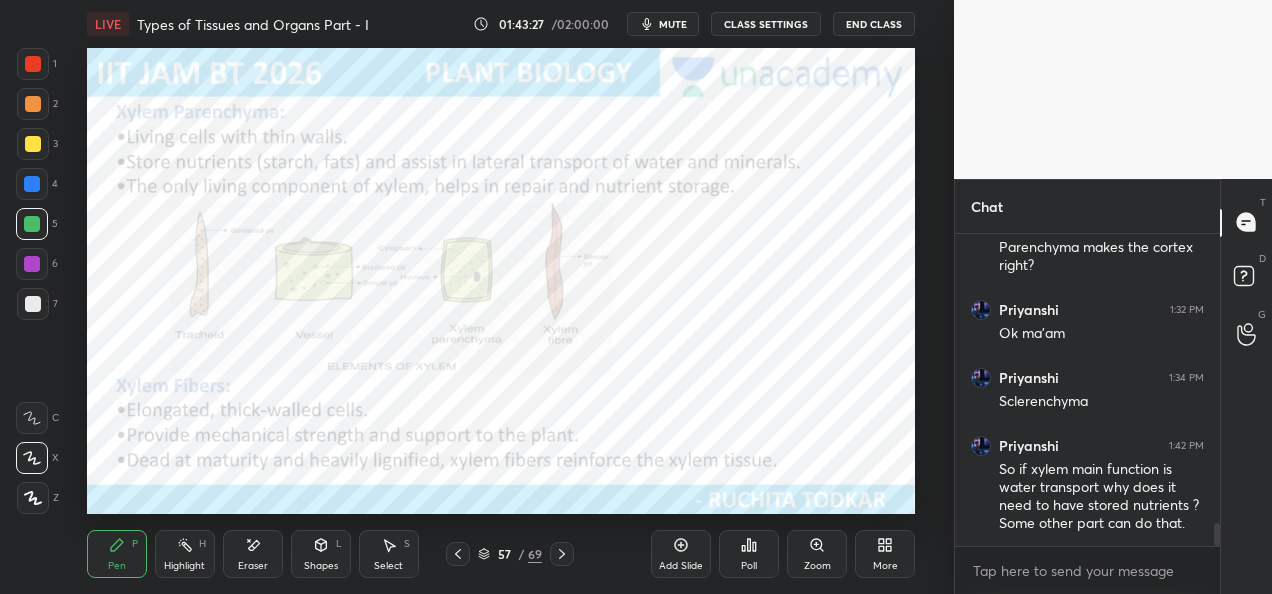 scroll, scrollTop: 4078, scrollLeft: 0, axis: vertical 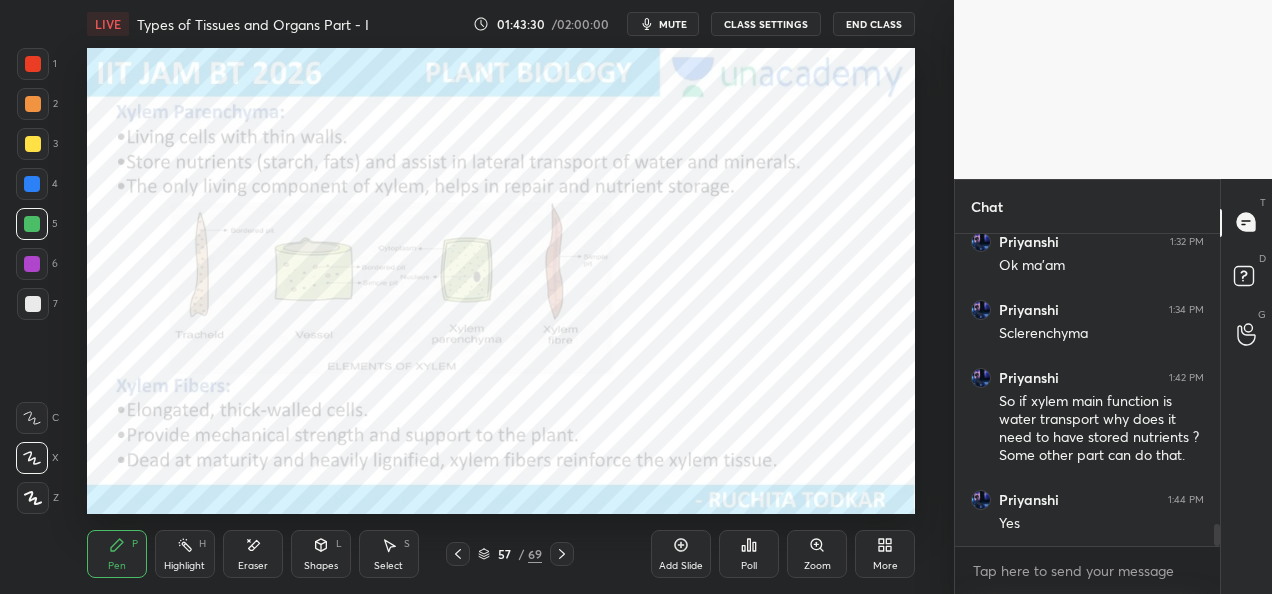 click on "Add Slide" at bounding box center [681, 554] 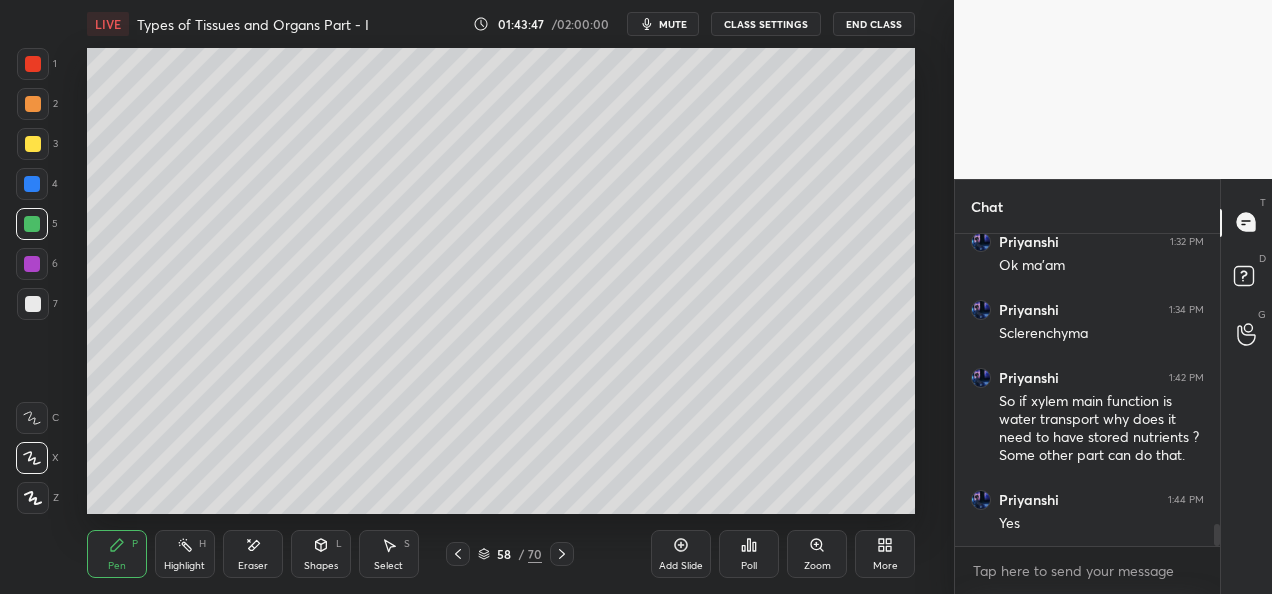 click at bounding box center (33, 104) 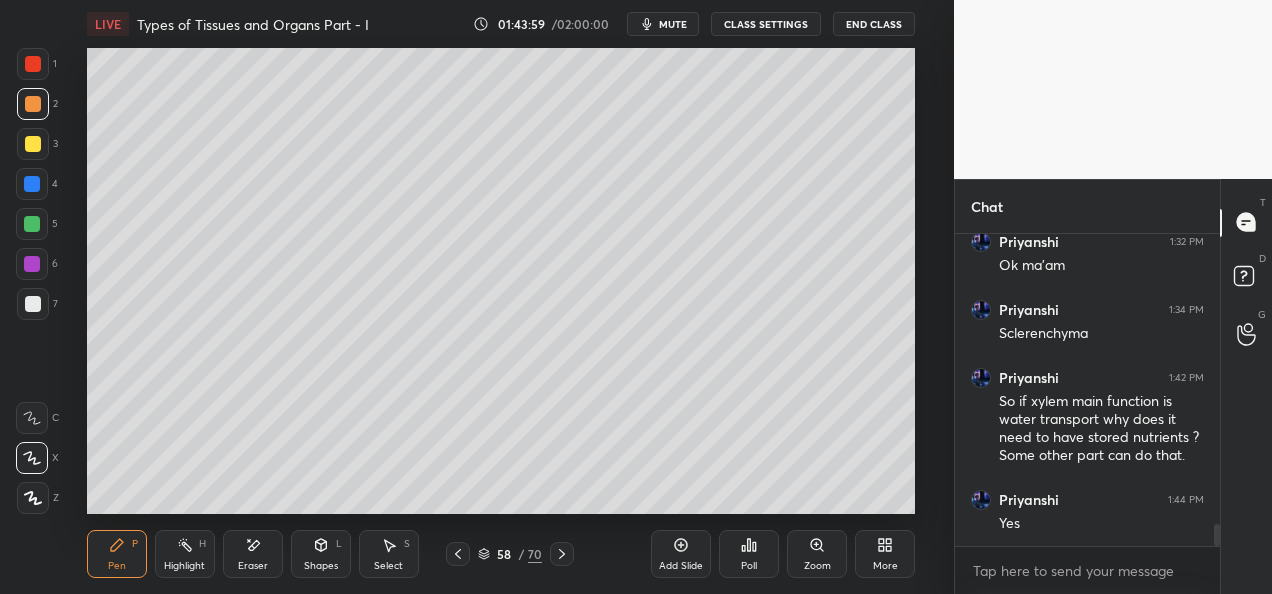 click at bounding box center [33, 144] 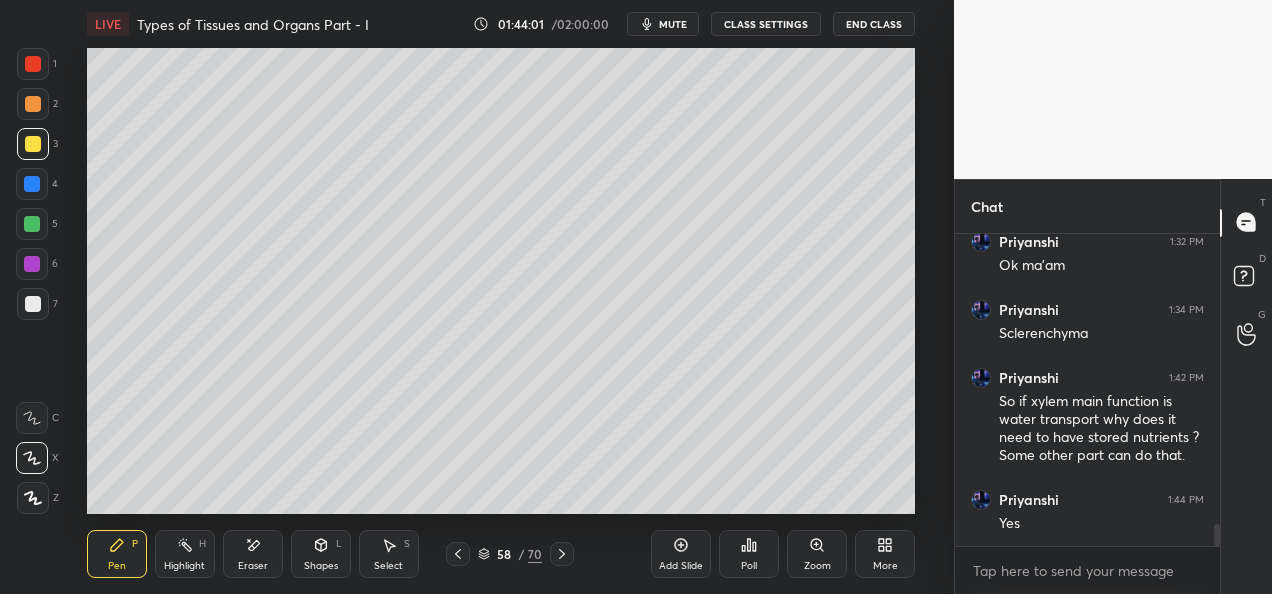 click at bounding box center [33, 304] 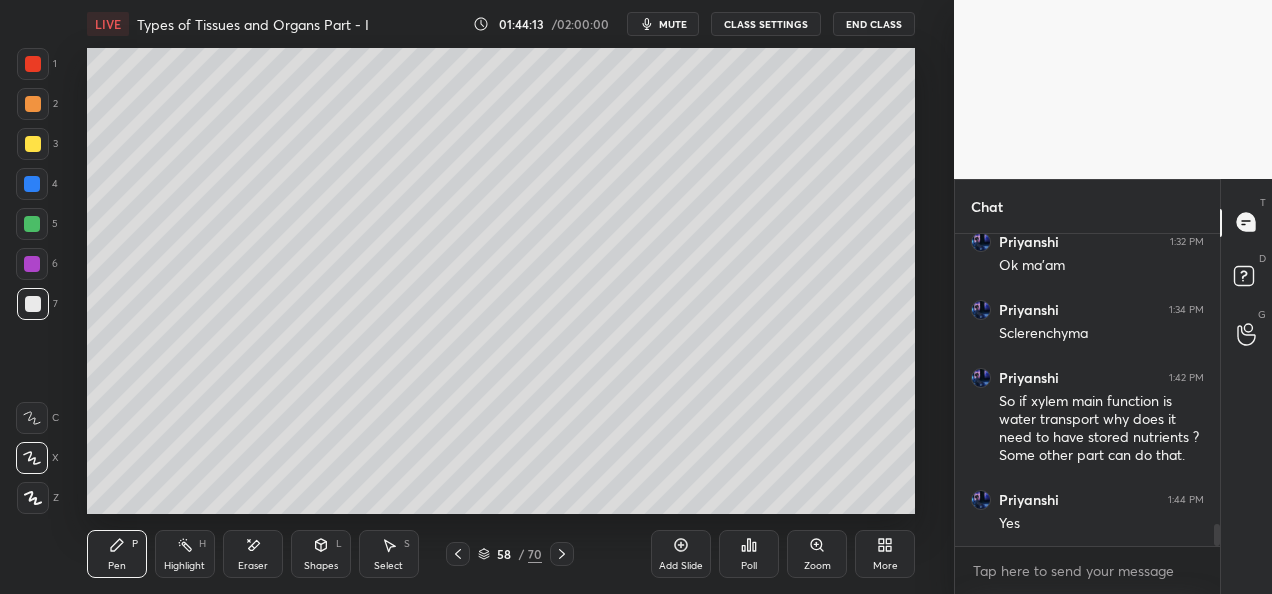 click at bounding box center (33, 144) 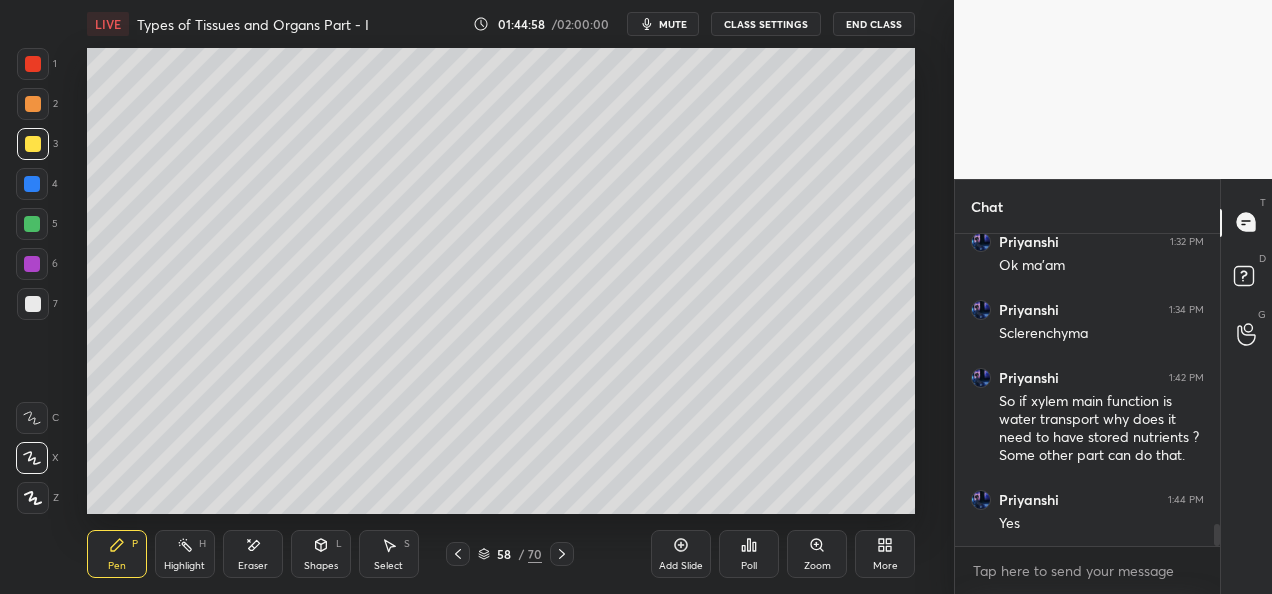 scroll, scrollTop: 4146, scrollLeft: 0, axis: vertical 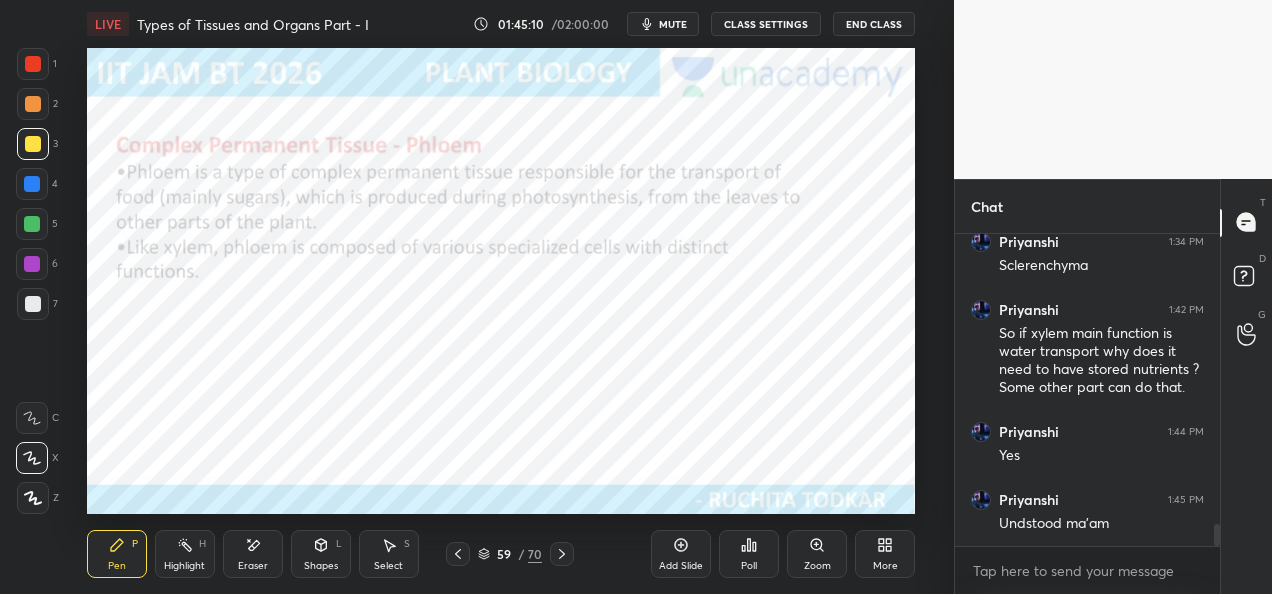 click at bounding box center (32, 184) 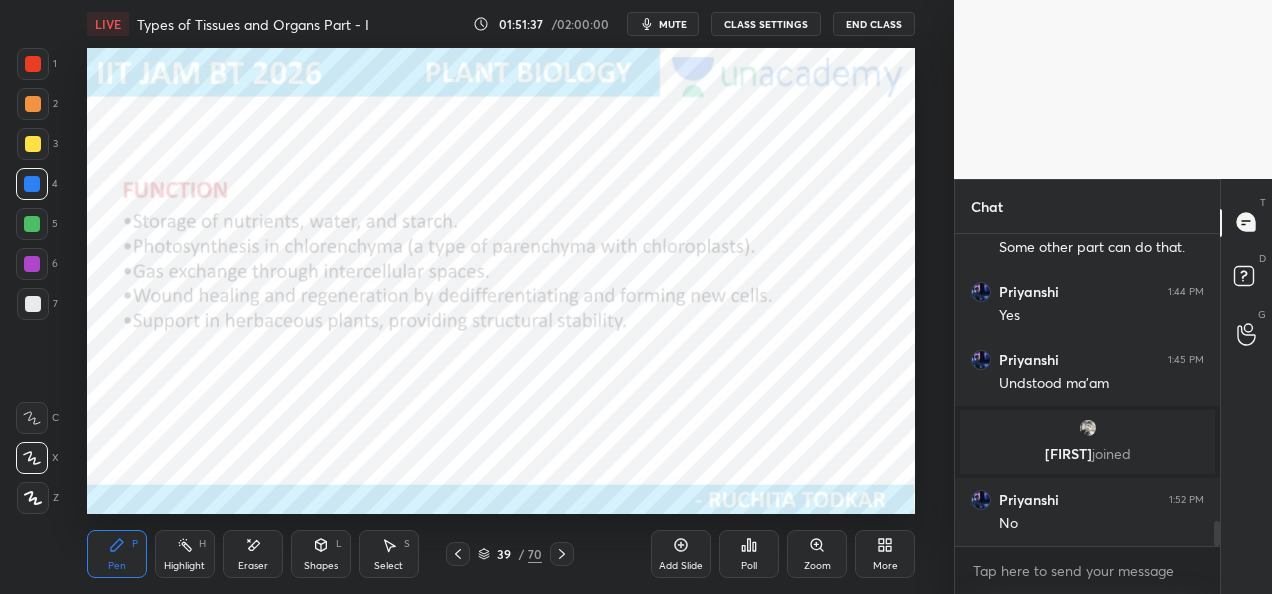 scroll, scrollTop: 3606, scrollLeft: 0, axis: vertical 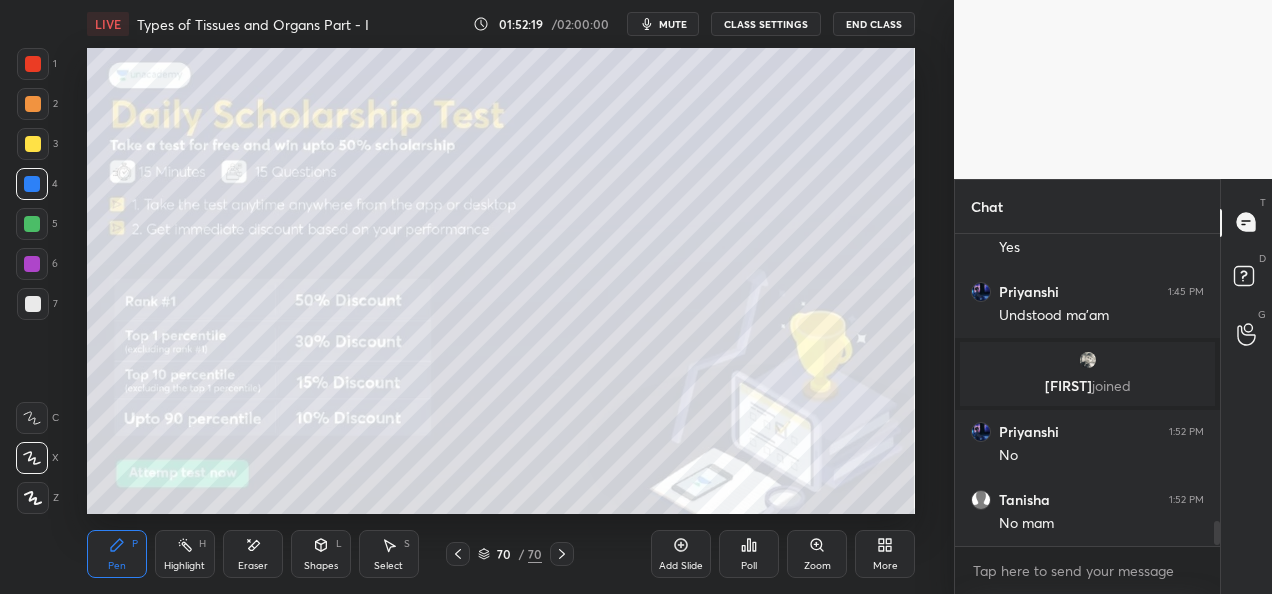 click on "Add Slide" at bounding box center (681, 566) 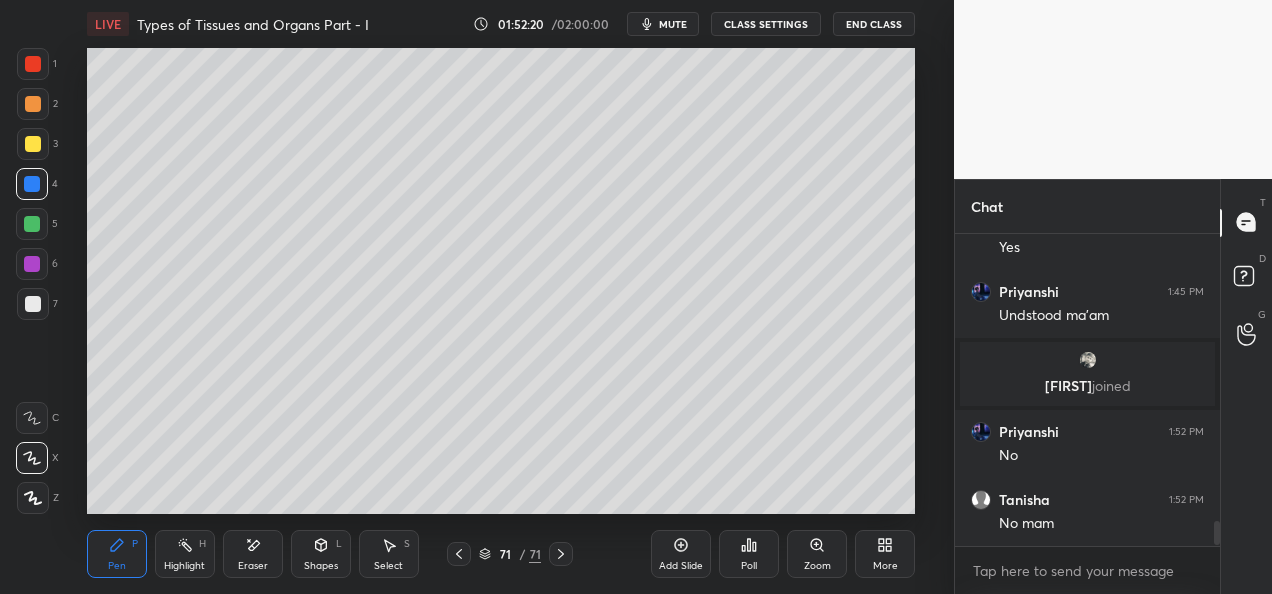 click at bounding box center (33, 304) 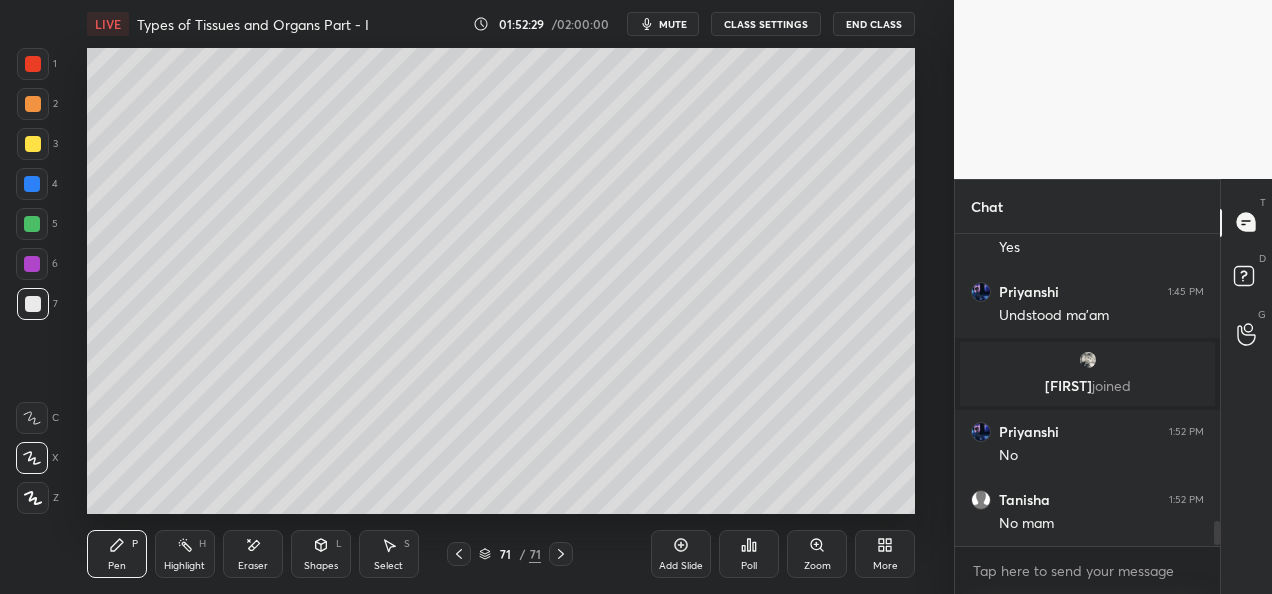 scroll, scrollTop: 3674, scrollLeft: 0, axis: vertical 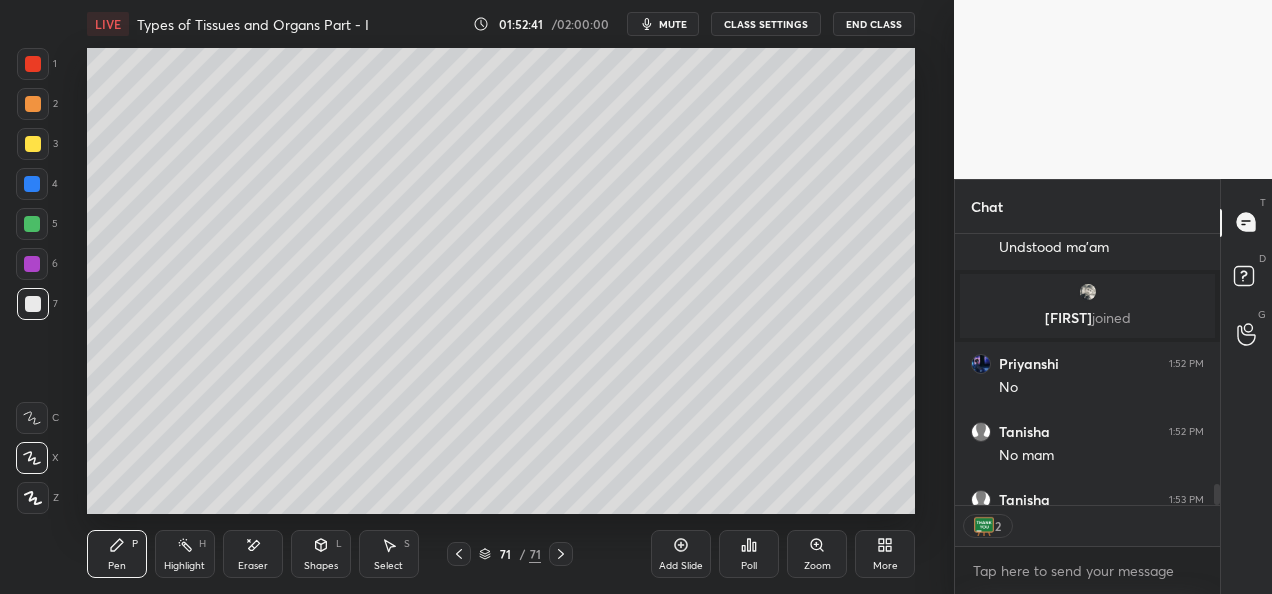 type on "x" 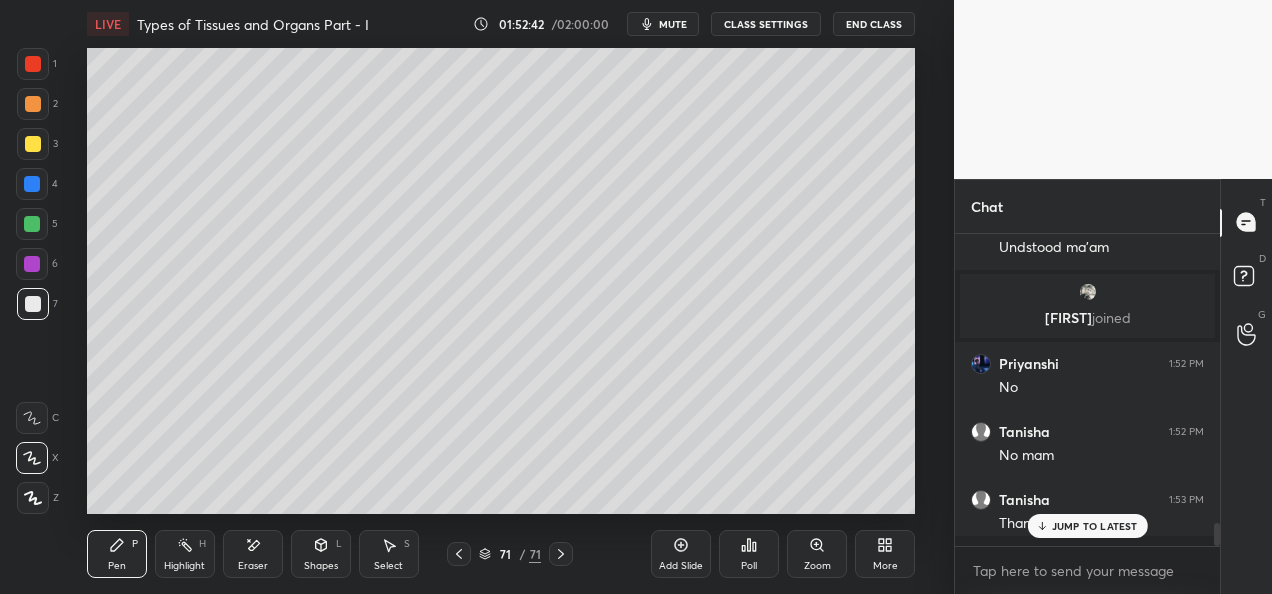 scroll, scrollTop: 6, scrollLeft: 6, axis: both 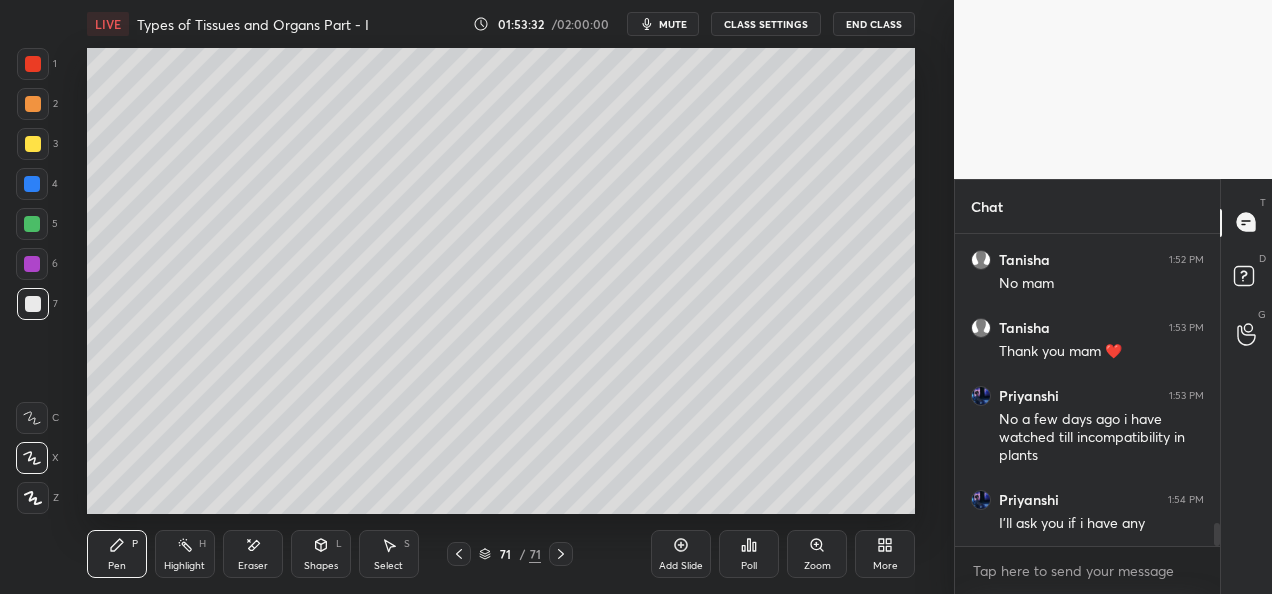 click on "CLASS SETTINGS" at bounding box center [766, 24] 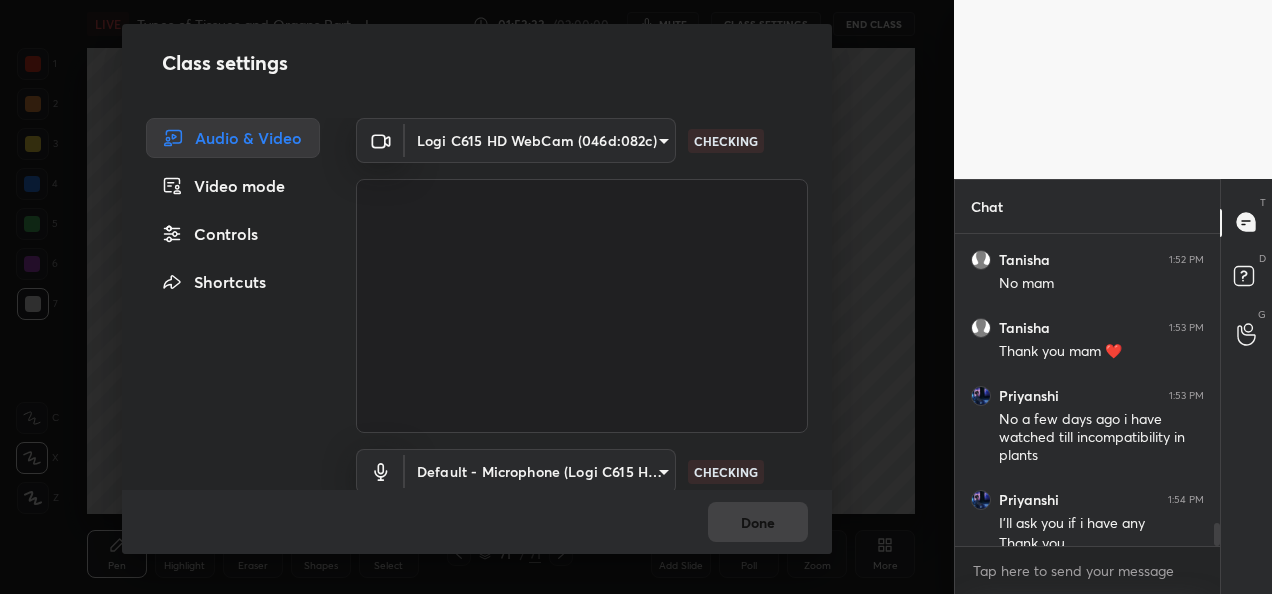 scroll, scrollTop: 3866, scrollLeft: 0, axis: vertical 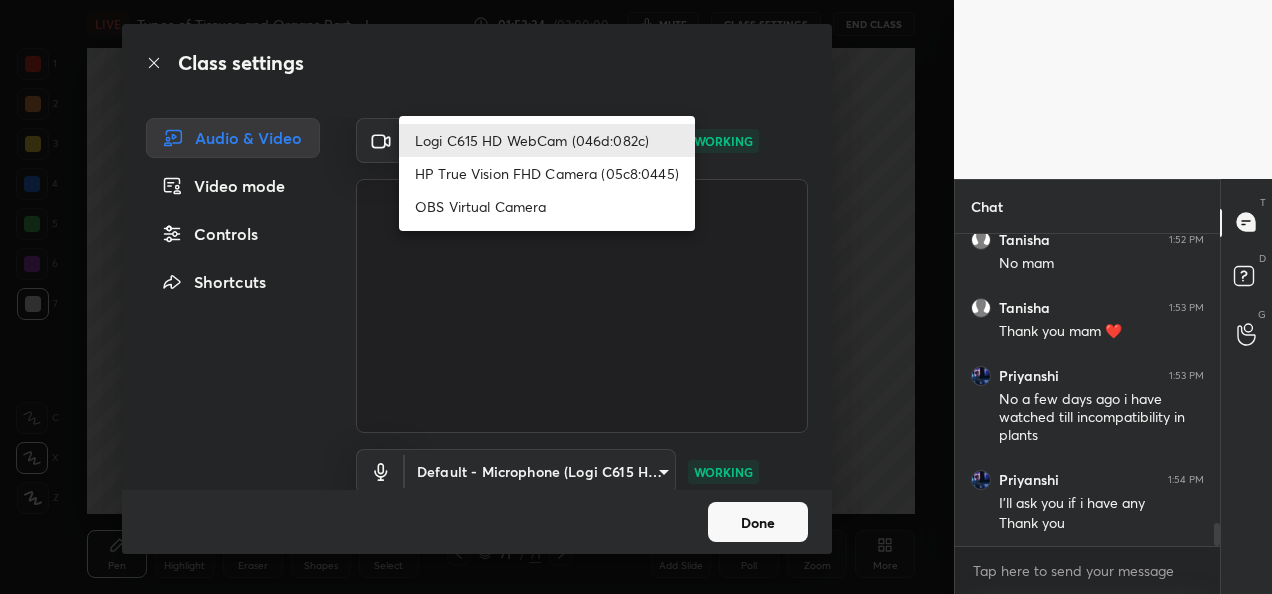 click on "1 2 3 4 5 6 7 C X Z E E Erase all   H H LIVE Types of Tissues and Organs Part - I 01:53:34 /  02:00:00 mute CLASS SETTINGS End Class Setting up your live class Poll for   secs No correct answer Start poll Back Types of Tissues and Organs Part - I • L22 of Detailed Course on Plant Biology for IIT JAM | GAT-B | CUET PG 2026/27 [FIRST] [LAST] Pen P Highlight H Eraser Shapes L Select S 71 / 71 Add Slide Poll Zoom More Chat [USER] 1:52 PM No [USER] 1:52 PM No mam [USER] 1:53 PM Thank you mam ❤️ [USER] 1:53 PM No a few days ago i have watched till incompatibility in plants [USER] 1:54 PM I'll ask you if i have any Thank you JUMP TO LATEST Enable hand raising Enable raise hand to speak to learners. Once enabled, chat will be turned off temporarily. Enable x   introducing Raise a hand with a doubt Now learners can raise their hand along with a doubt  How it works? Doubts asked by learners will show up here NEW DOUBTS ASKED No one has raised a hand yet Can't raise hand Got it T Messages (T) D G ​" at bounding box center (636, 297) 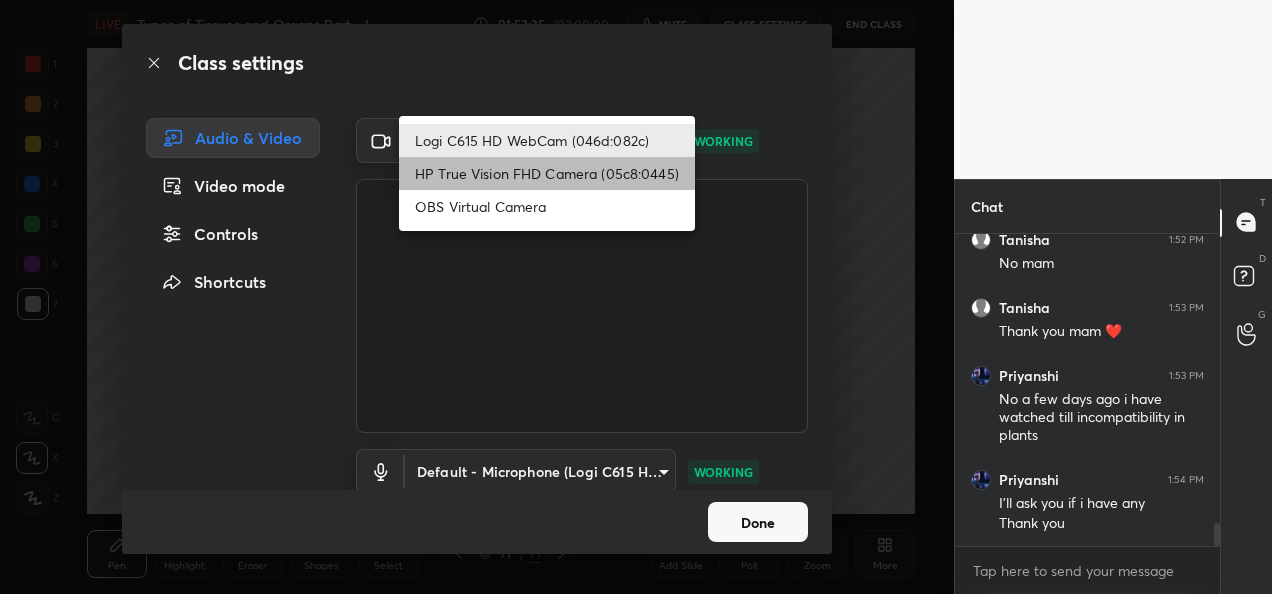 click on "HP True Vision FHD Camera (05c8:0445)" at bounding box center [547, 173] 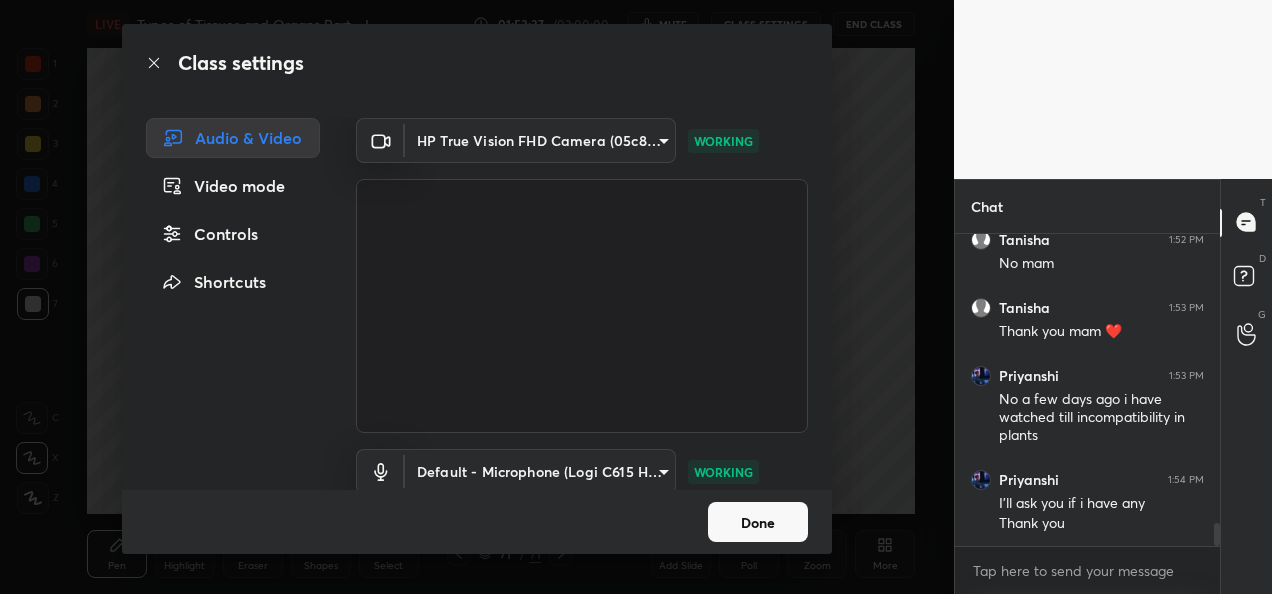 click on "Done" at bounding box center (758, 522) 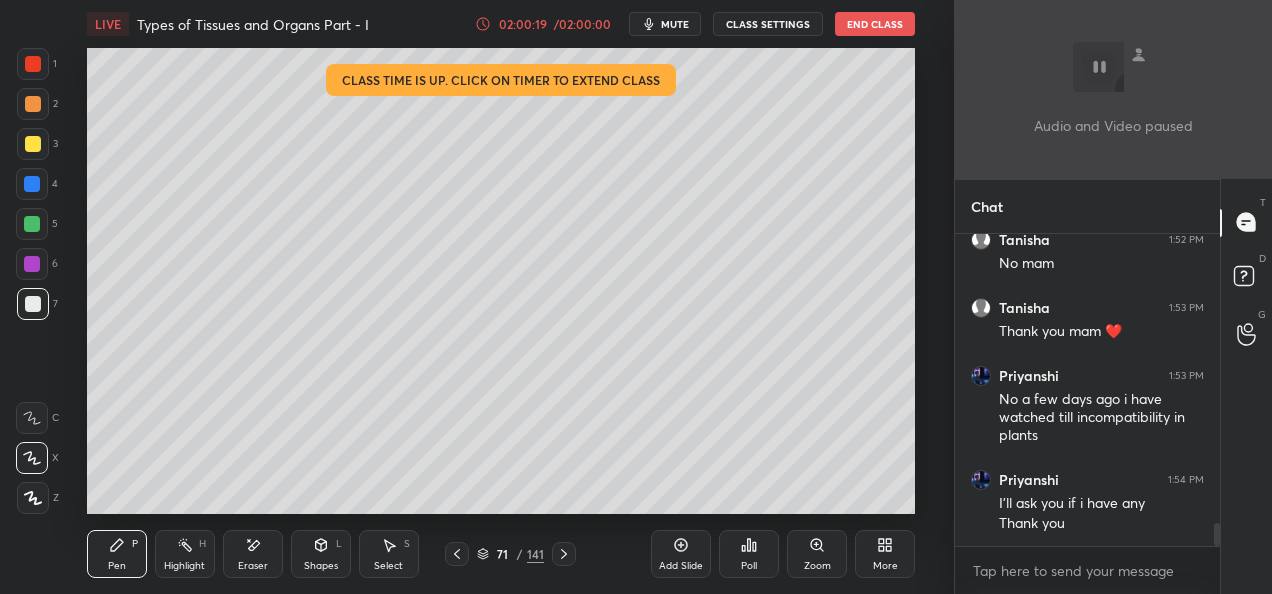 click on "End Class" at bounding box center (875, 24) 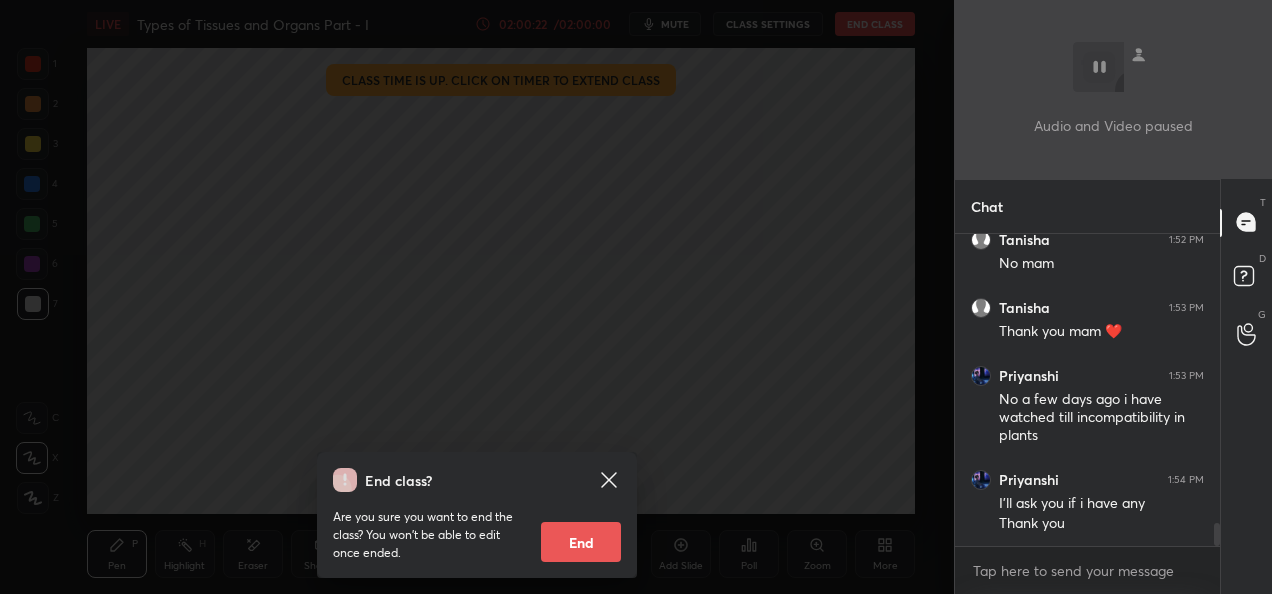 click on "End" at bounding box center [581, 542] 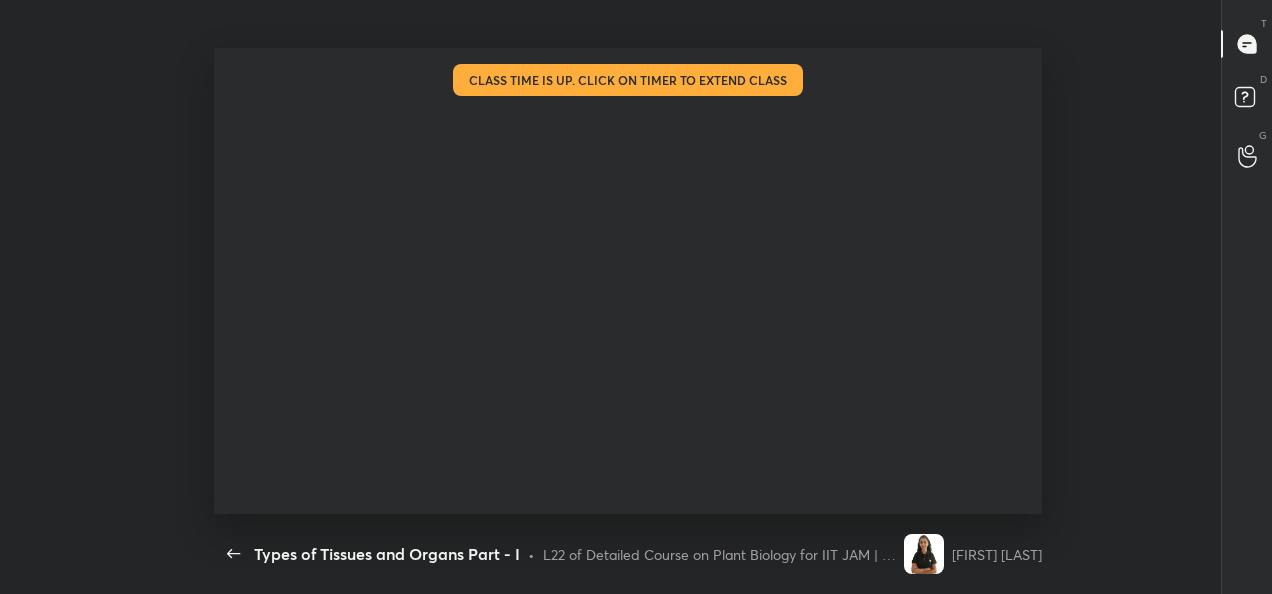 scroll, scrollTop: 99534, scrollLeft: 99056, axis: both 